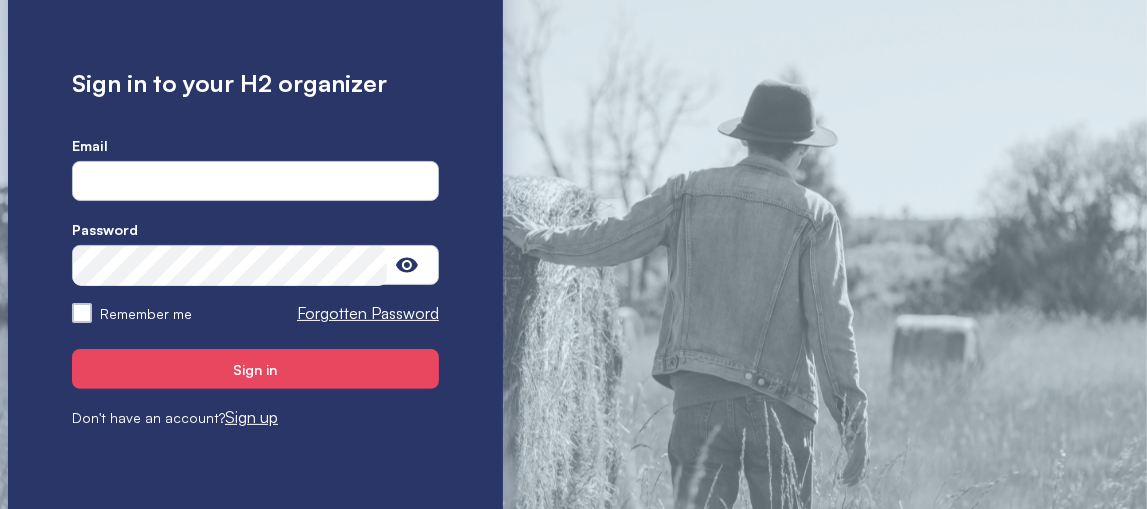 scroll, scrollTop: 272, scrollLeft: 0, axis: vertical 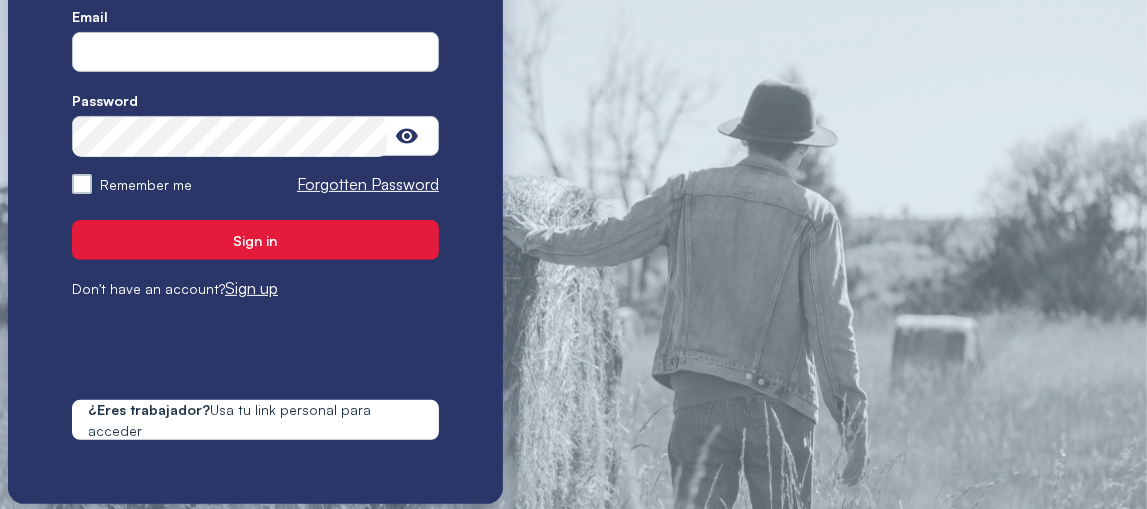type on "**********" 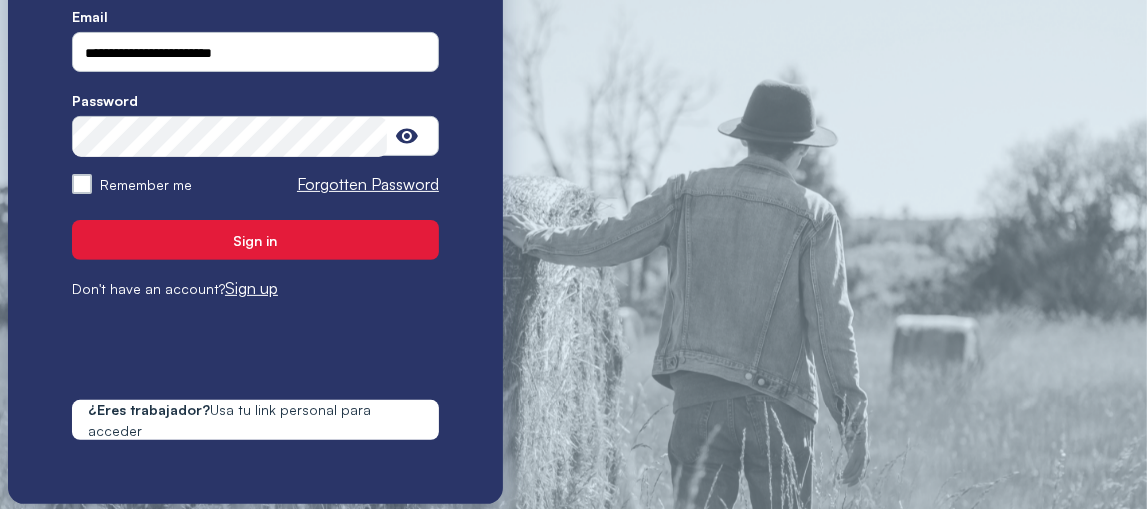click on "Sign in" at bounding box center (256, 240) 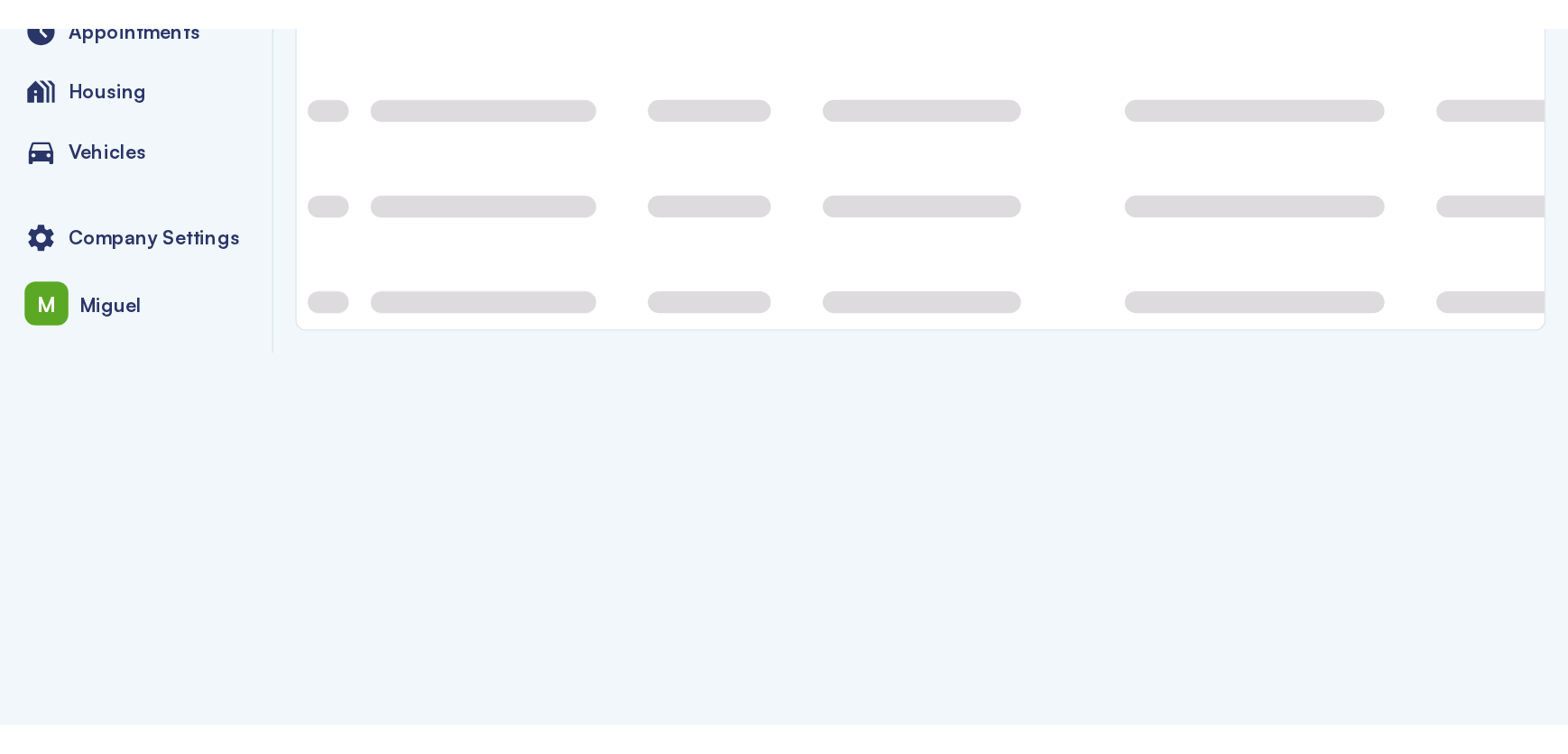 scroll, scrollTop: 0, scrollLeft: 0, axis: both 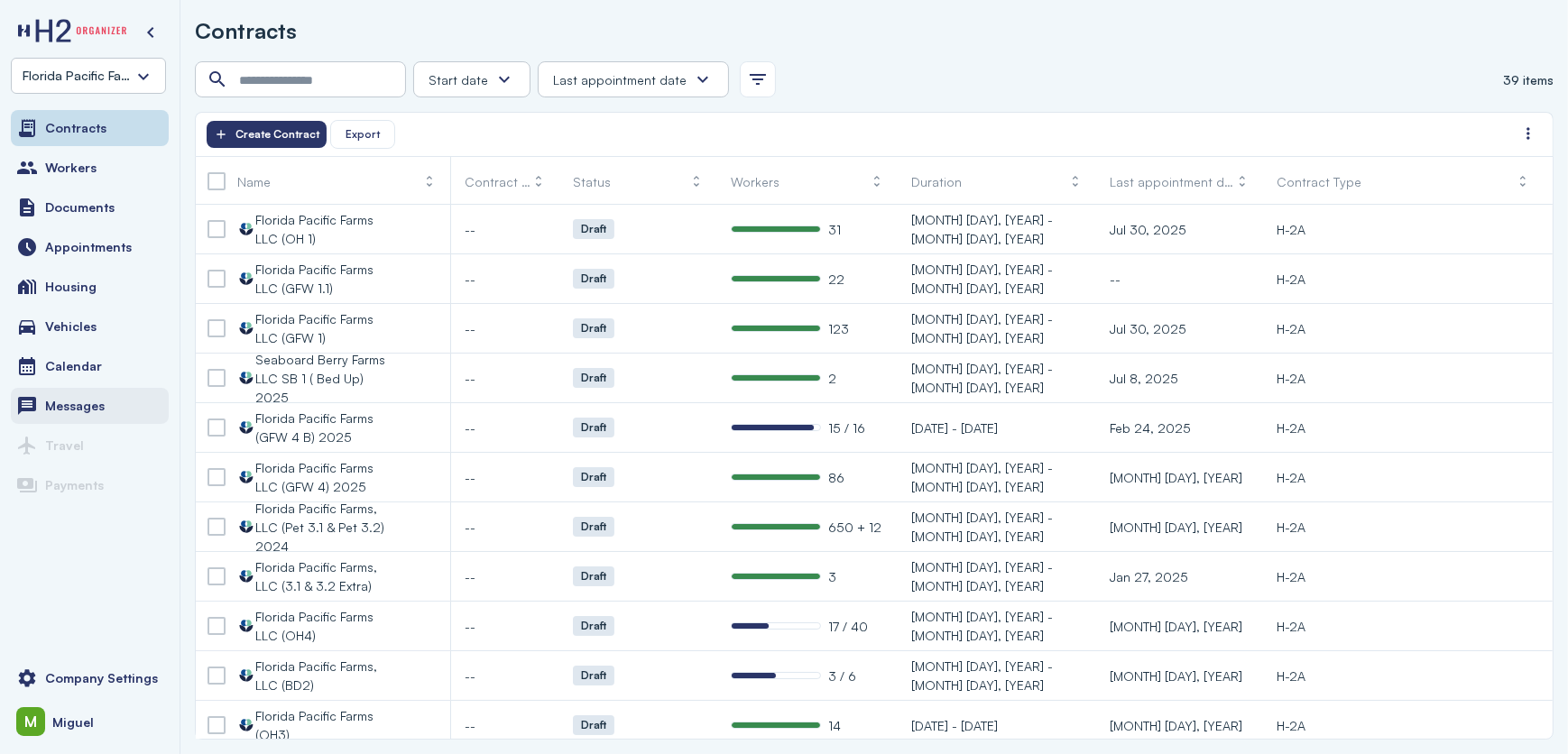 click on "Messages" at bounding box center [75, 406] 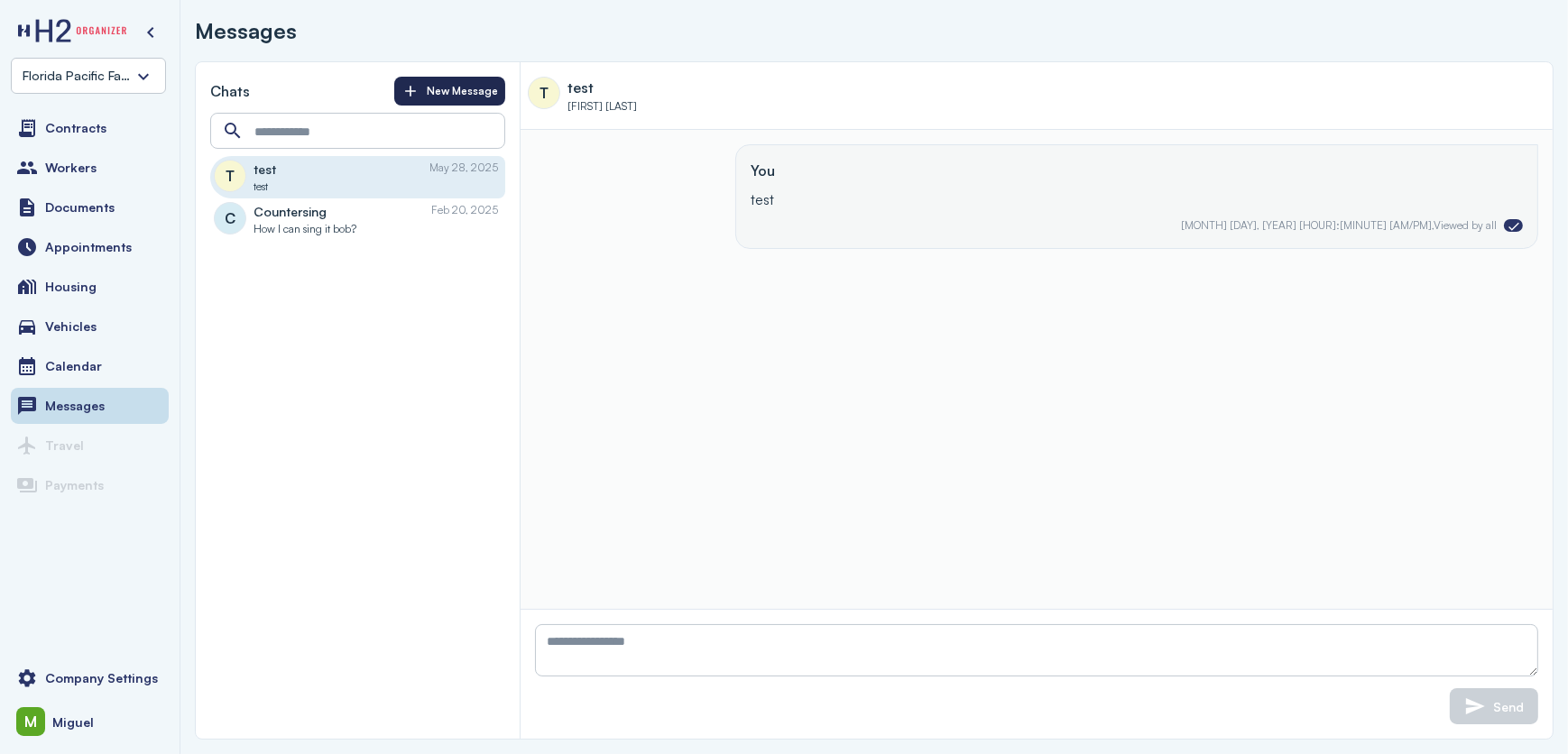 click on "New Message" at bounding box center [449, 91] 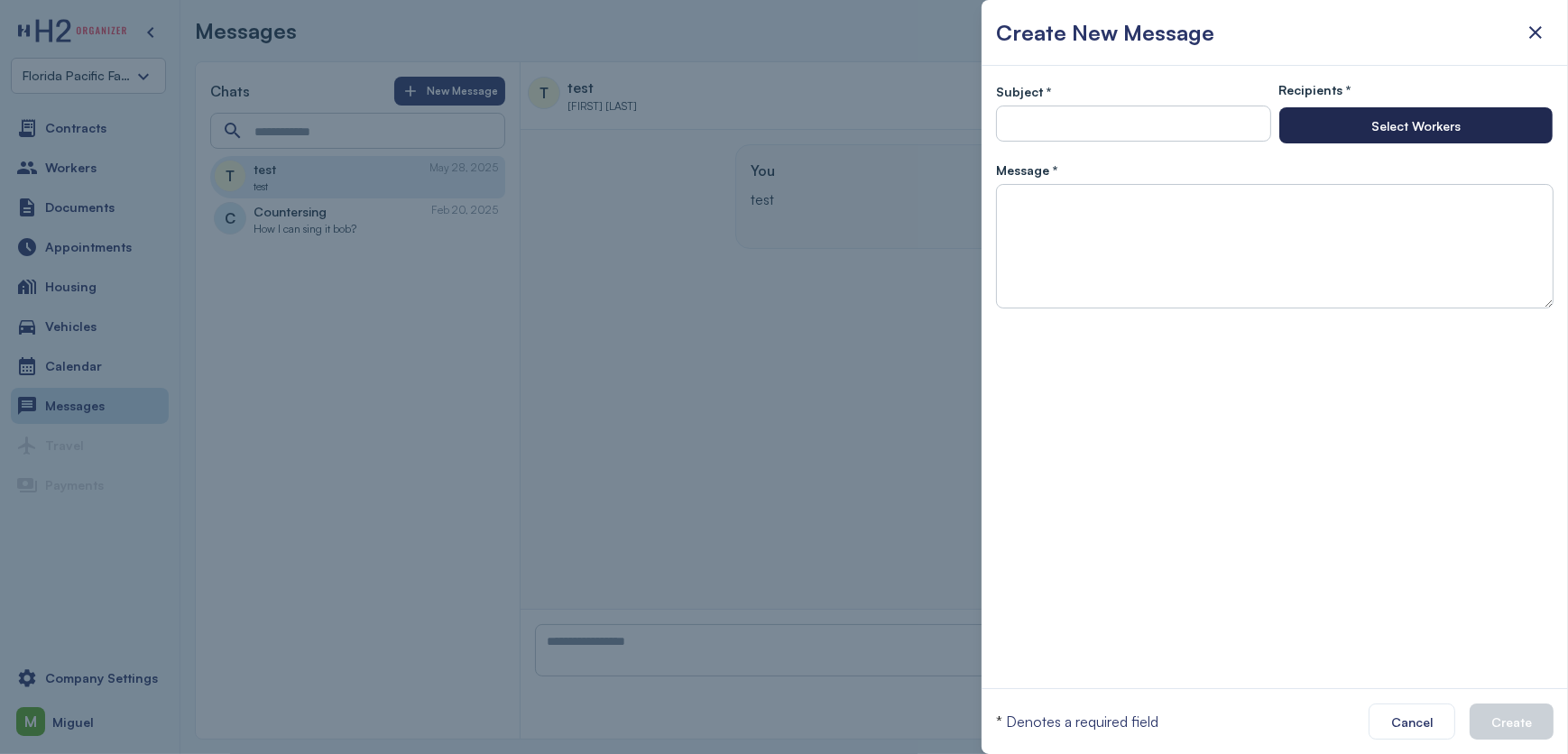 click on "Select Workers" at bounding box center (1416, 125) 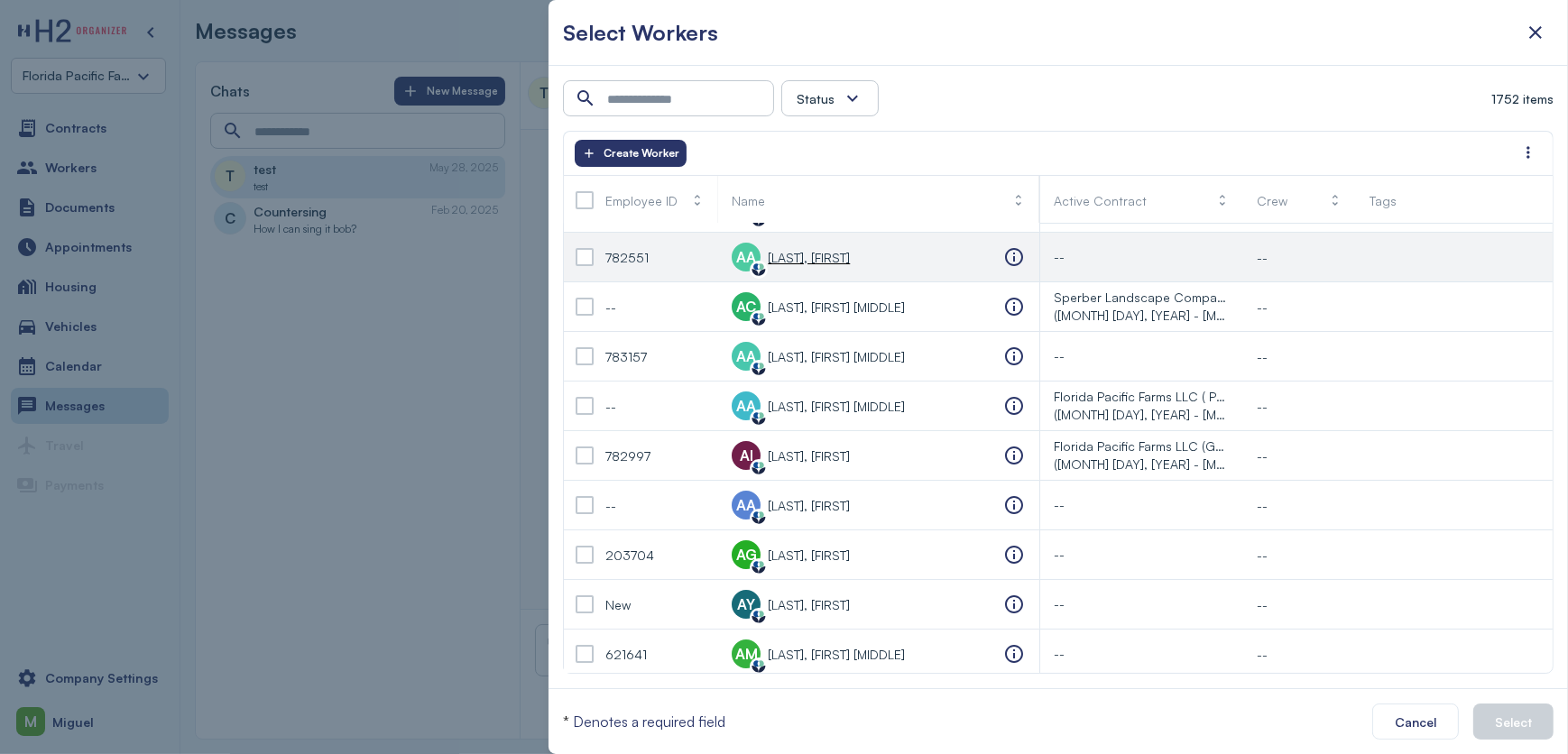 scroll, scrollTop: 0, scrollLeft: 0, axis: both 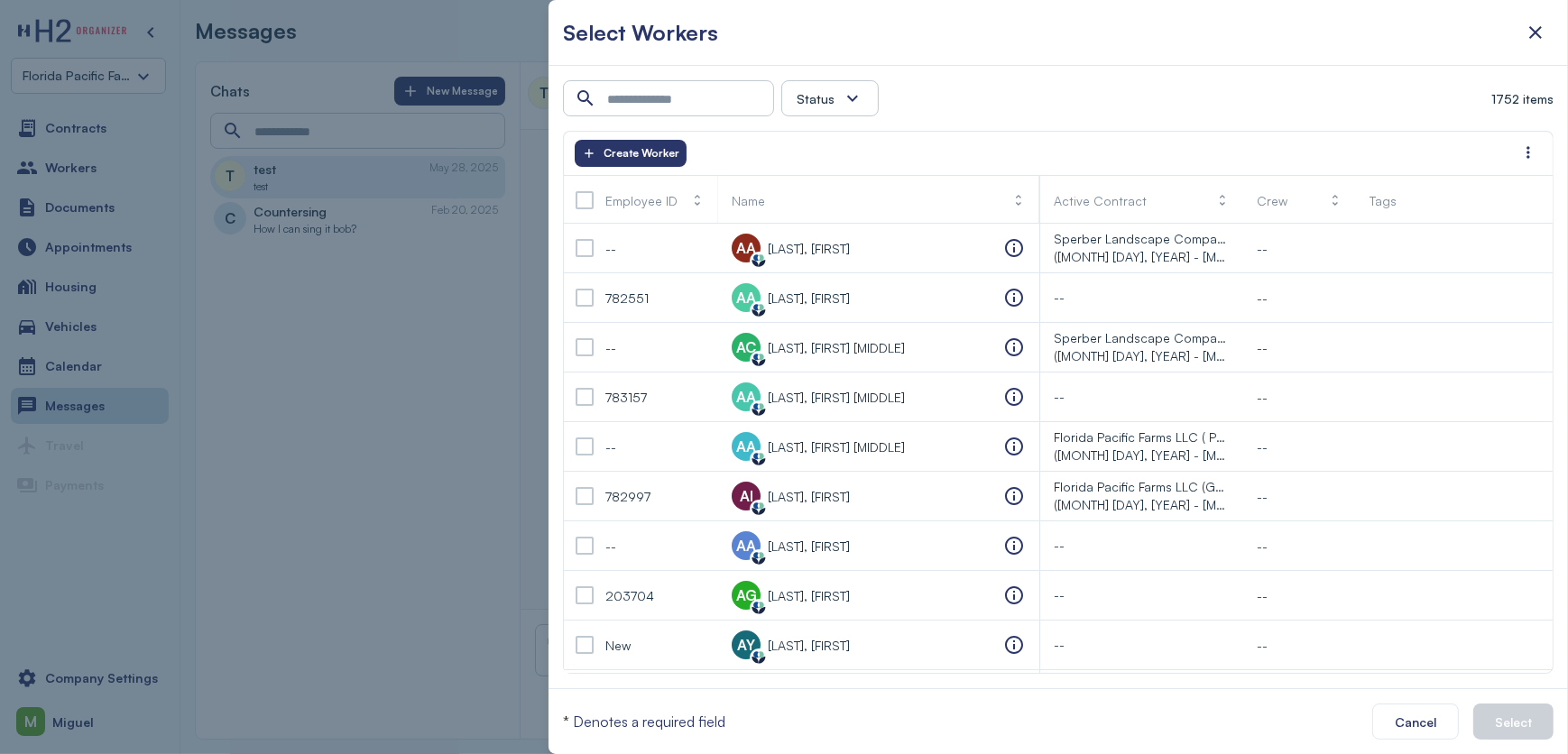 click at bounding box center [853, 98] 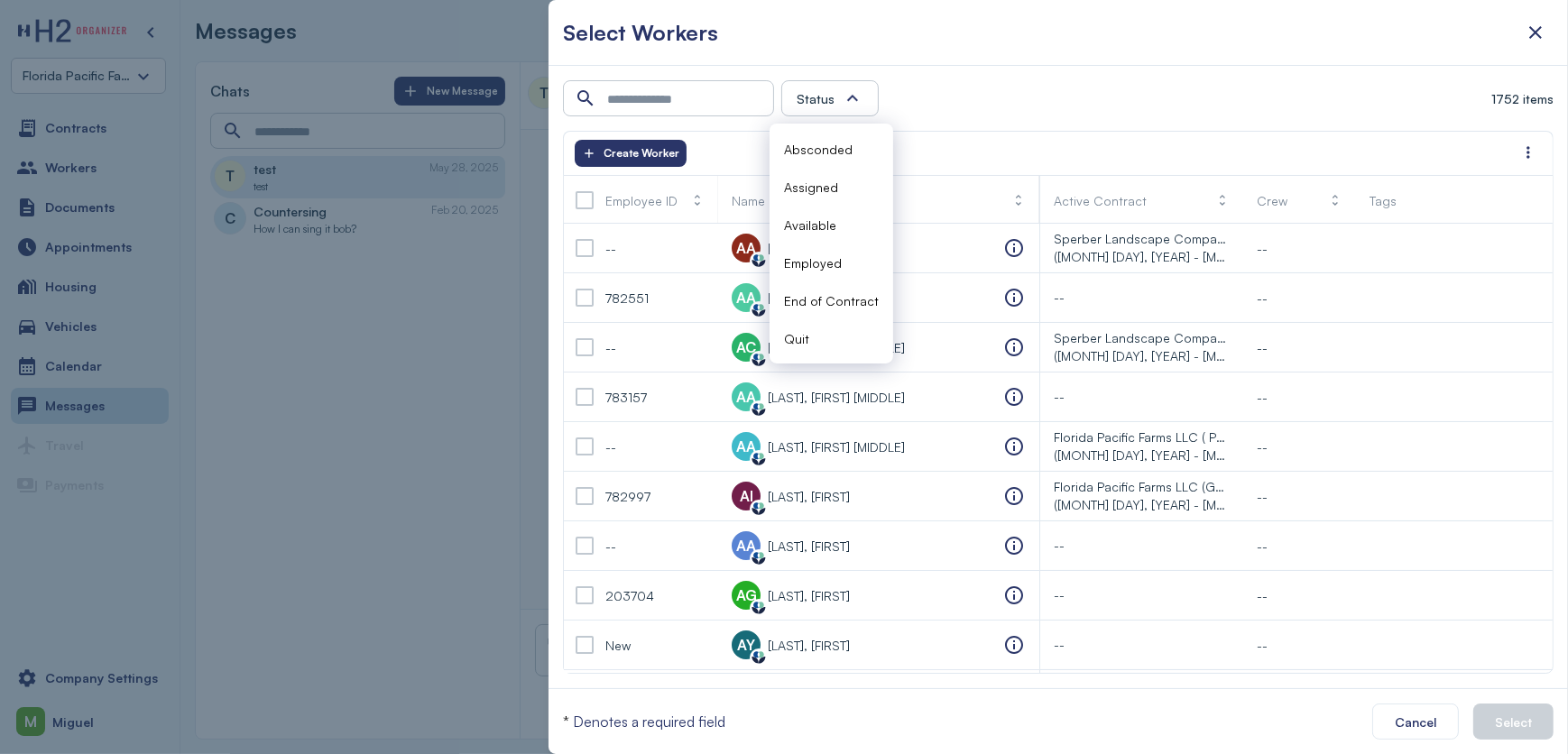 click on "Select Workers" at bounding box center [1058, 32] 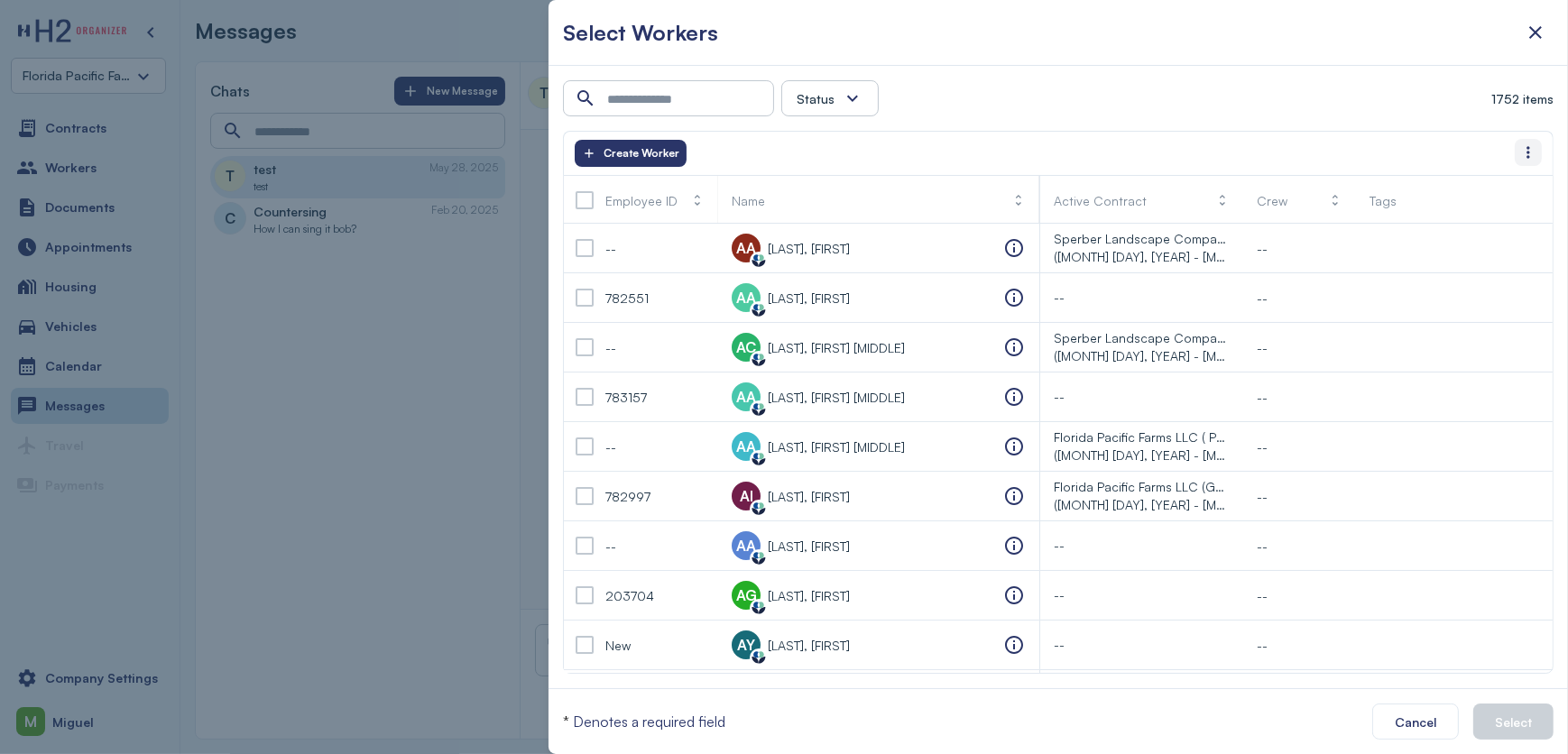 click at bounding box center (1528, 152) 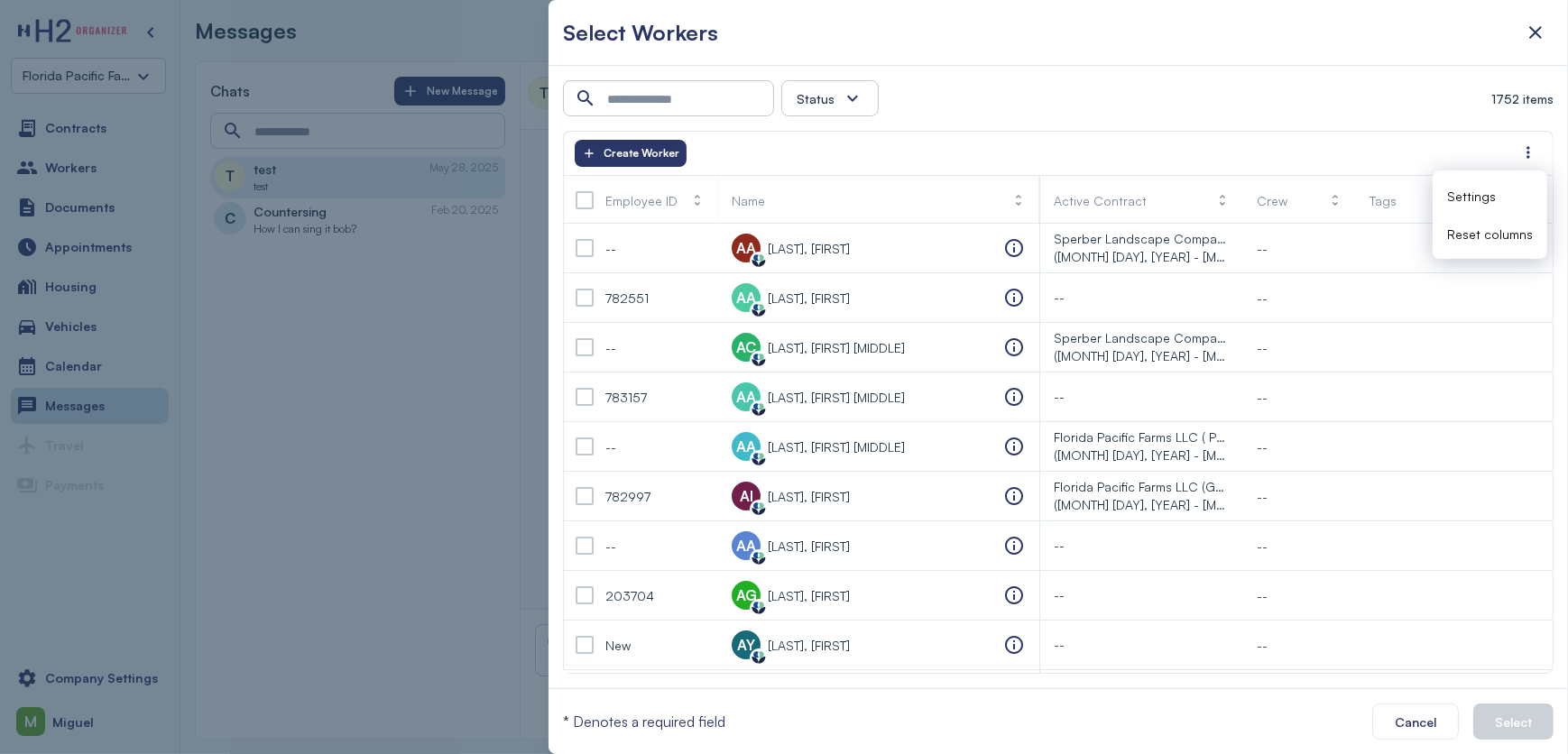 click on "Settings" at bounding box center (1471, 196) 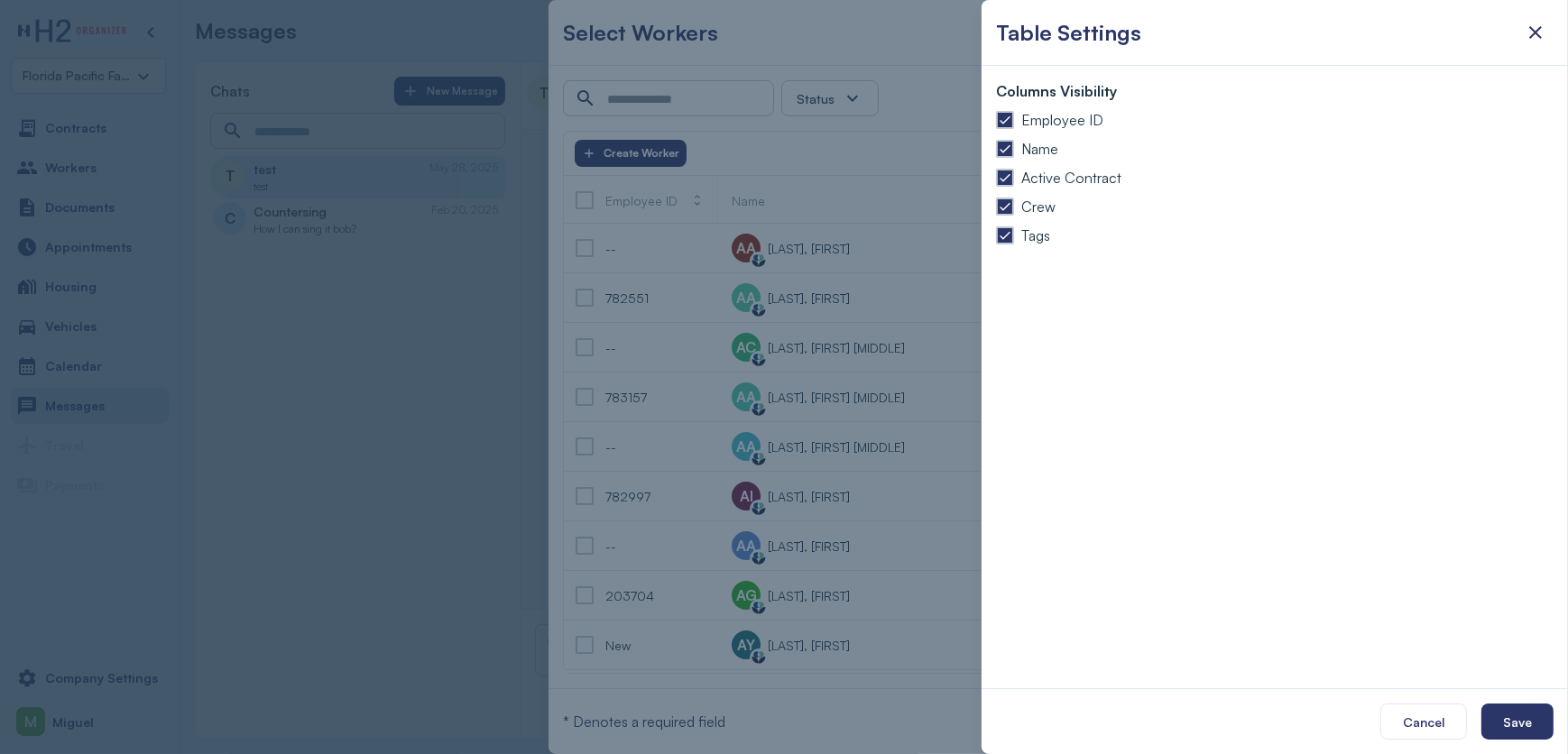 click on "Employee ID" at bounding box center [1062, 120] 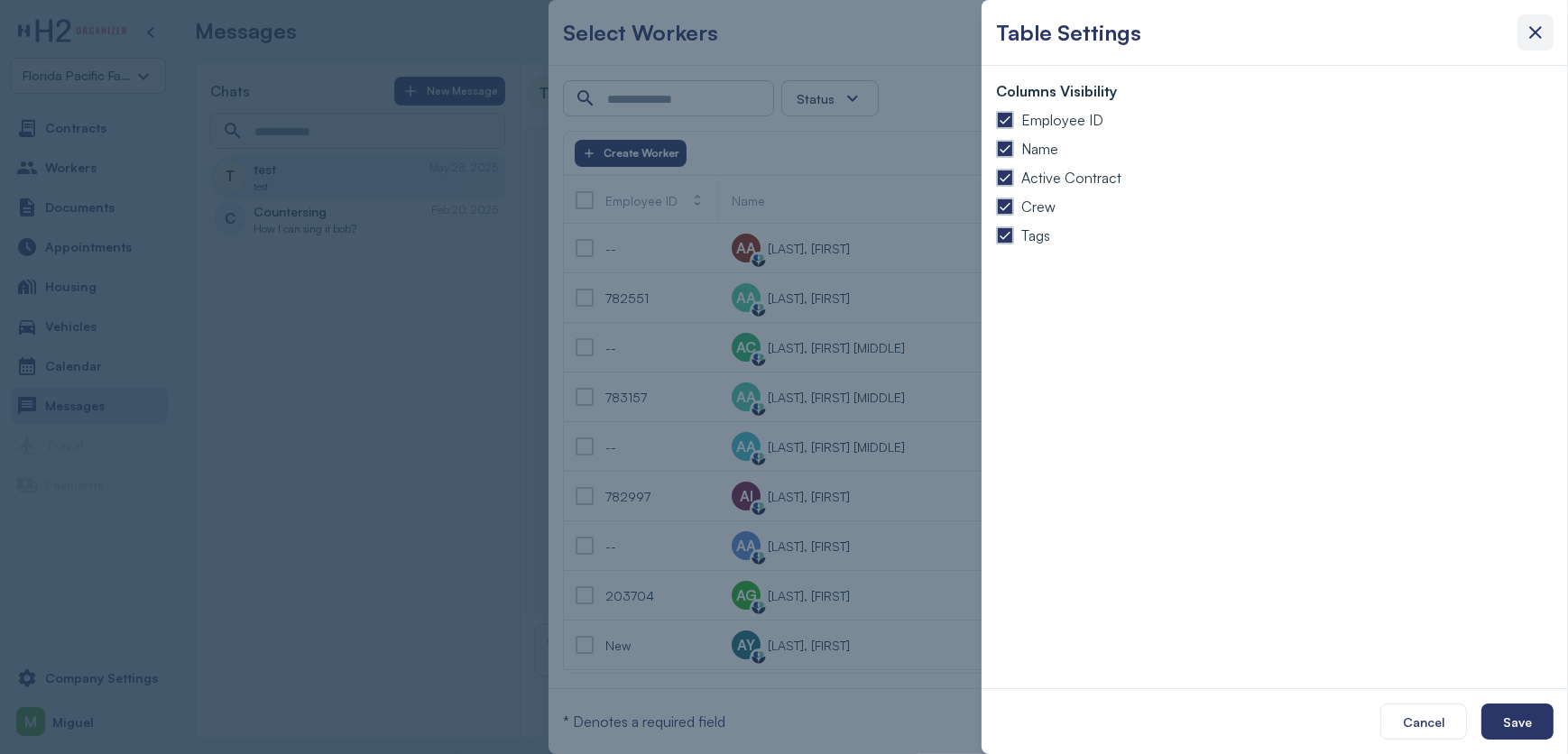 click at bounding box center (1536, 32) 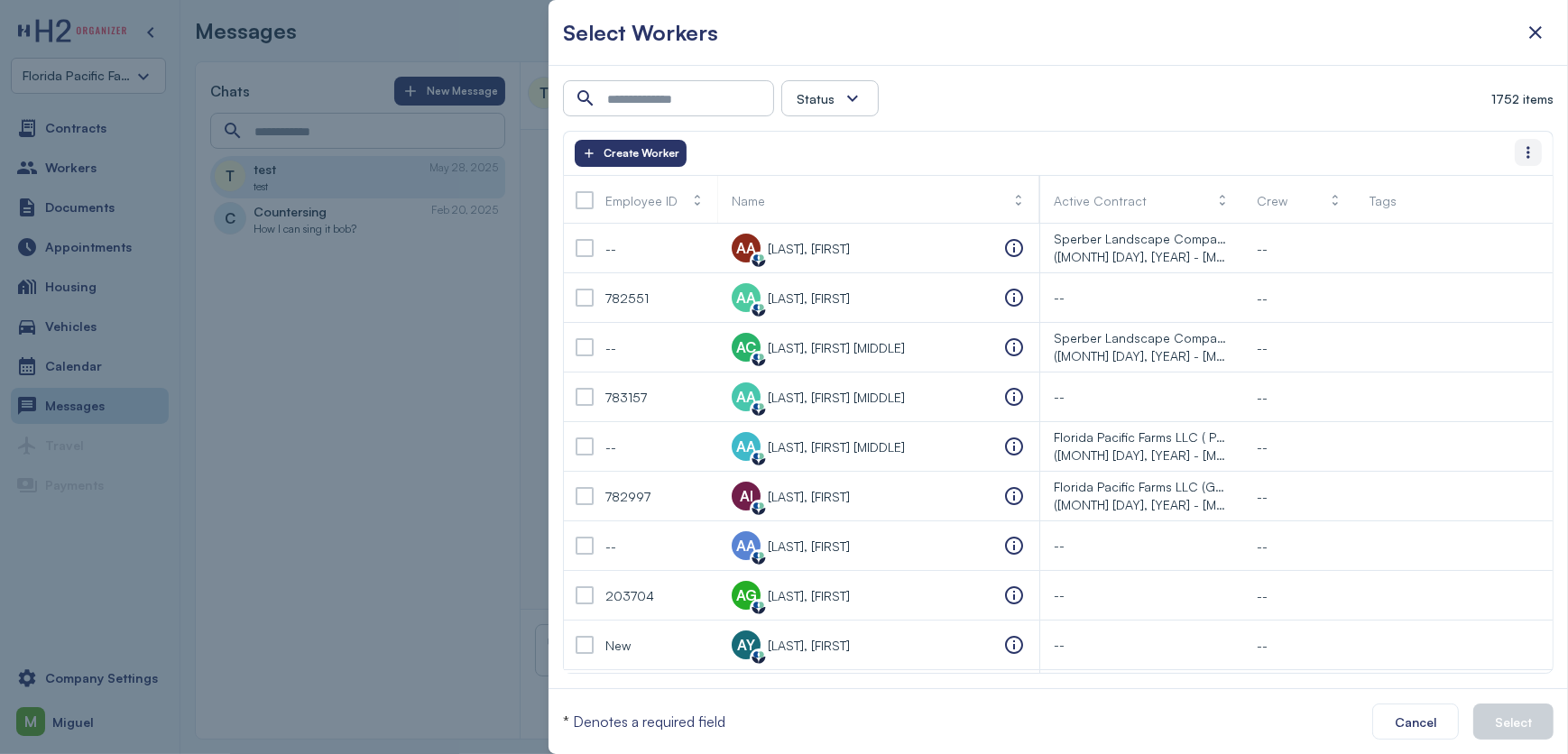 click at bounding box center [1528, 152] 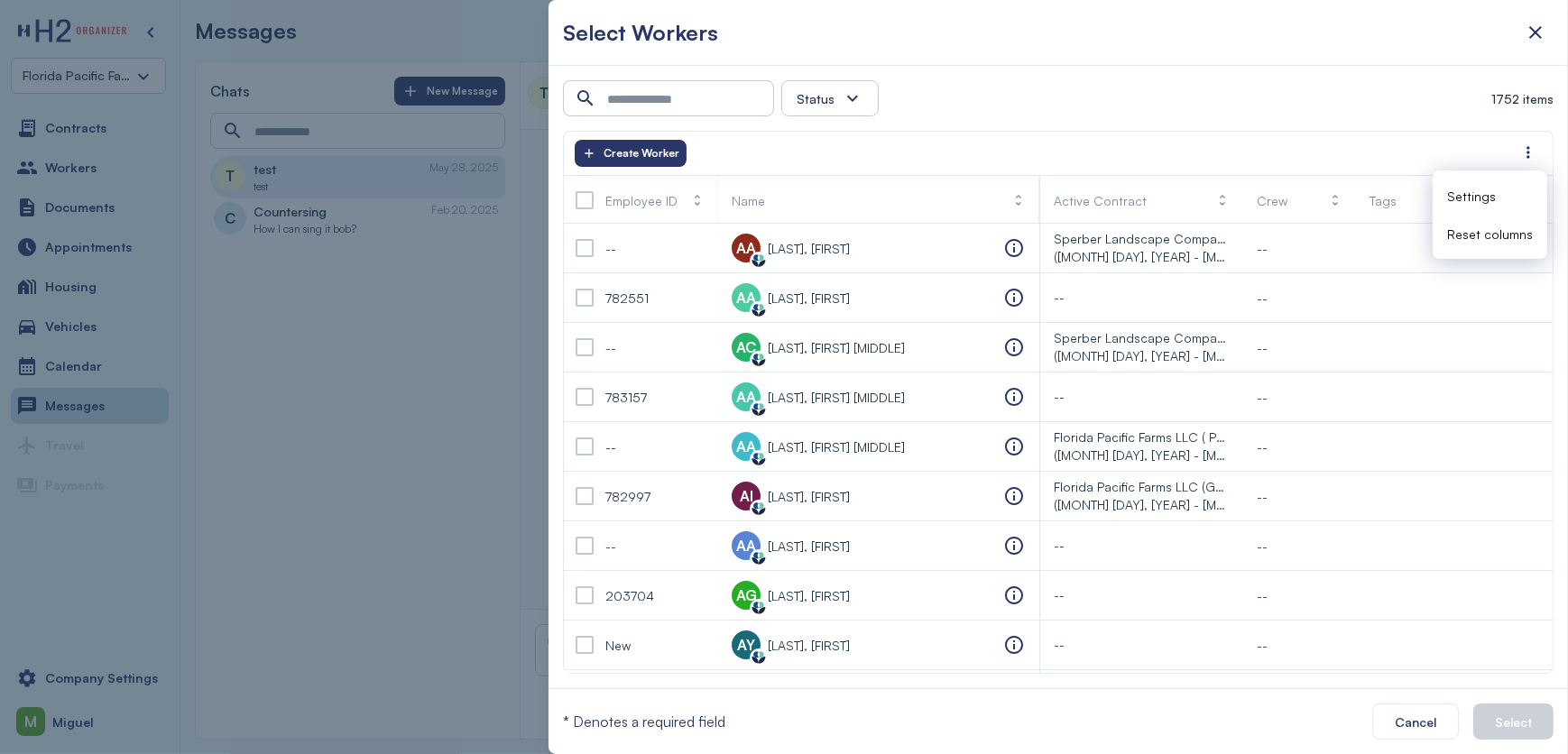click on "Settings" at bounding box center (1471, 196) 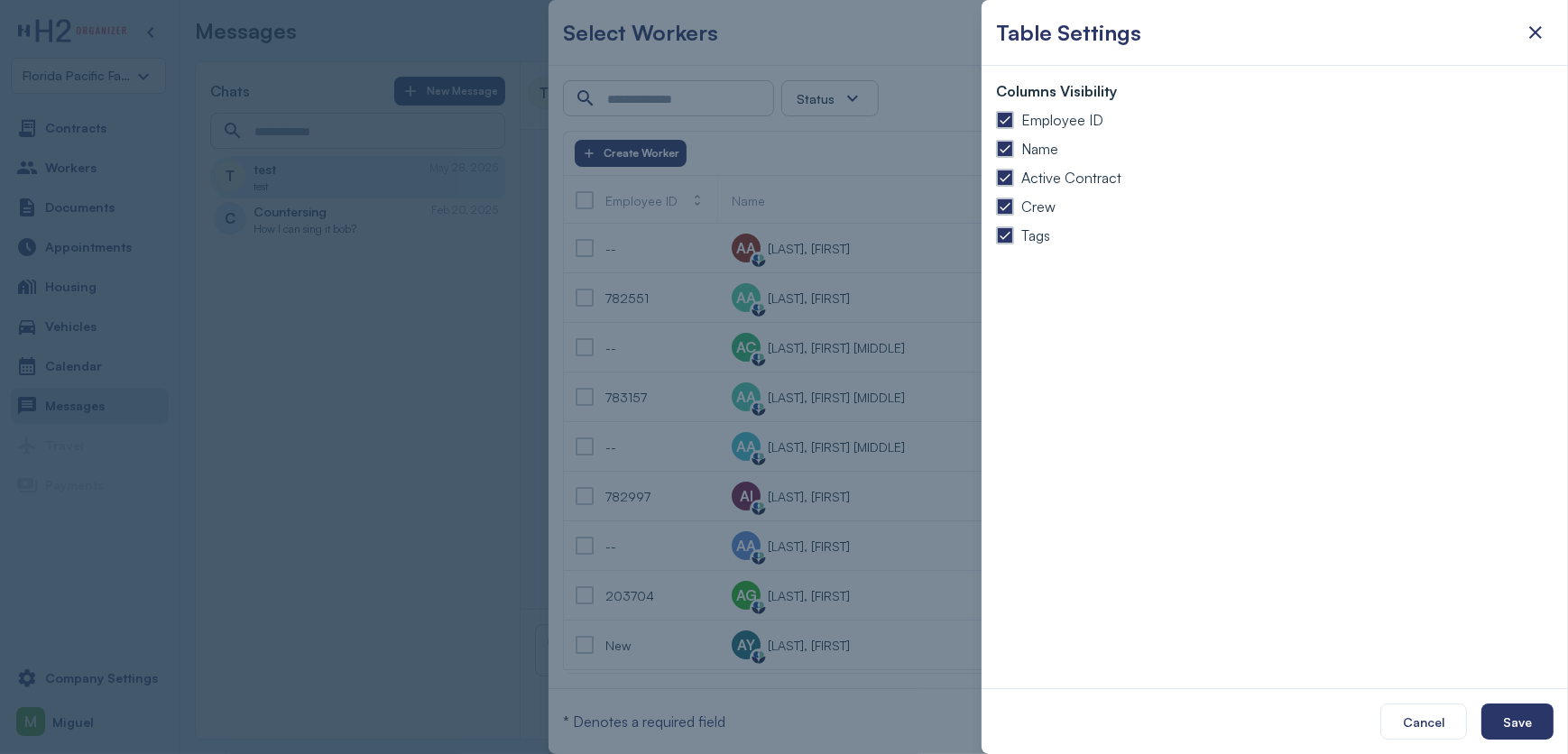click on "Employee ID" at bounding box center [1275, 120] 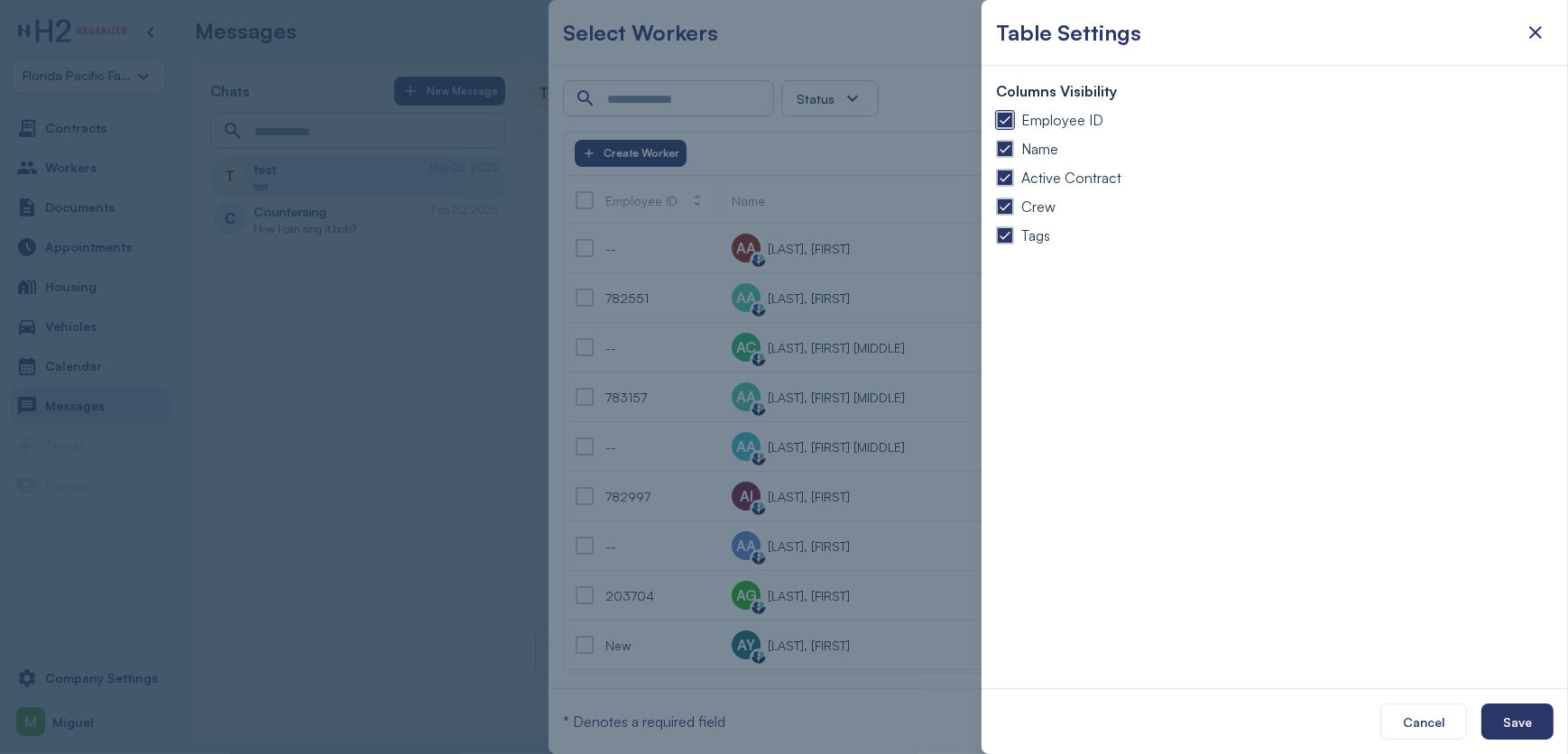 click at bounding box center [1005, 120] 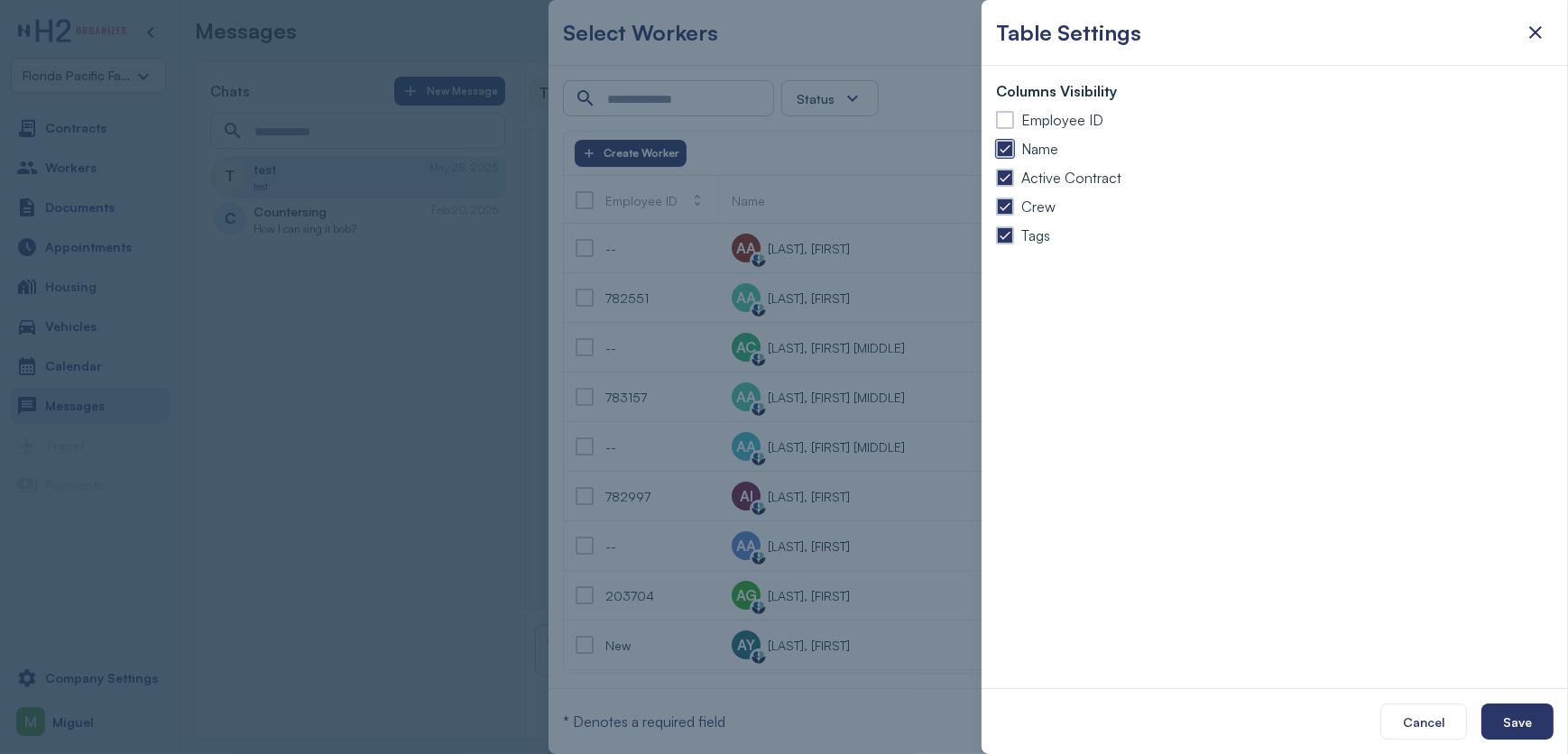 click at bounding box center [1005, 149] 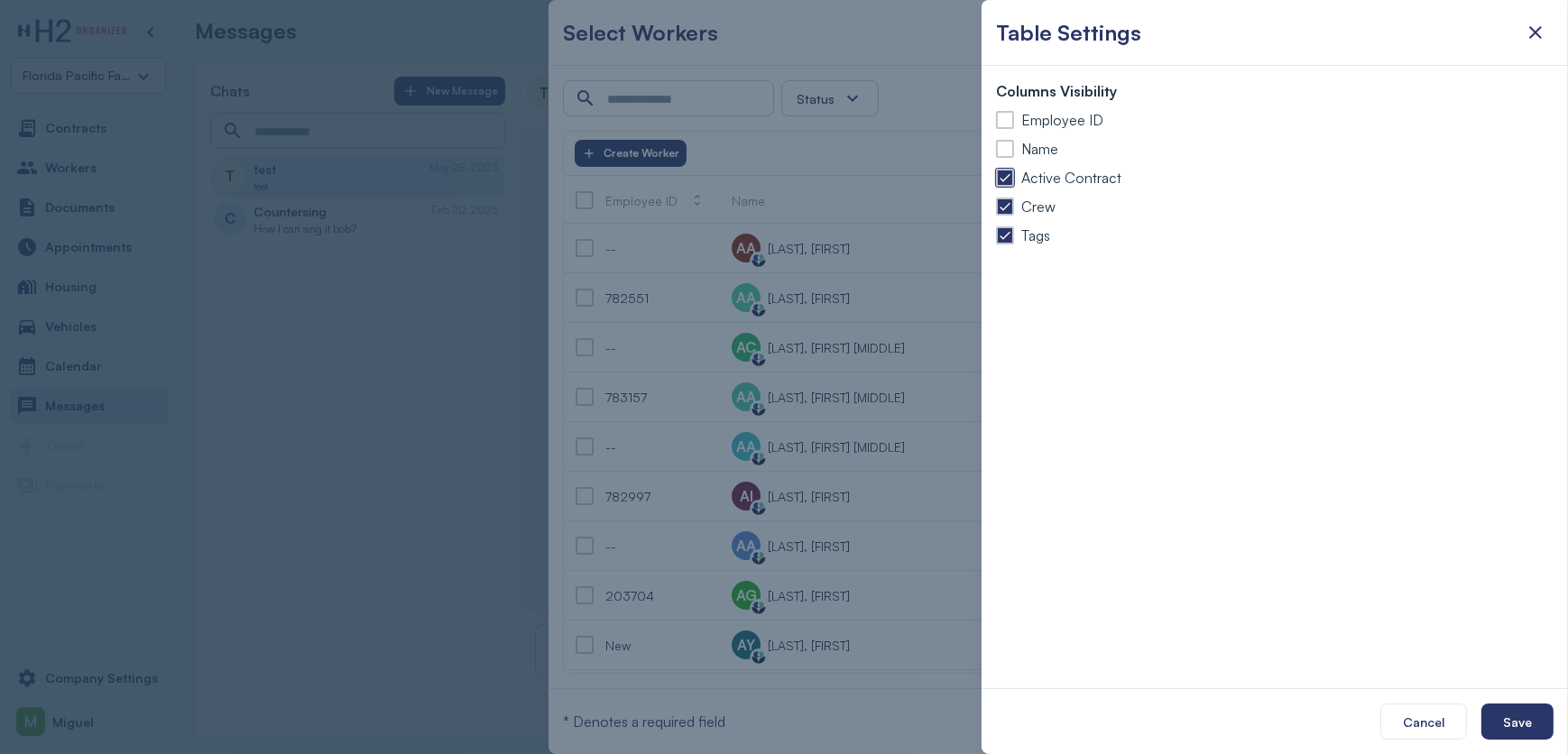 click at bounding box center [1005, 178] 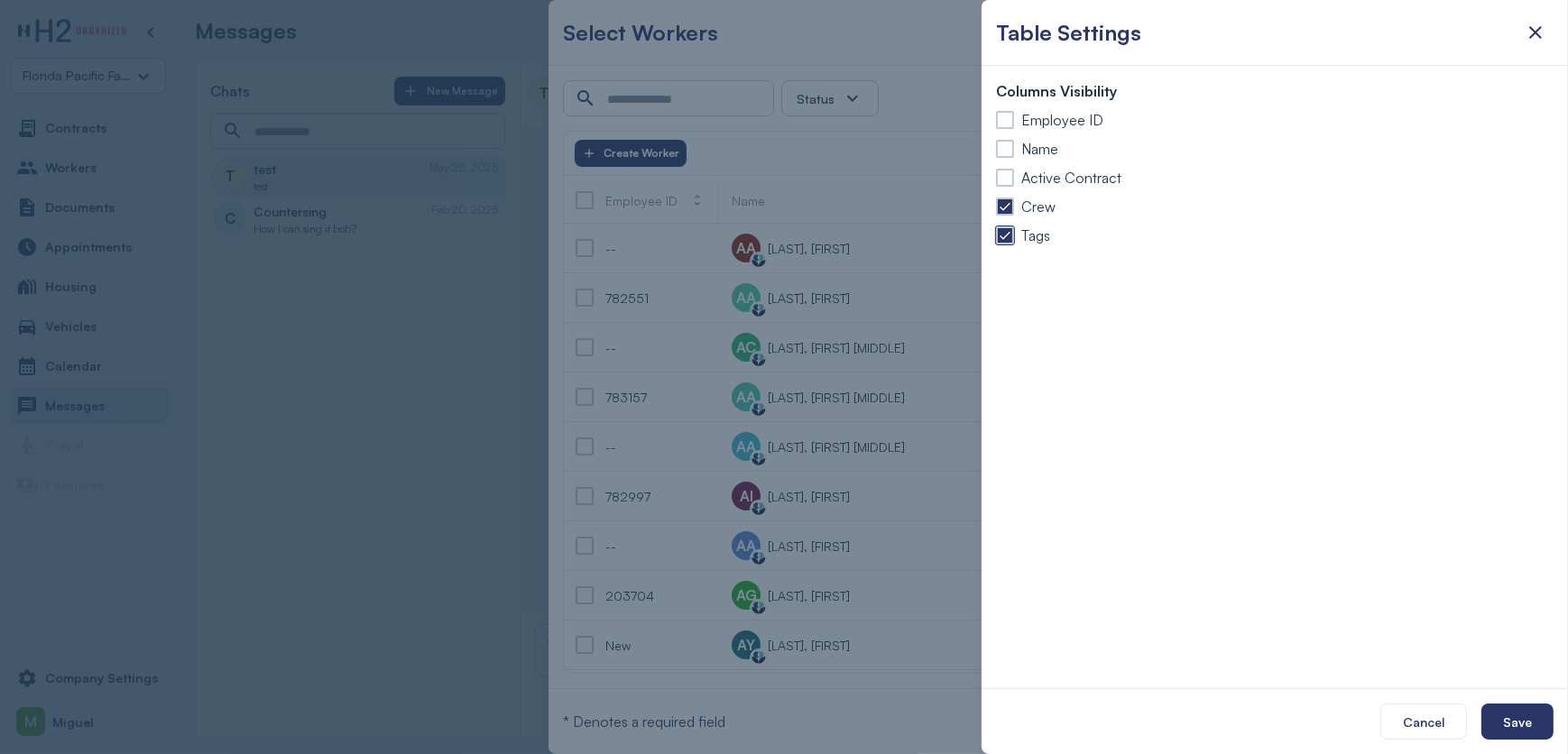 click at bounding box center [1005, 235] 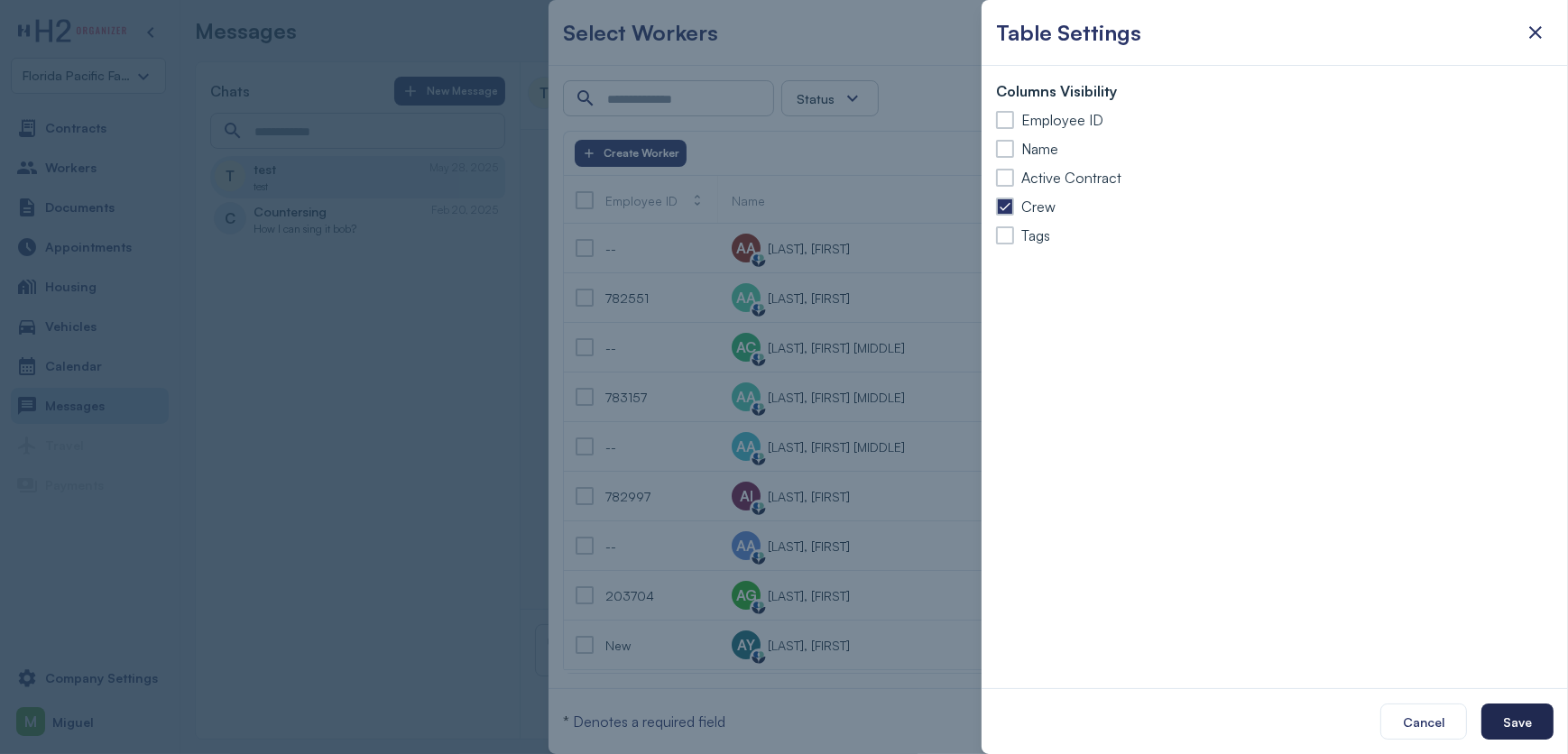 click on "Save" at bounding box center [1517, 722] 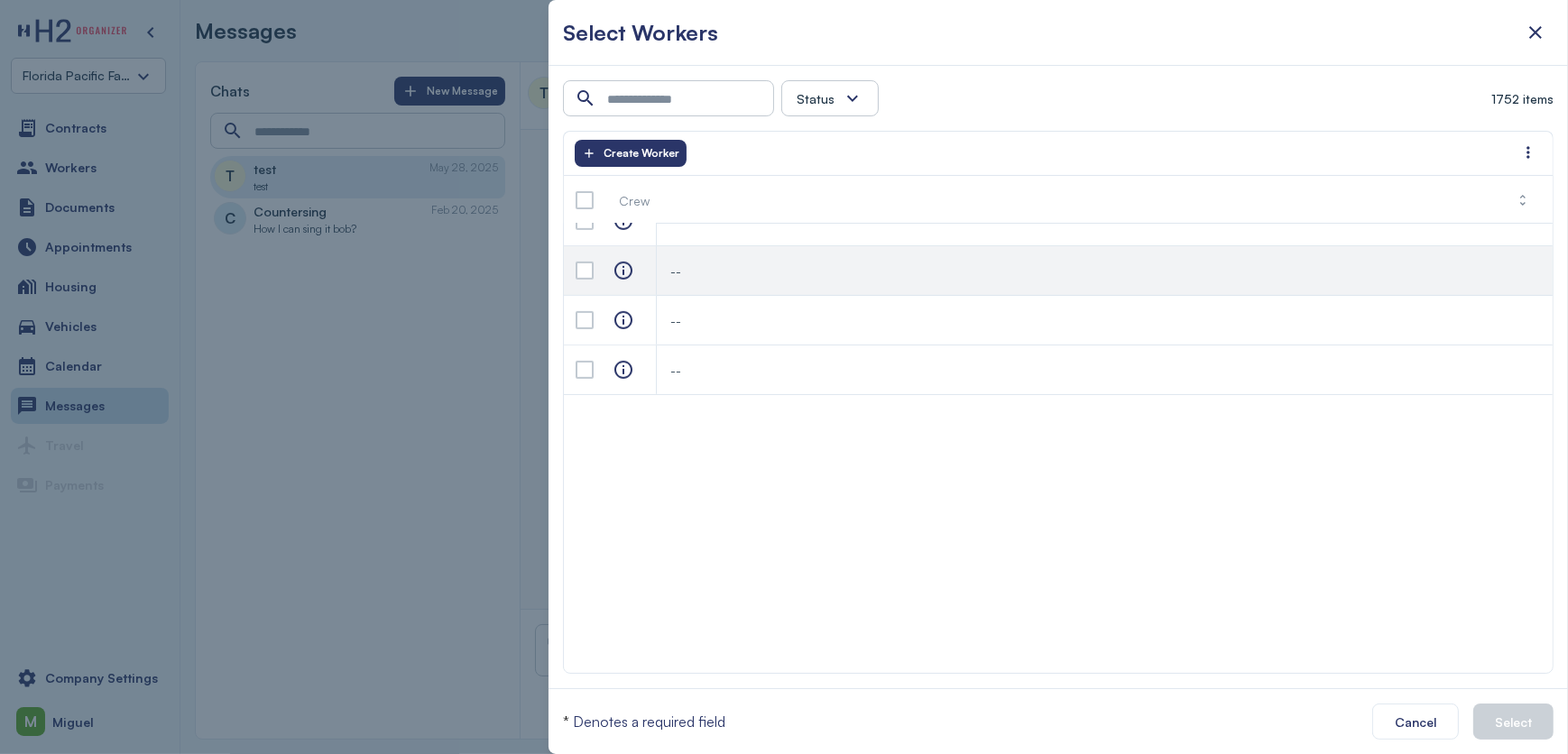 scroll, scrollTop: 1640, scrollLeft: 0, axis: vertical 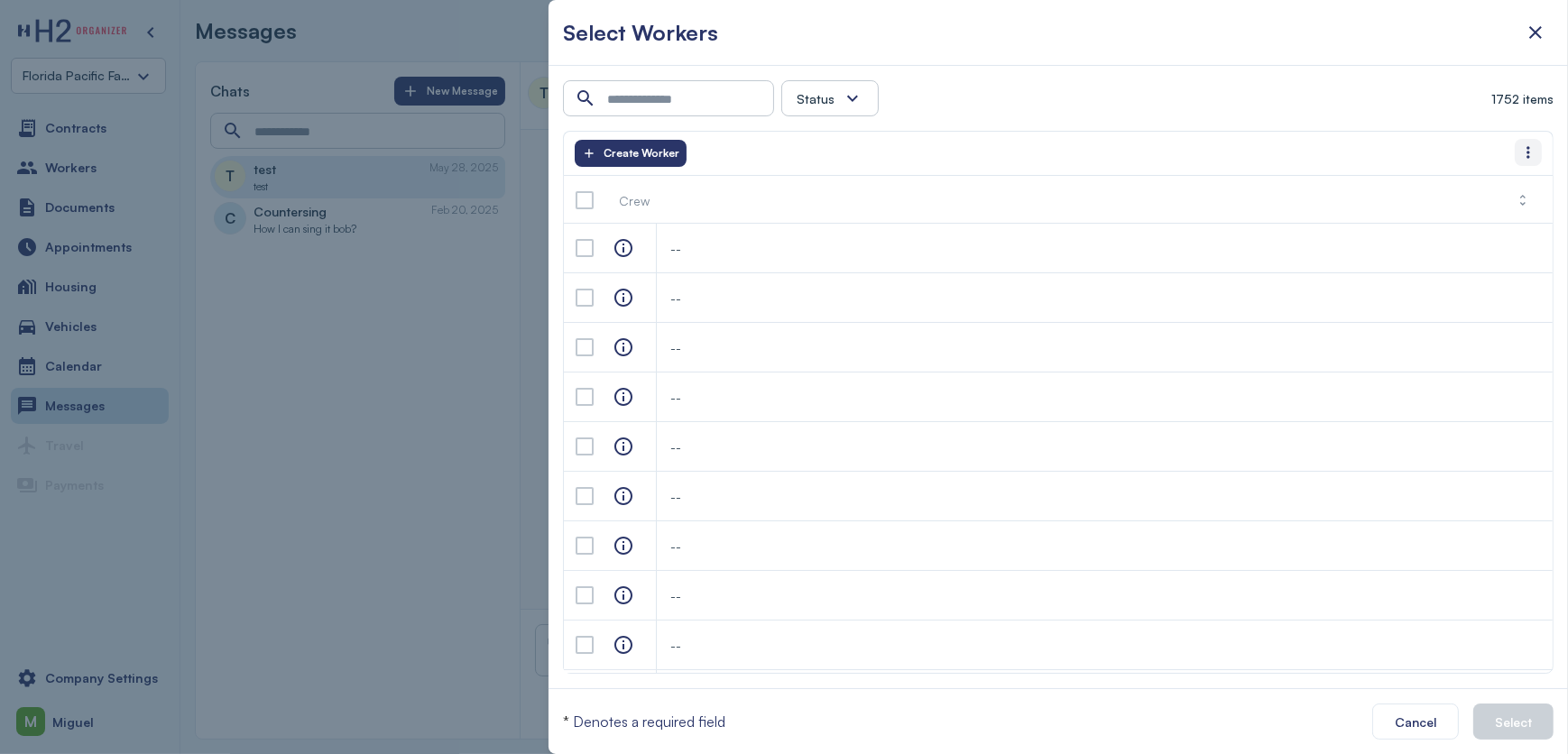 click at bounding box center (1528, 152) 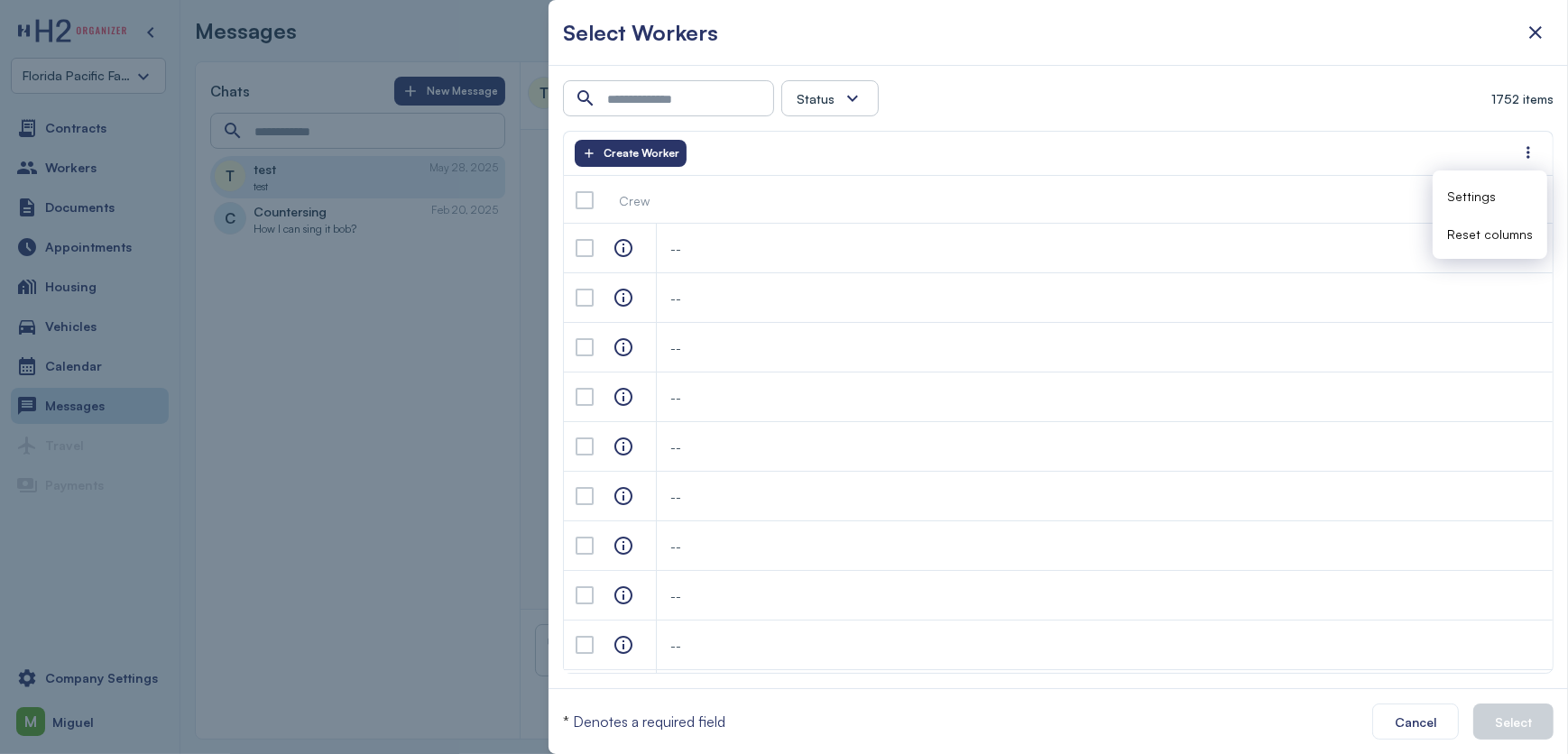 click on "Settings" at bounding box center (1471, 196) 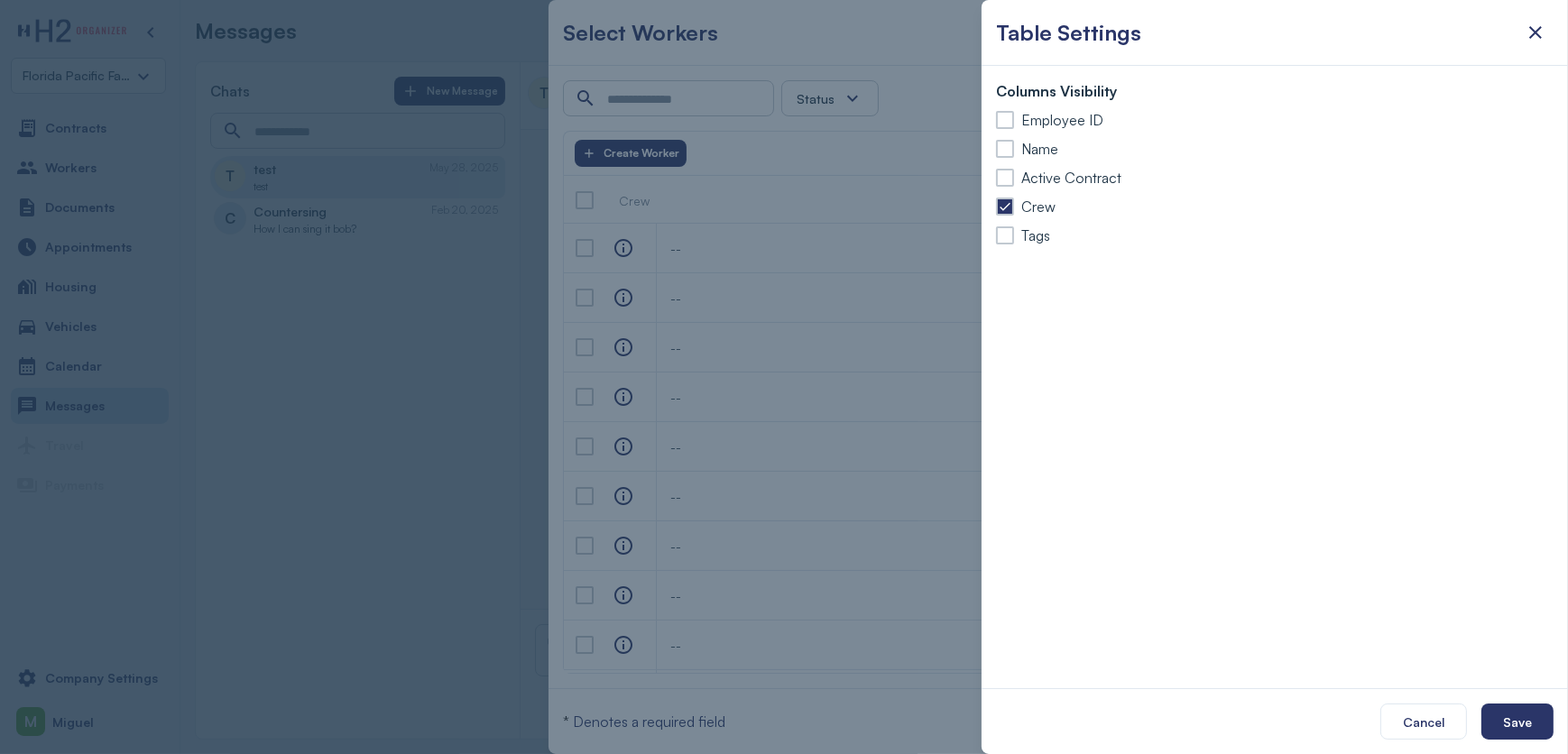 click on "Employee ID" at bounding box center (1062, 120) 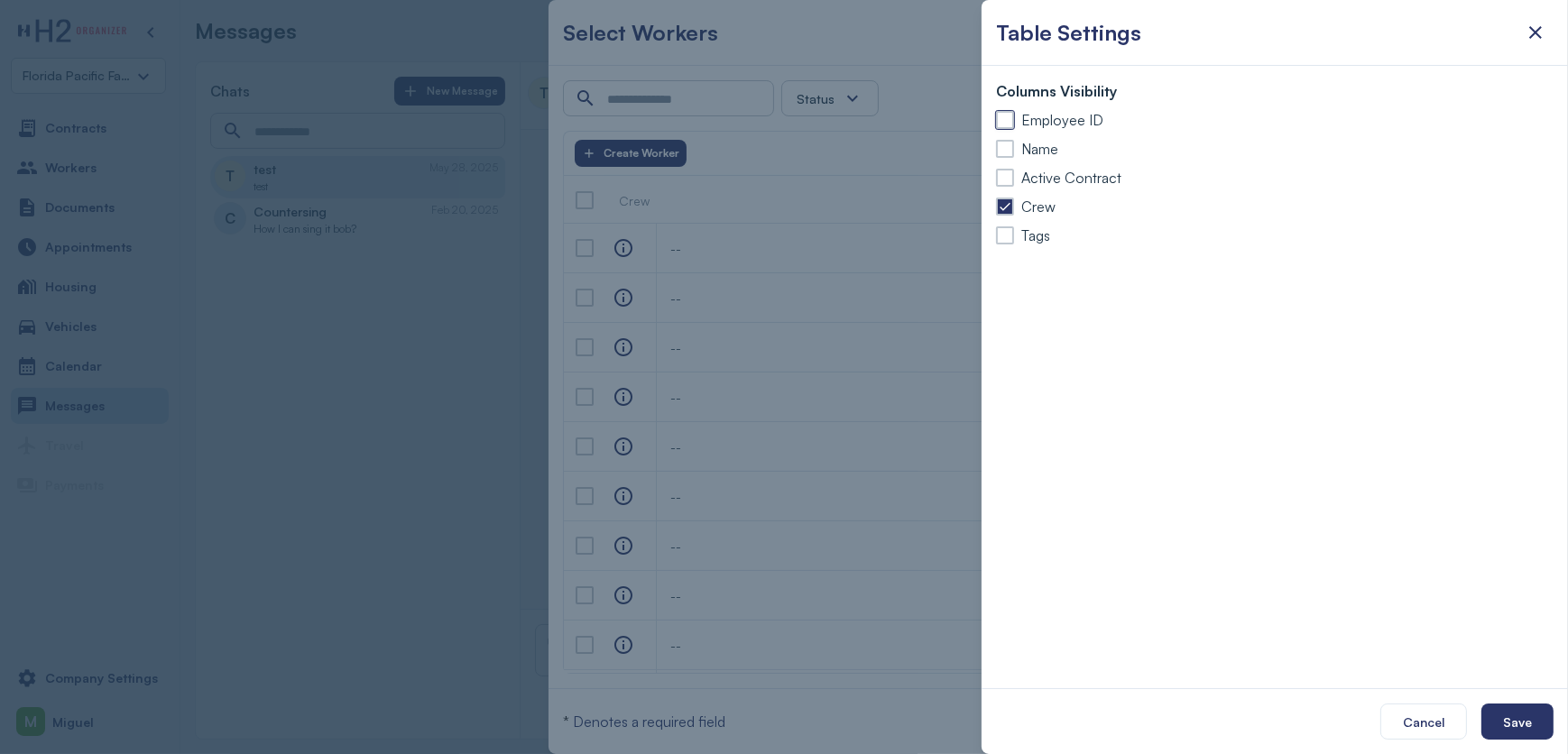 click at bounding box center [1005, 120] 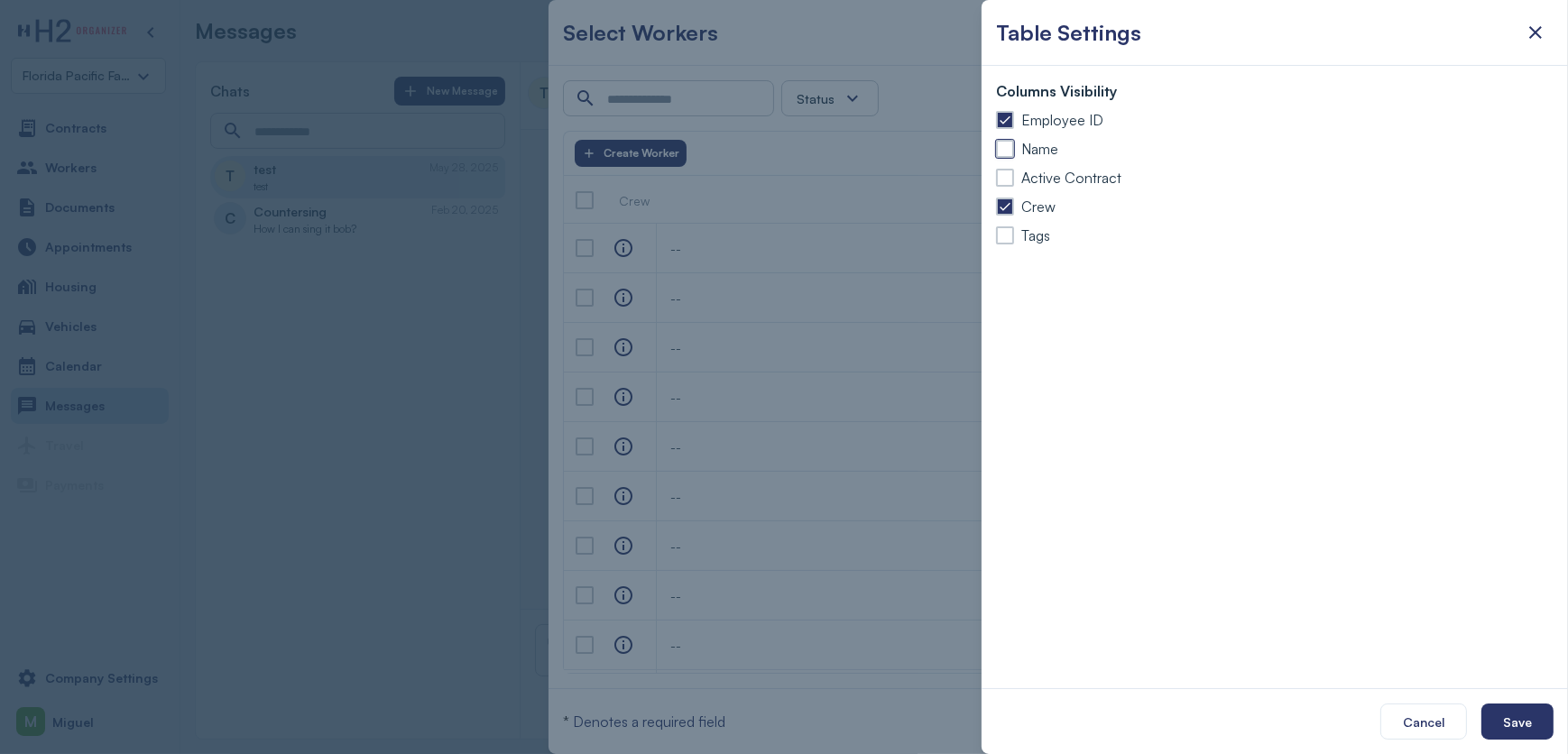 click at bounding box center [1005, 149] 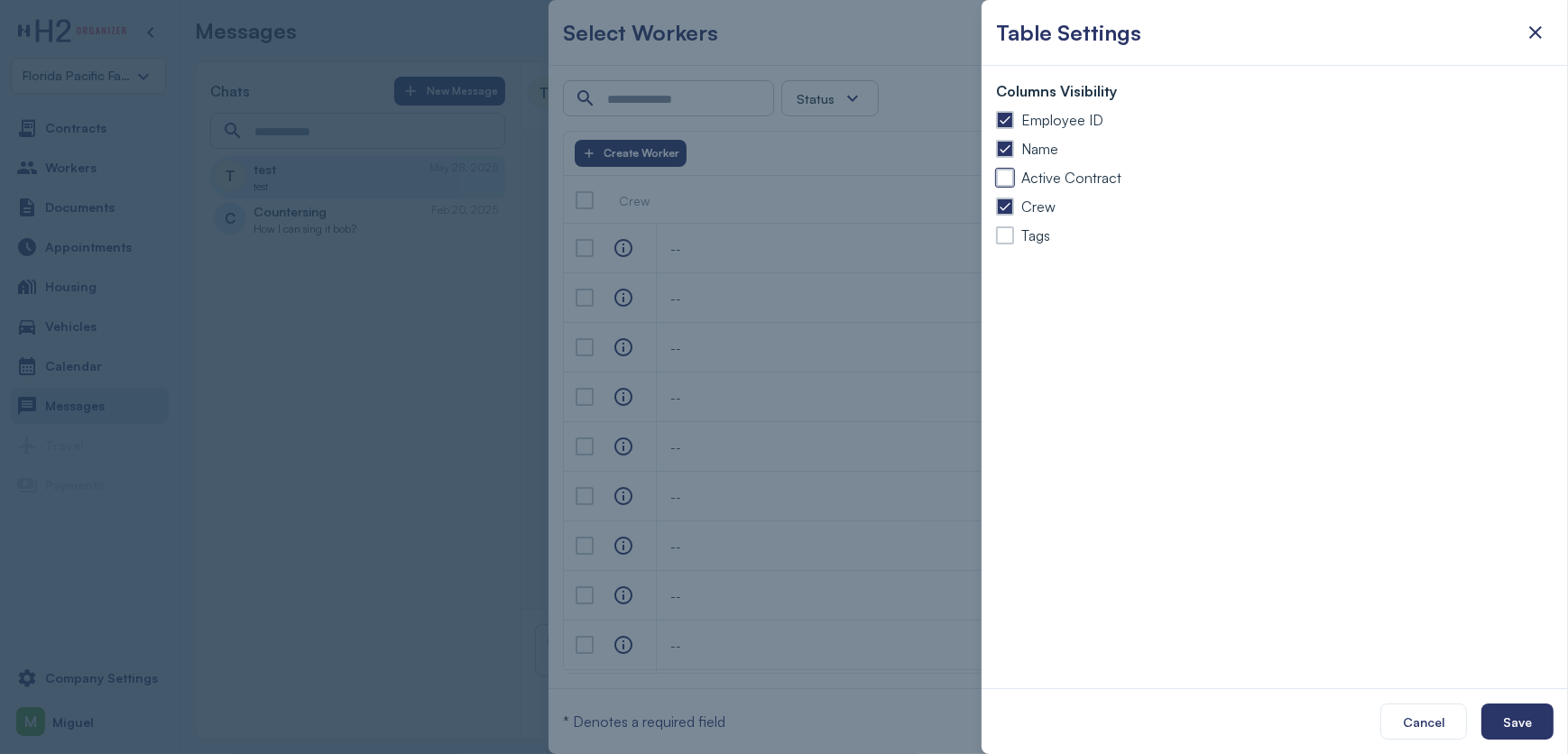 click at bounding box center (1005, 178) 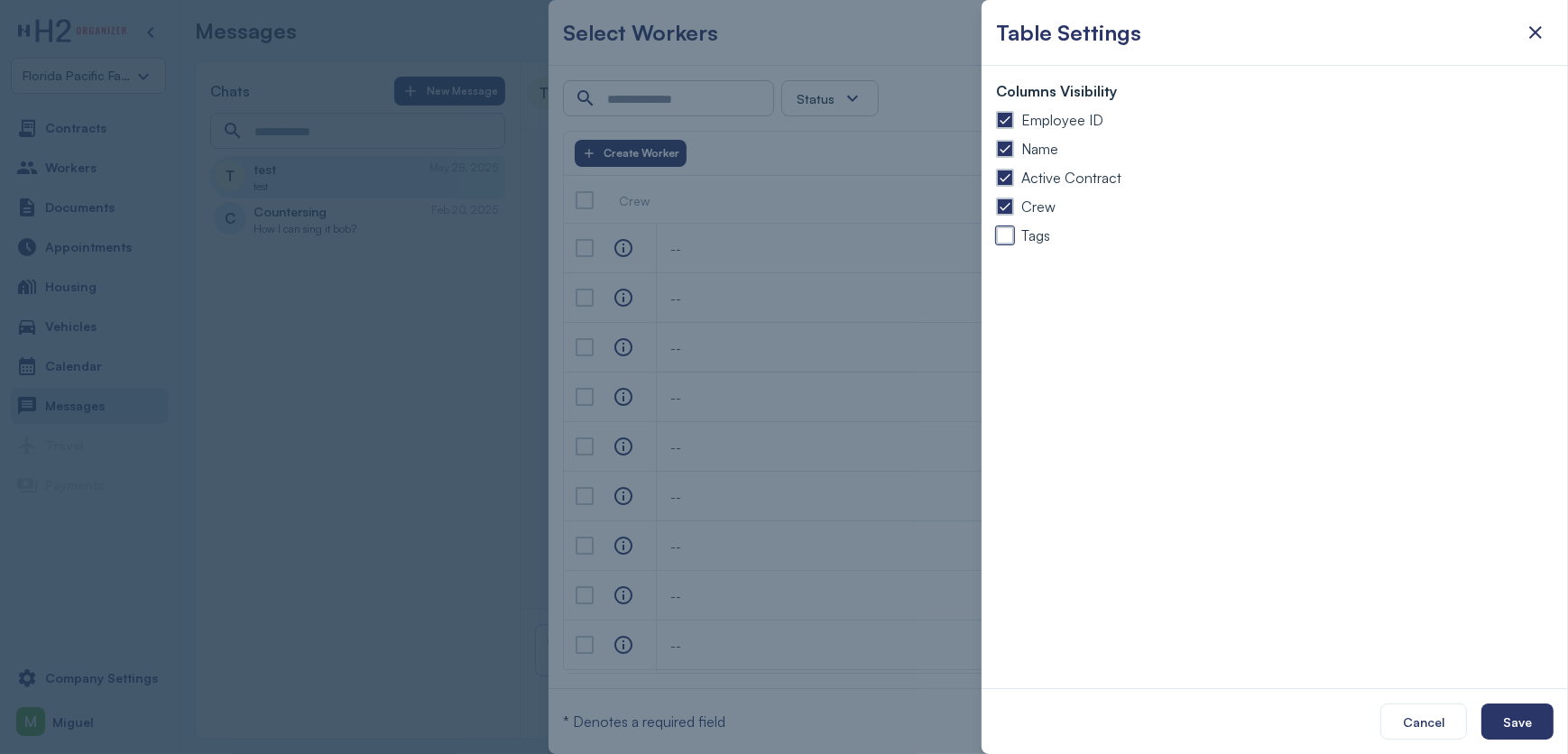click at bounding box center [1005, 235] 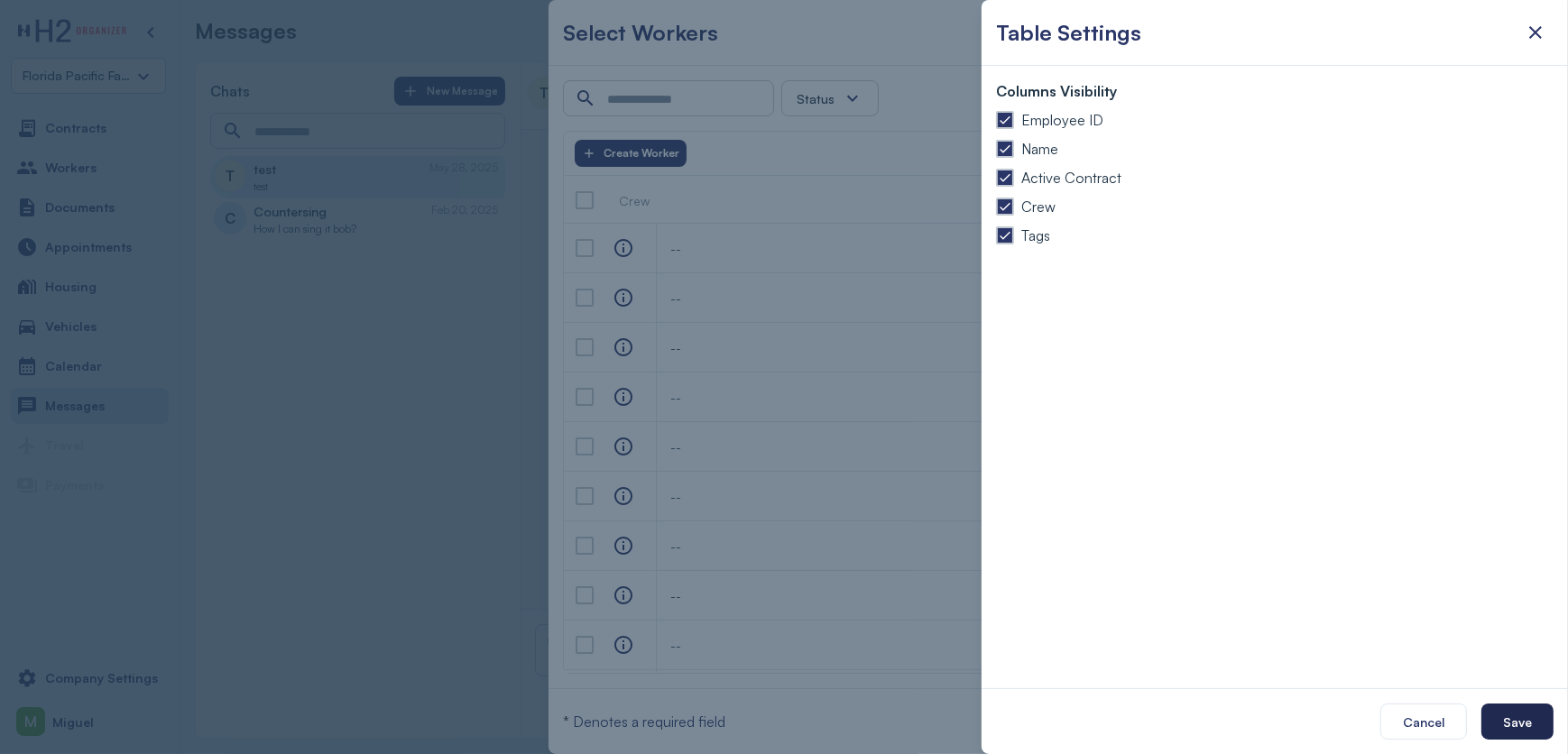 click on "Save" at bounding box center [1517, 722] 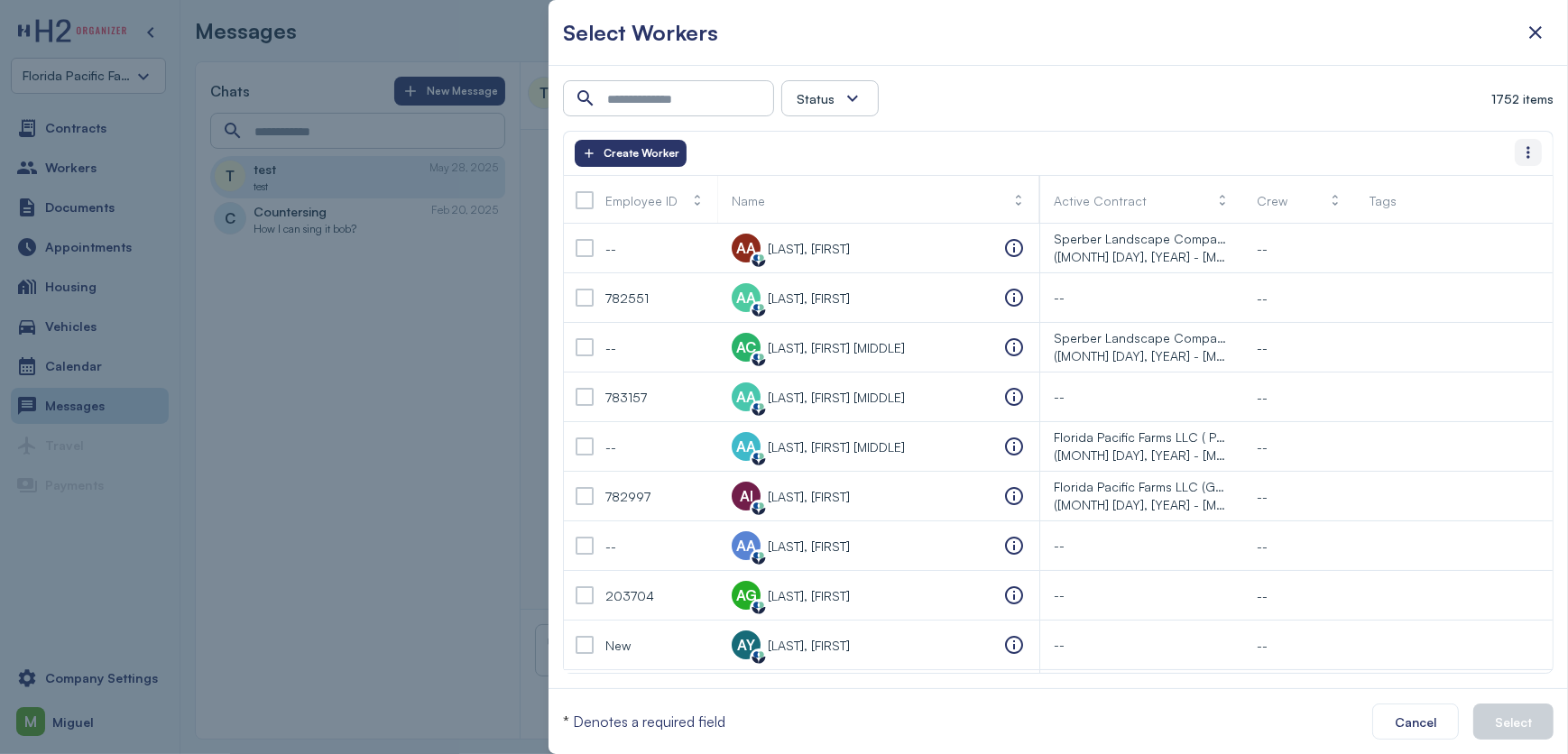 click at bounding box center (1528, 152) 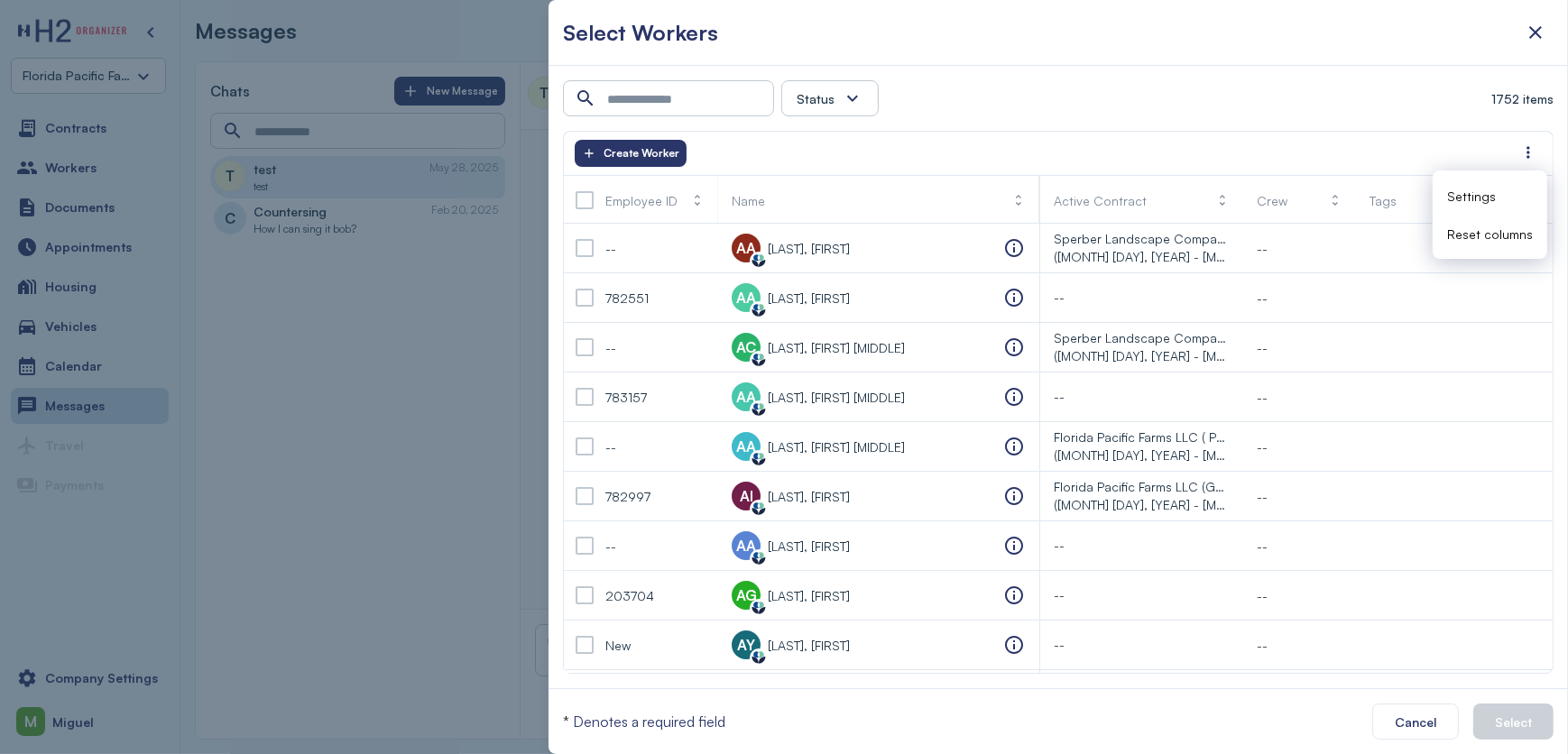click on "Settings" at bounding box center (1471, 196) 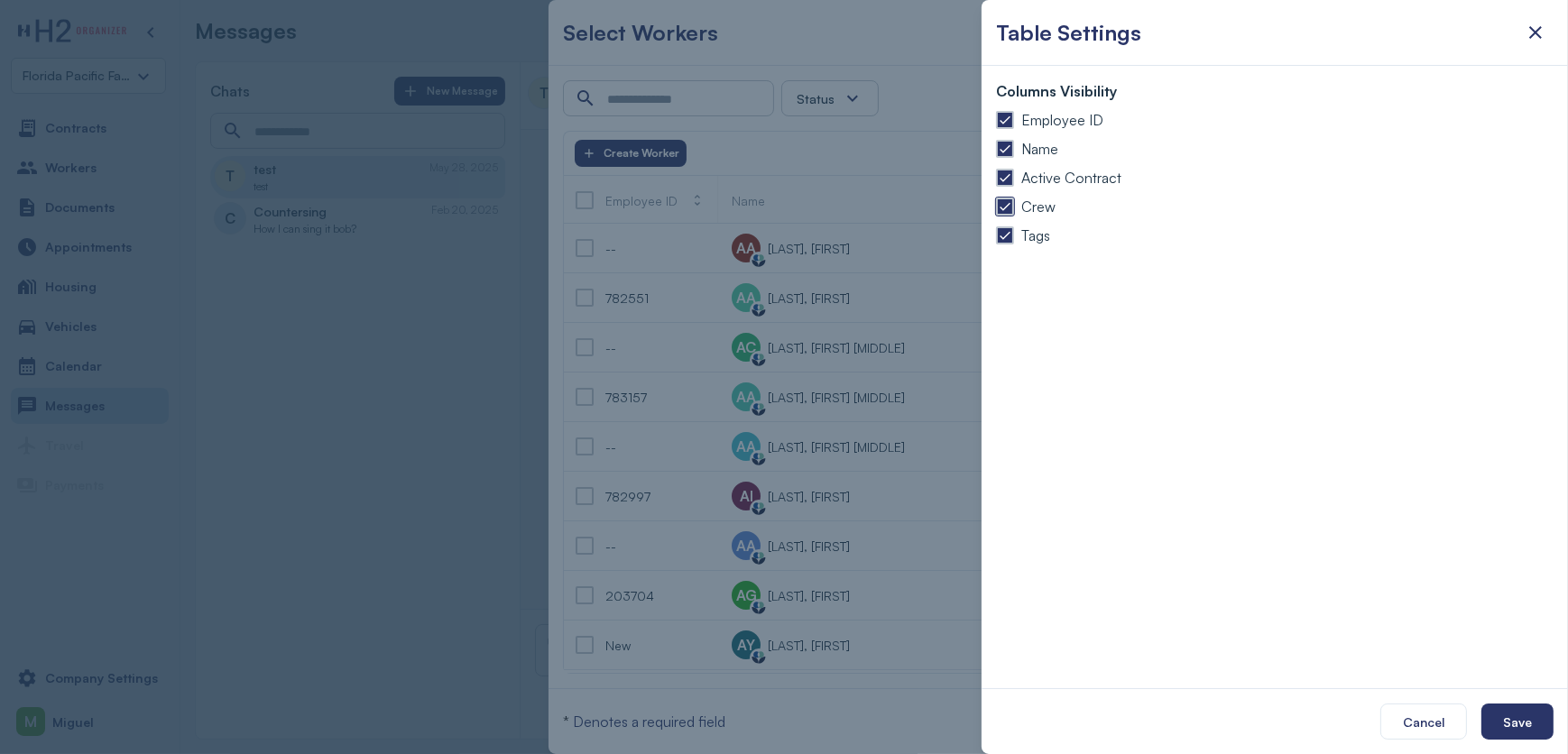 click at bounding box center (1005, 207) 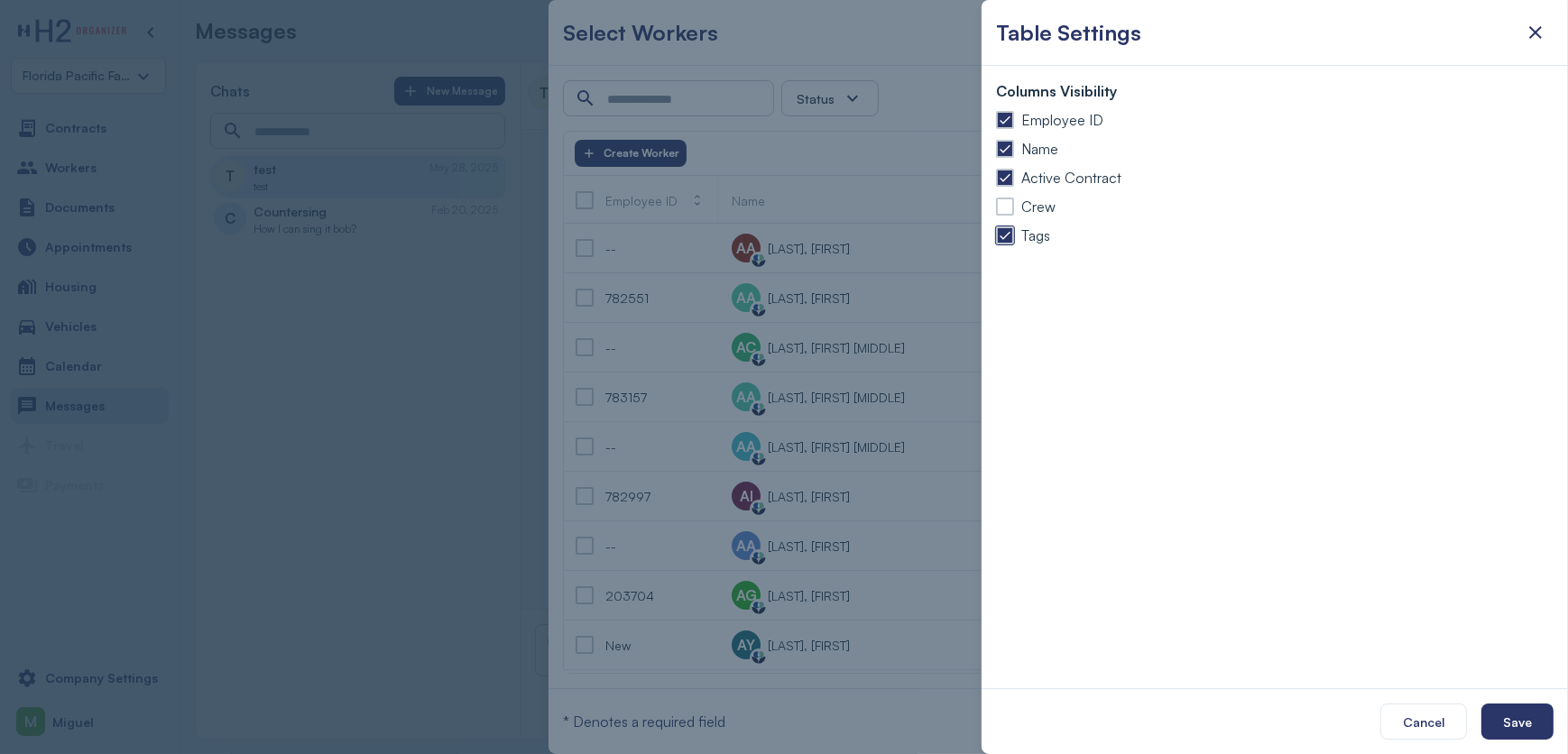 click at bounding box center (1005, 235) 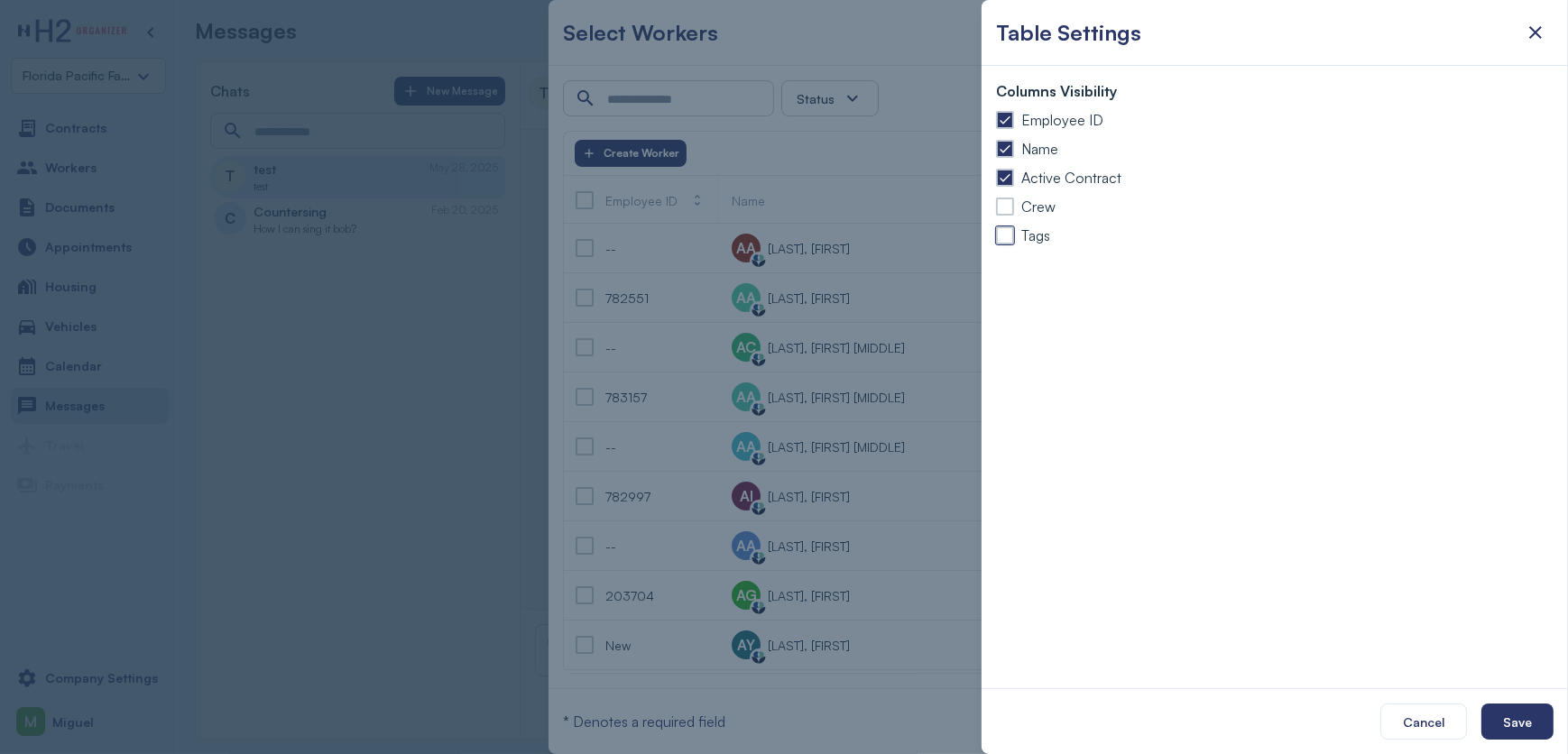 click at bounding box center (1005, 235) 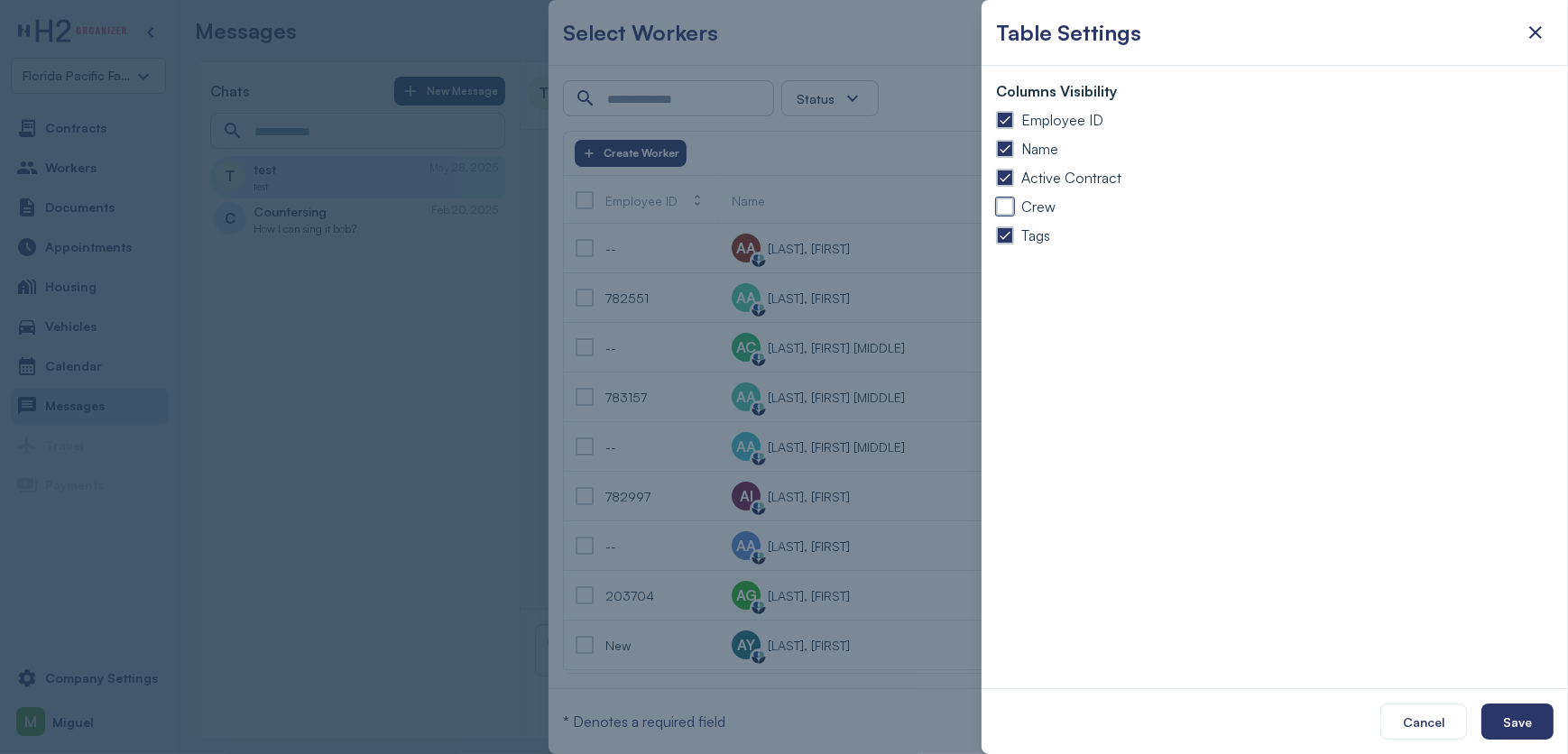 click at bounding box center [1005, 207] 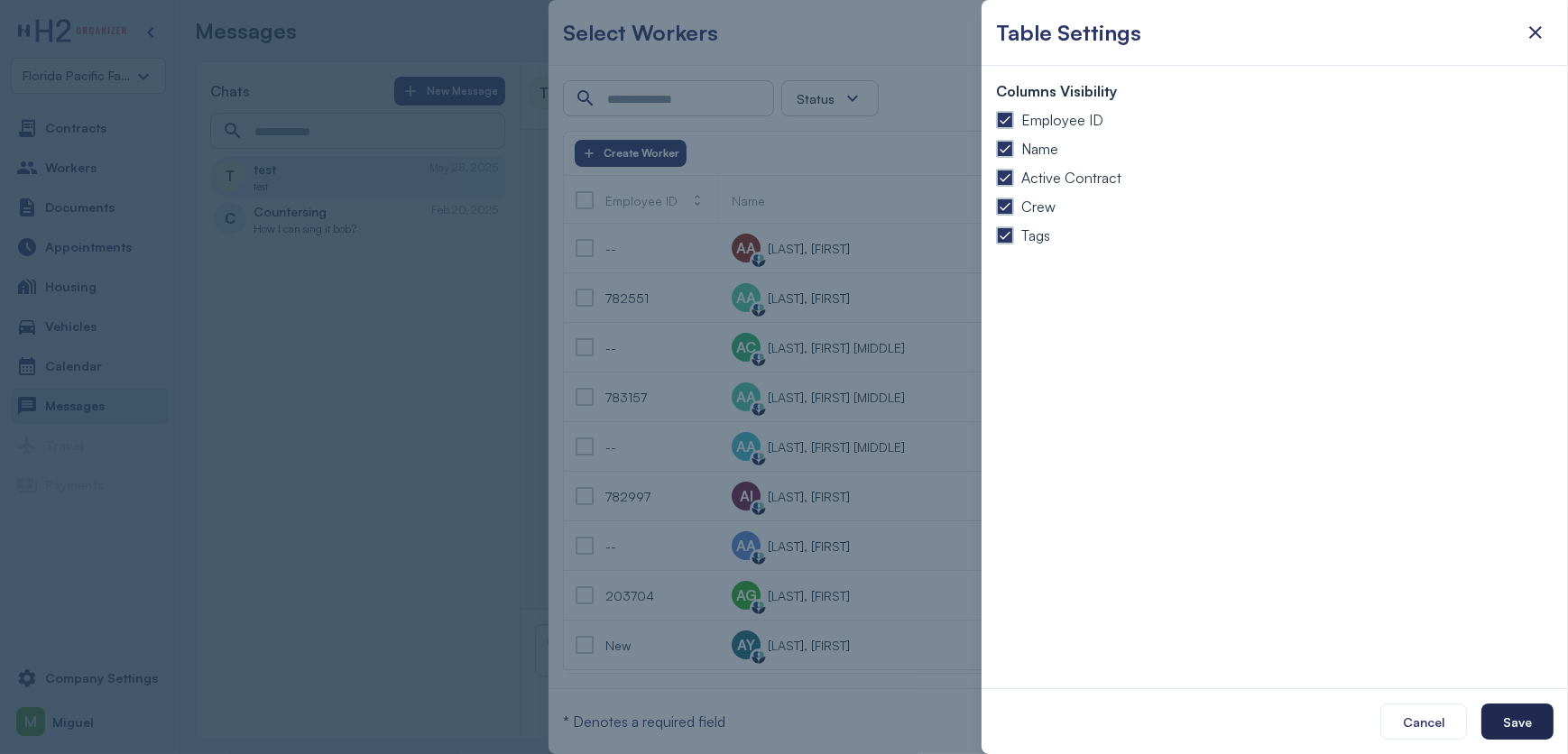 click on "Save" at bounding box center [1517, 722] 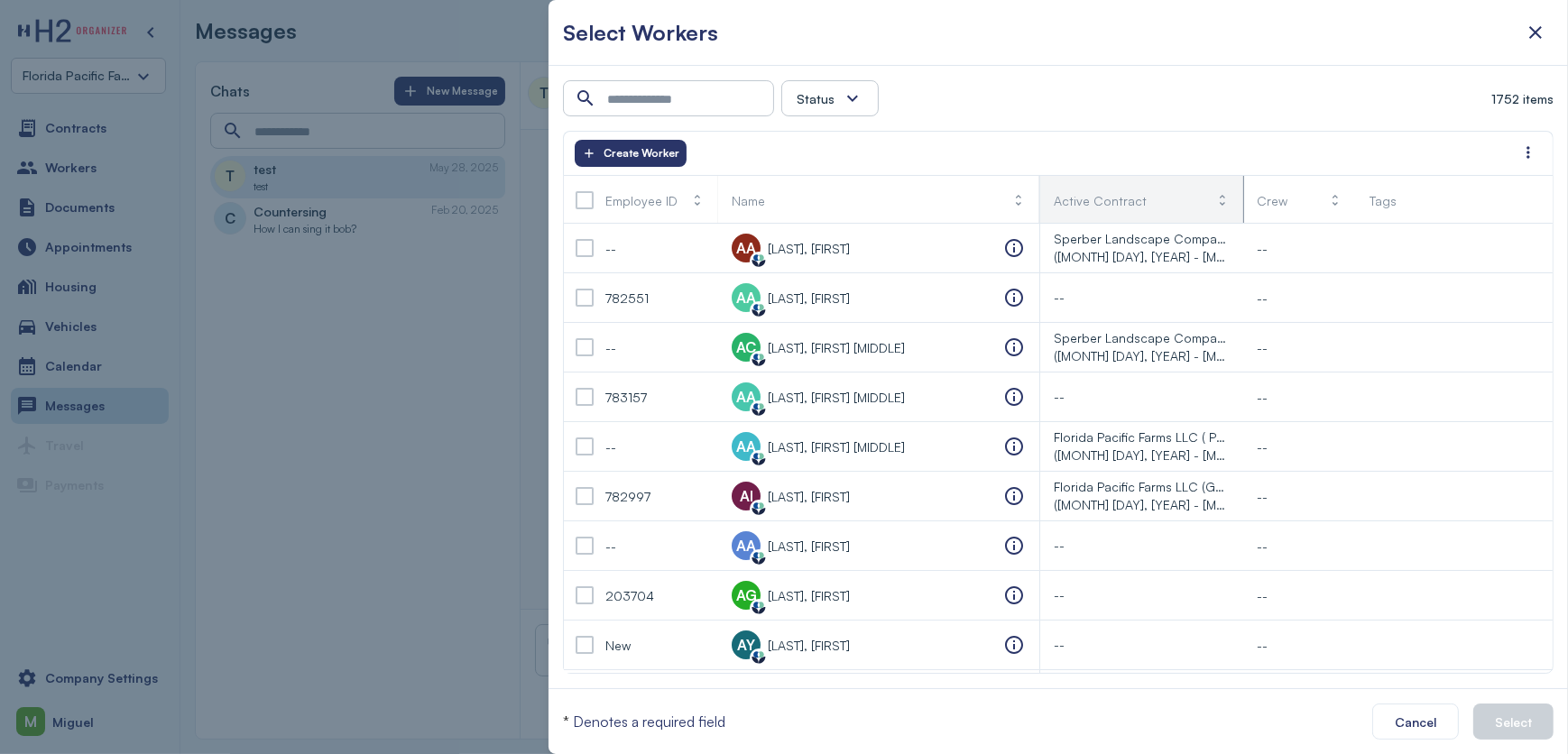 drag, startPoint x: 1075, startPoint y: 196, endPoint x: 1083, endPoint y: 206, distance: 12.806248 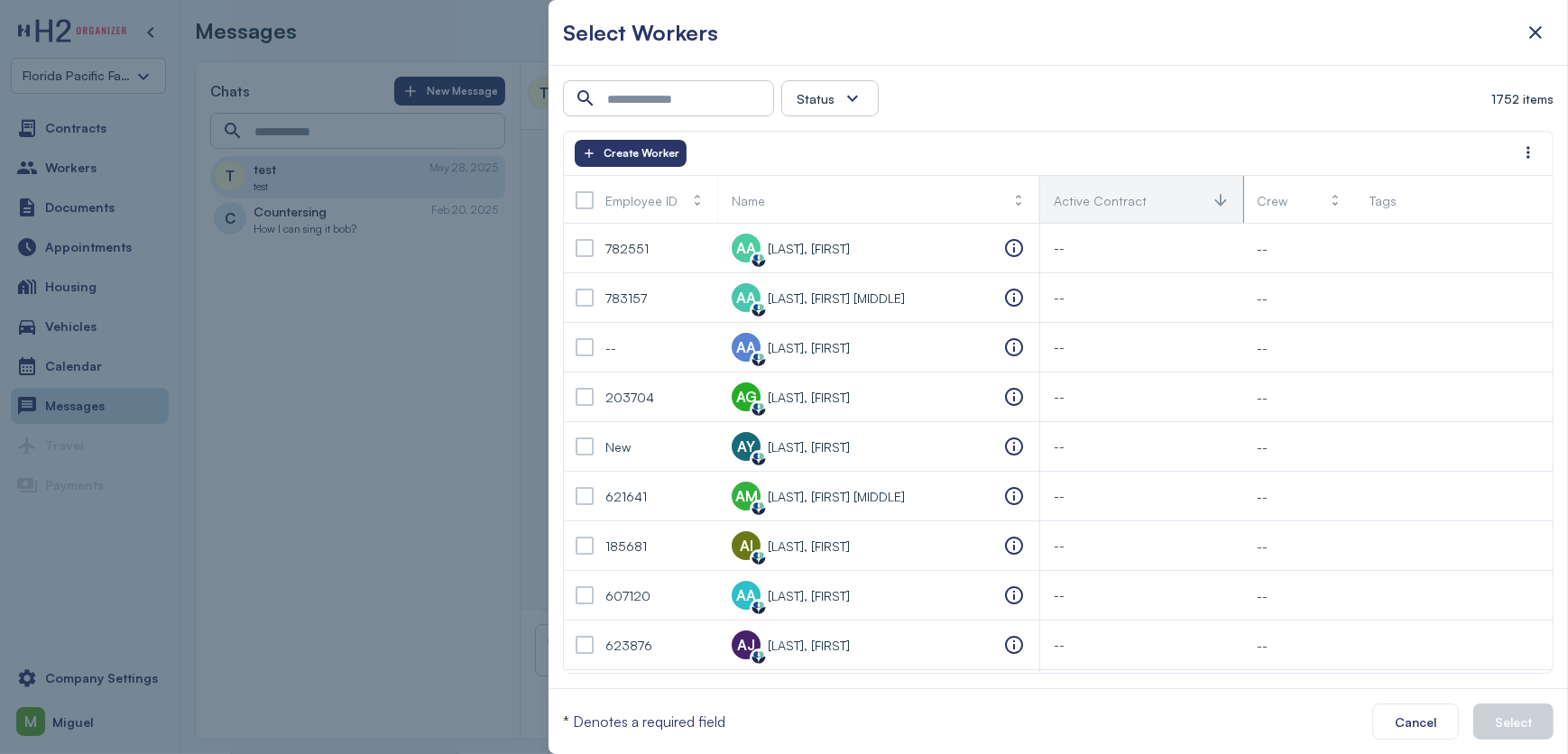 click on "Active Contract" at bounding box center (1100, 200) 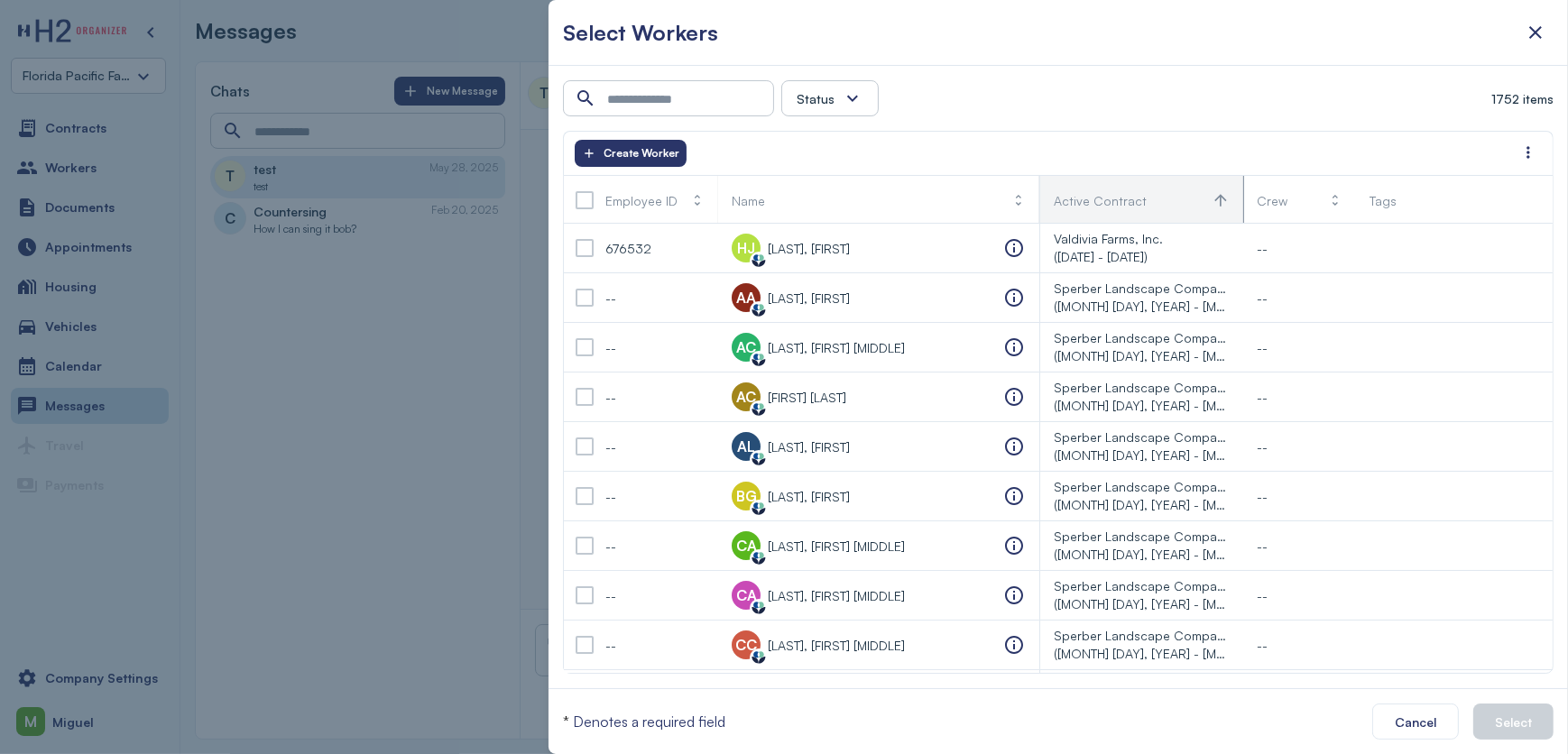 click on "Active Contract" at bounding box center (1100, 200) 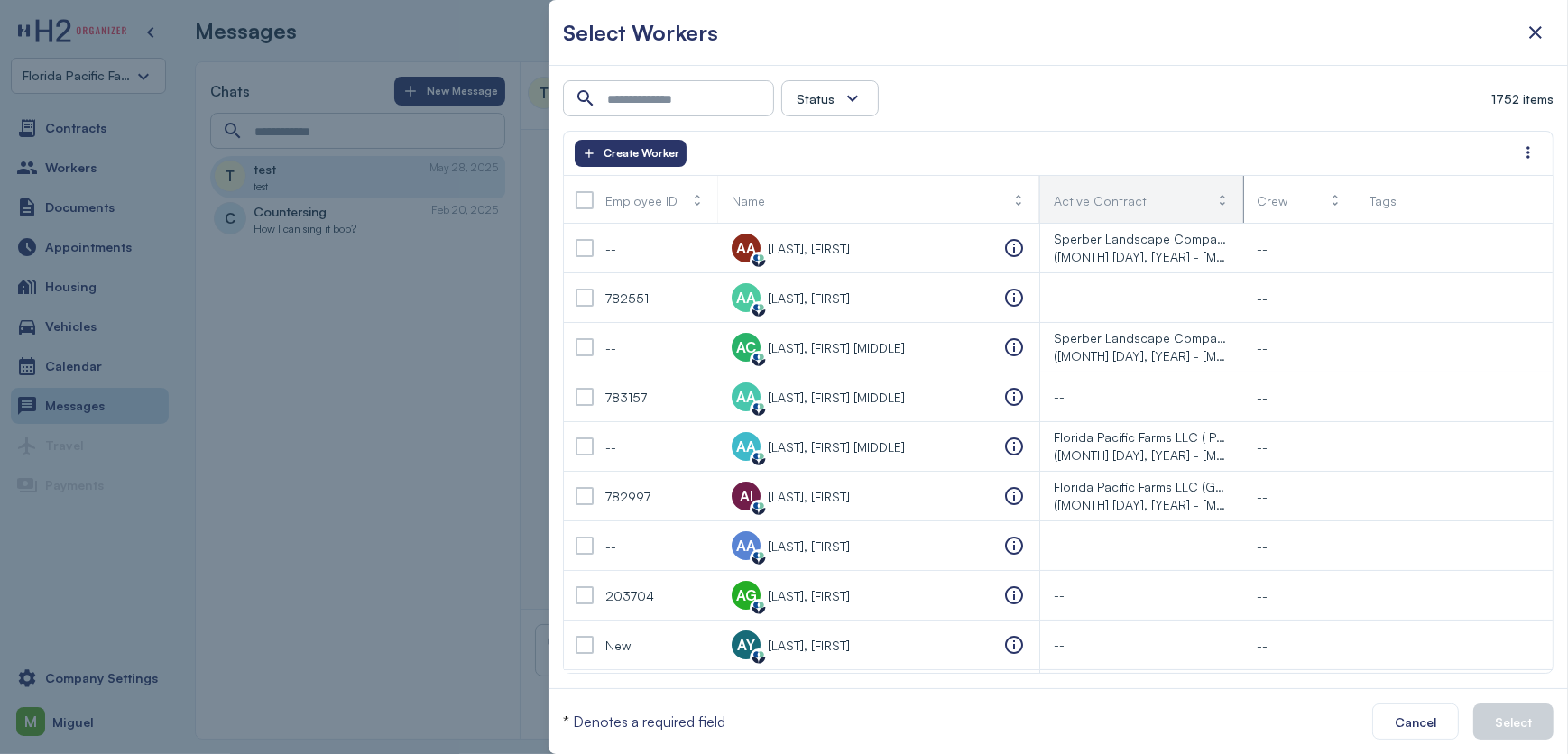 click on "Active Contract" at bounding box center (1100, 200) 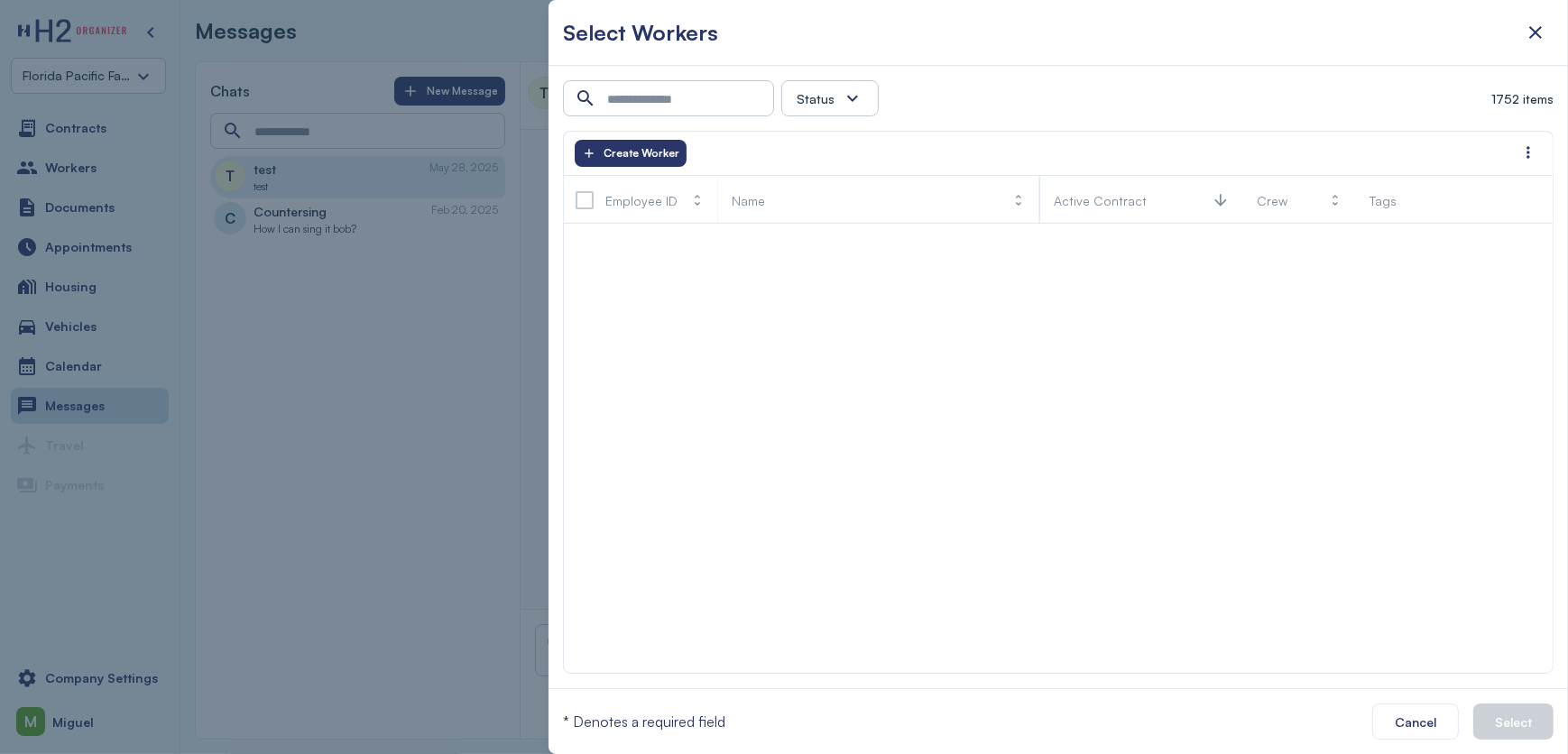 scroll, scrollTop: 84894, scrollLeft: 0, axis: vertical 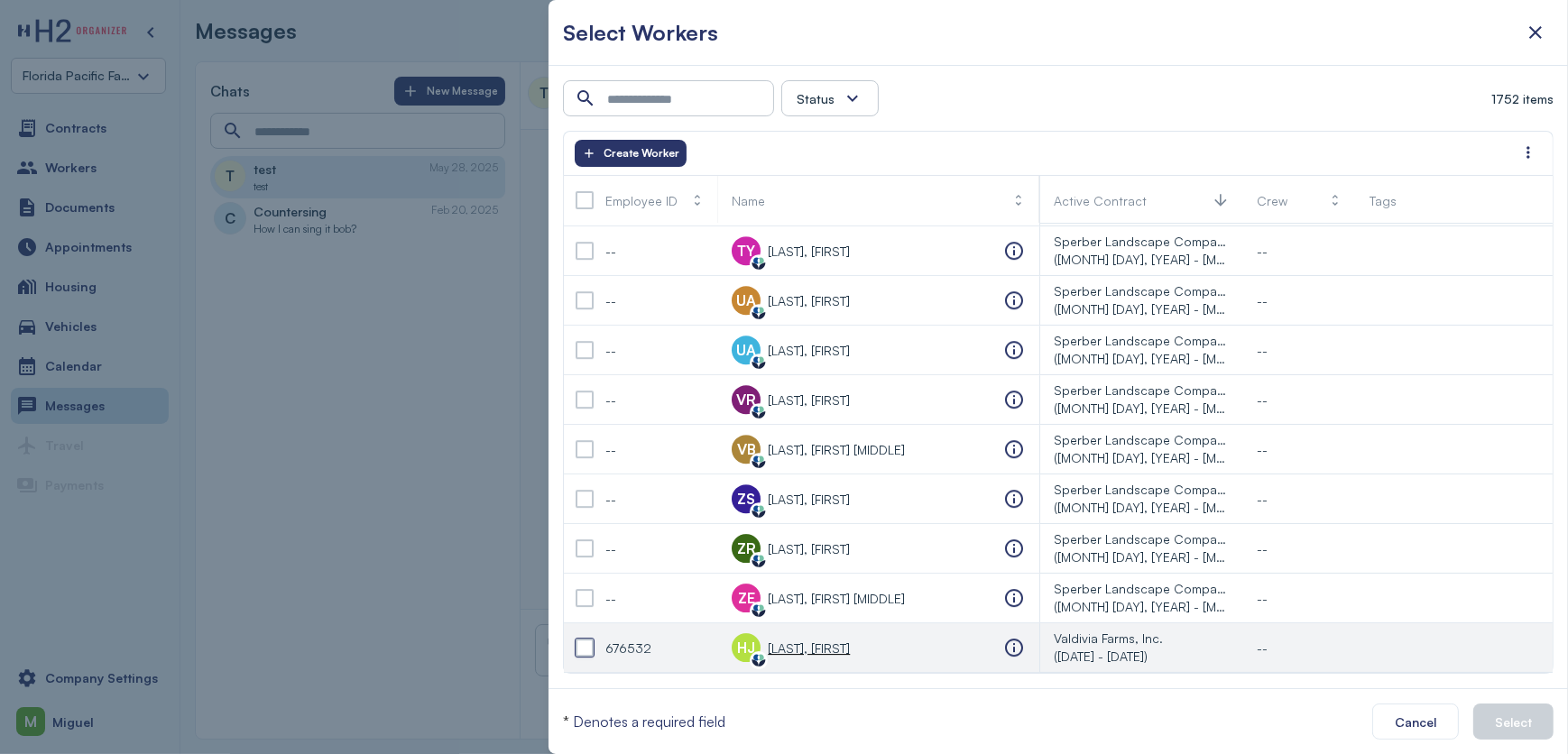 click at bounding box center [585, 648] 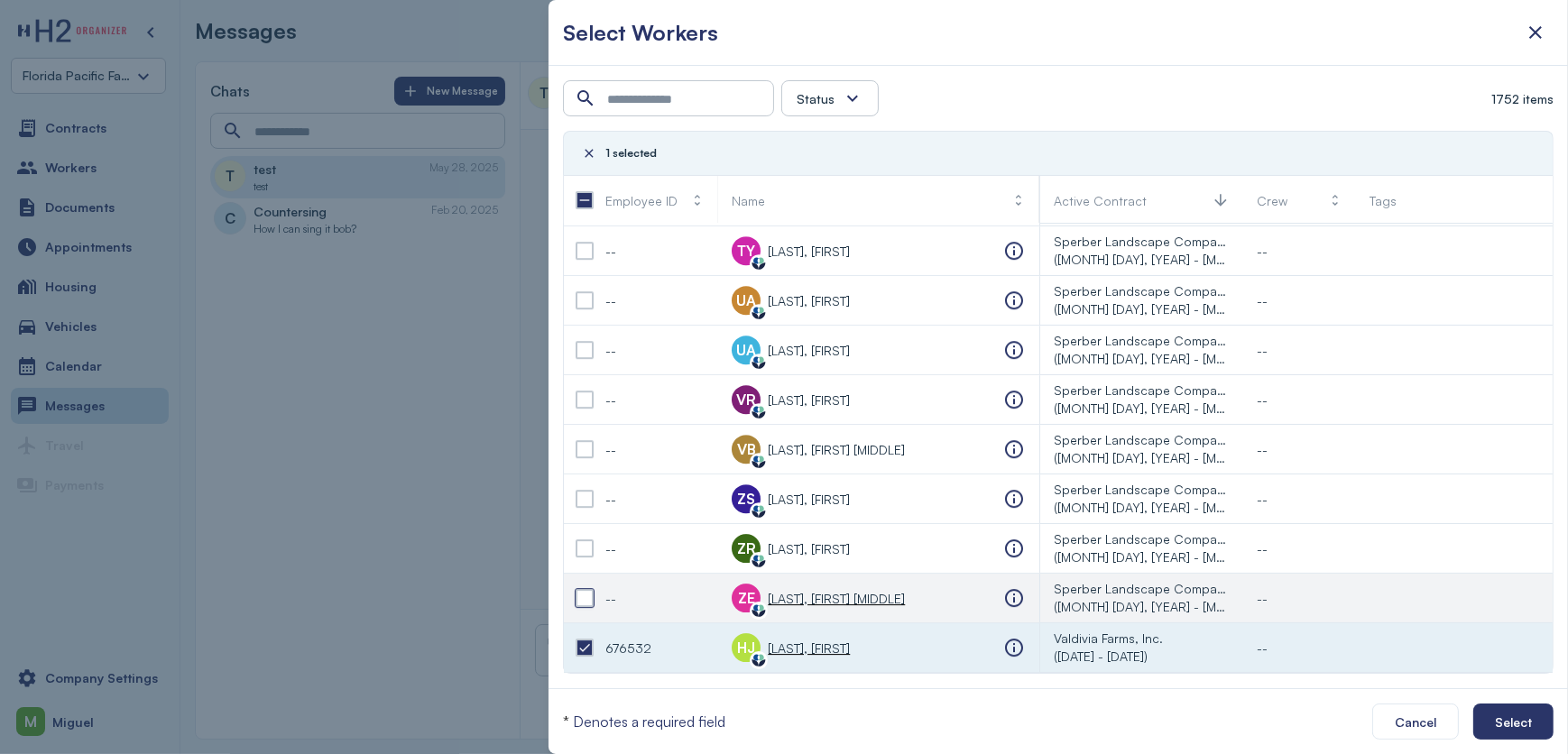 click at bounding box center [585, 598] 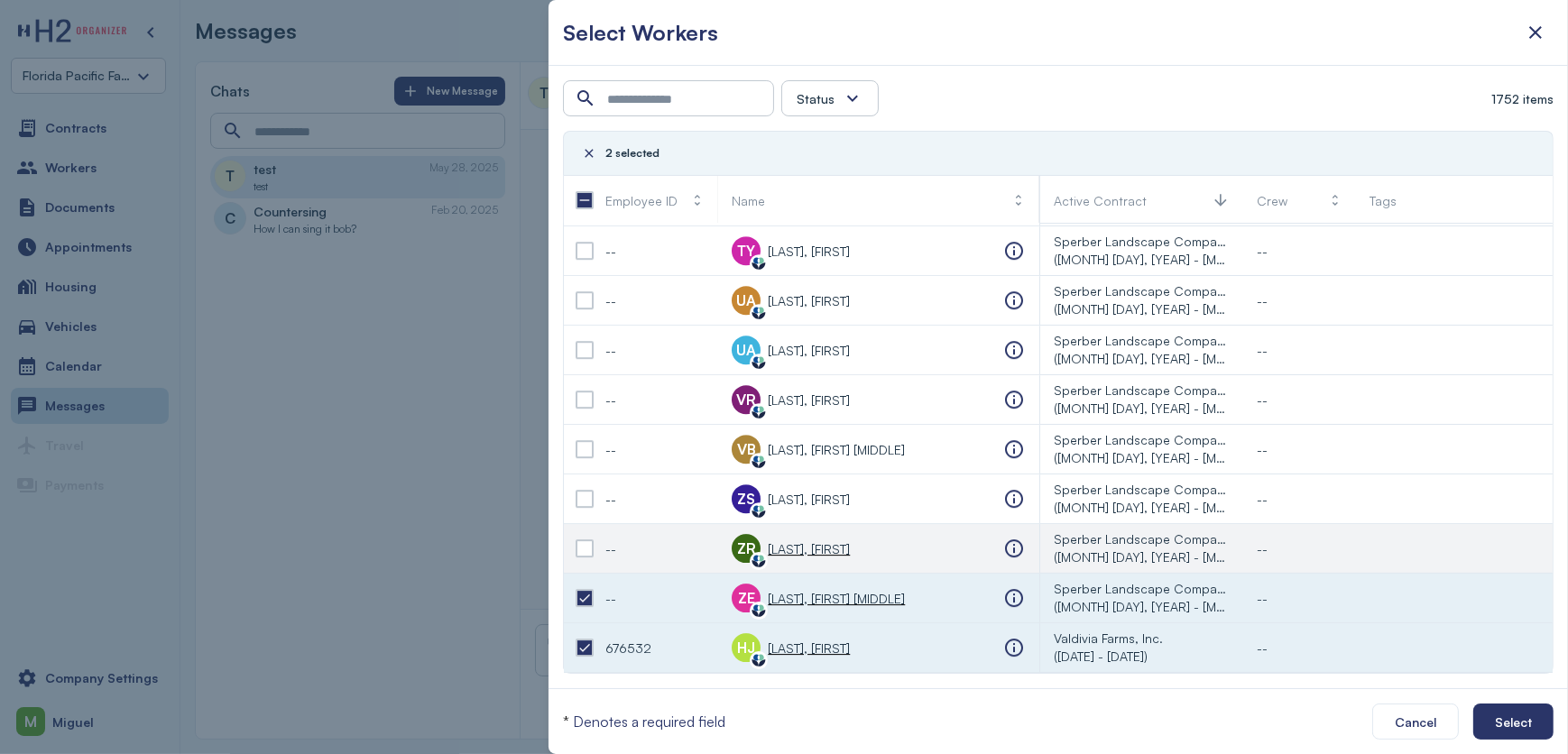 click at bounding box center (585, 548) 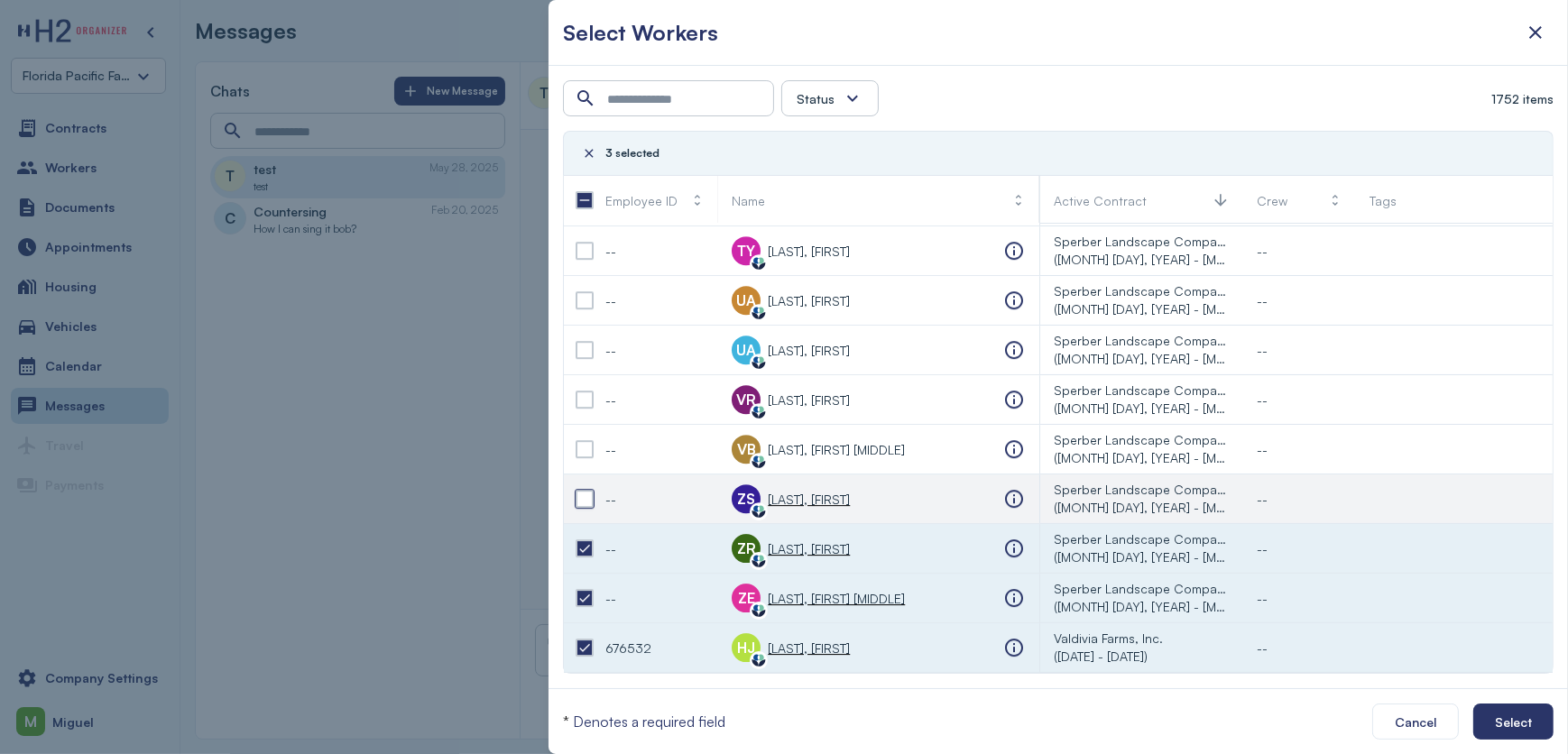 click at bounding box center [585, 499] 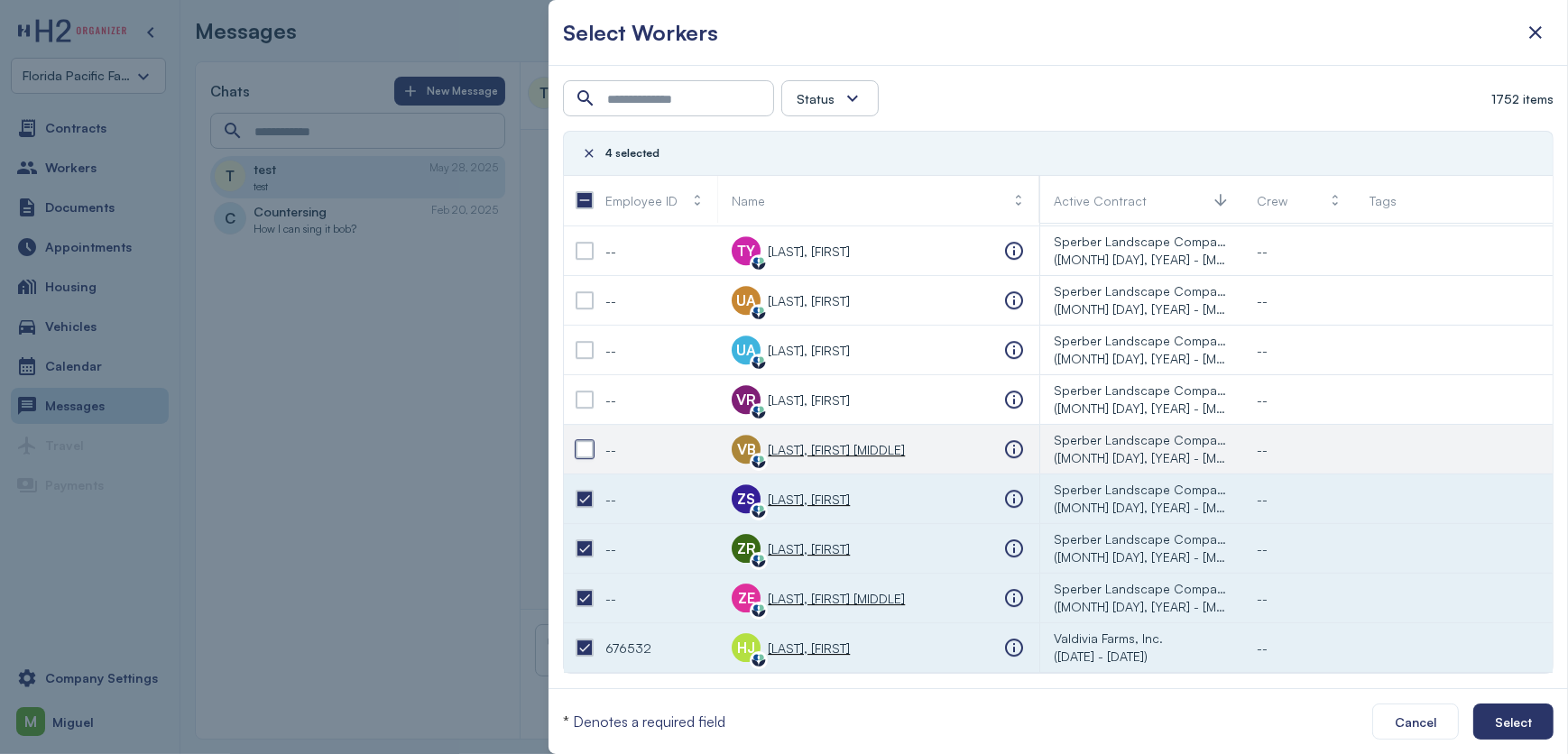 click at bounding box center (585, 449) 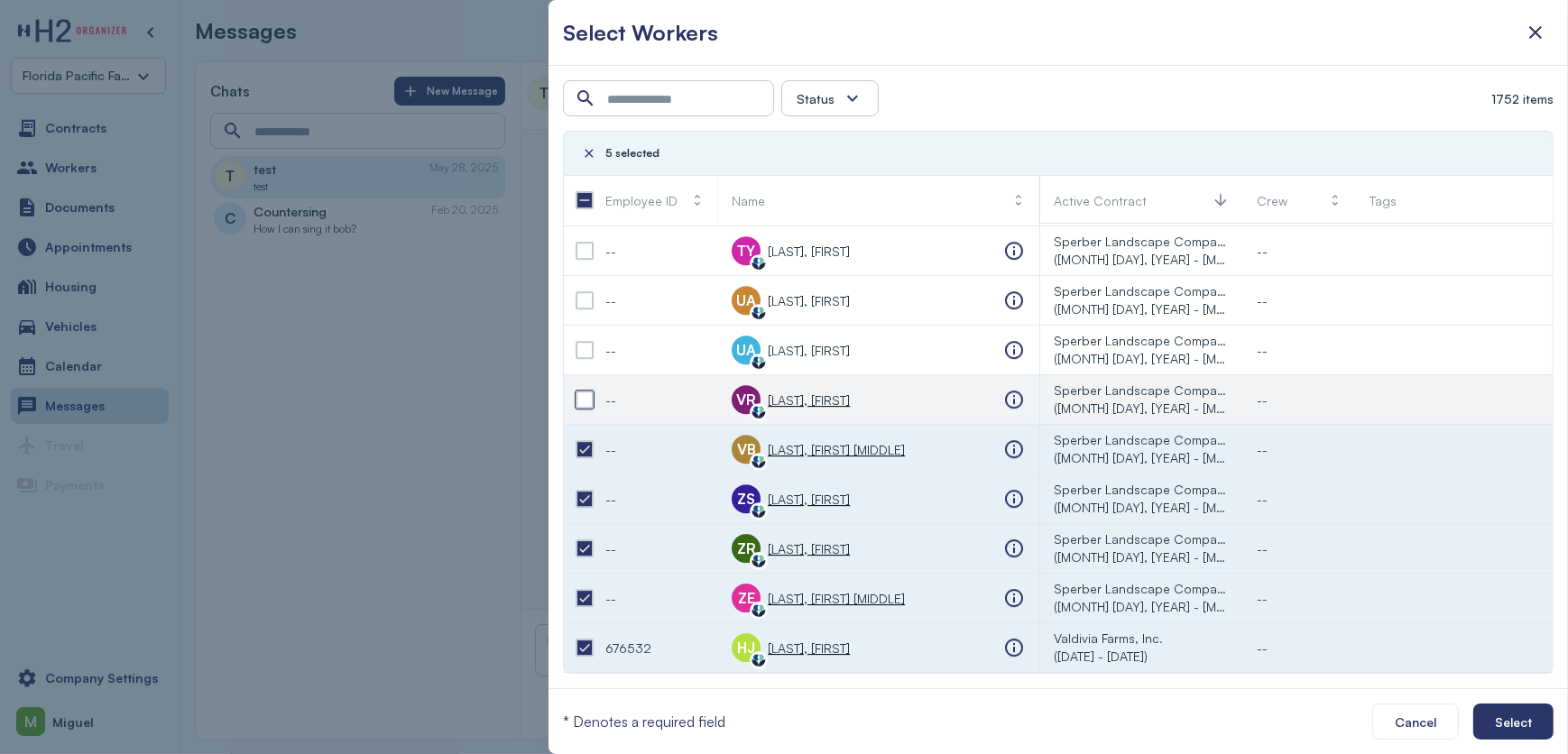 click at bounding box center (585, 400) 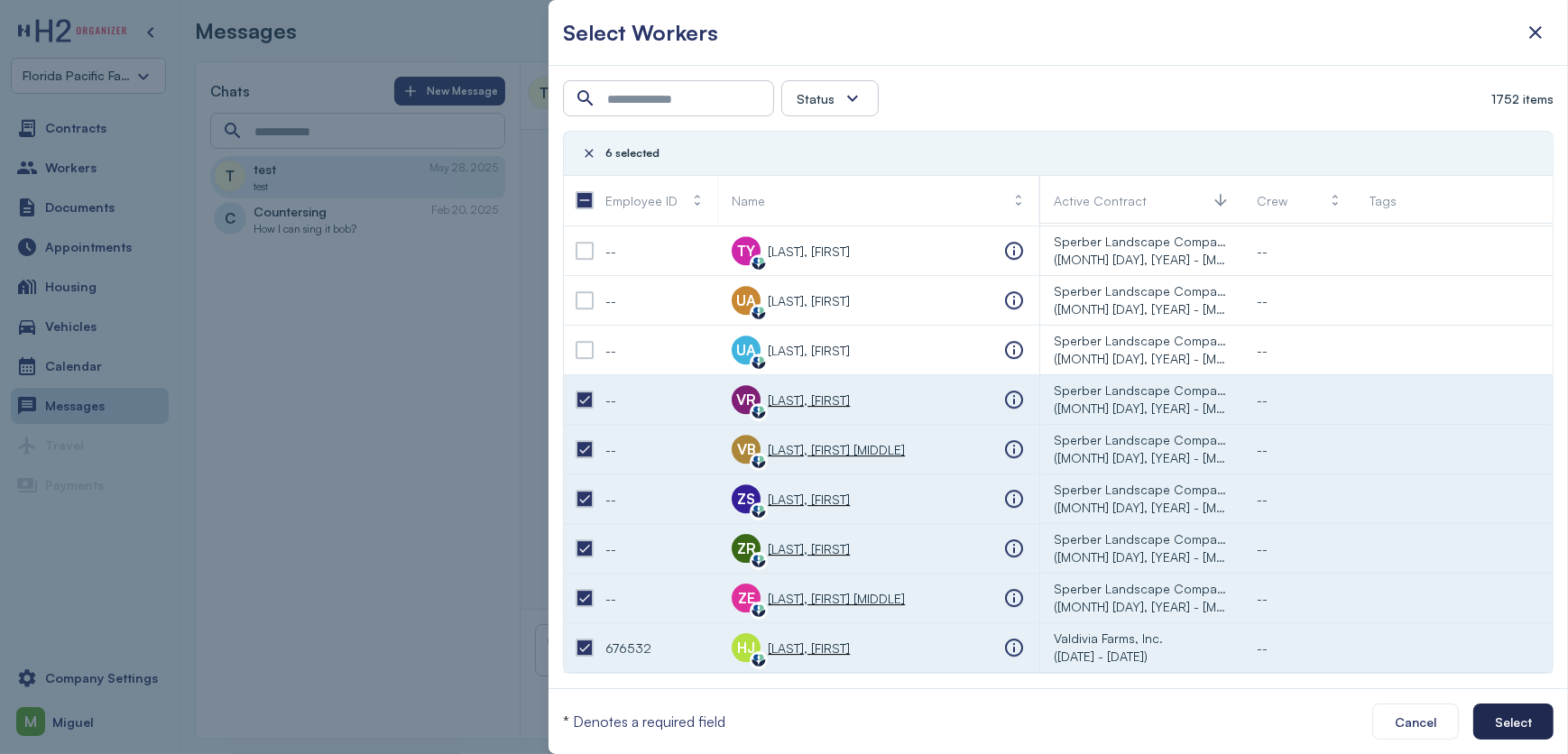 click on "Select" at bounding box center (1513, 722) 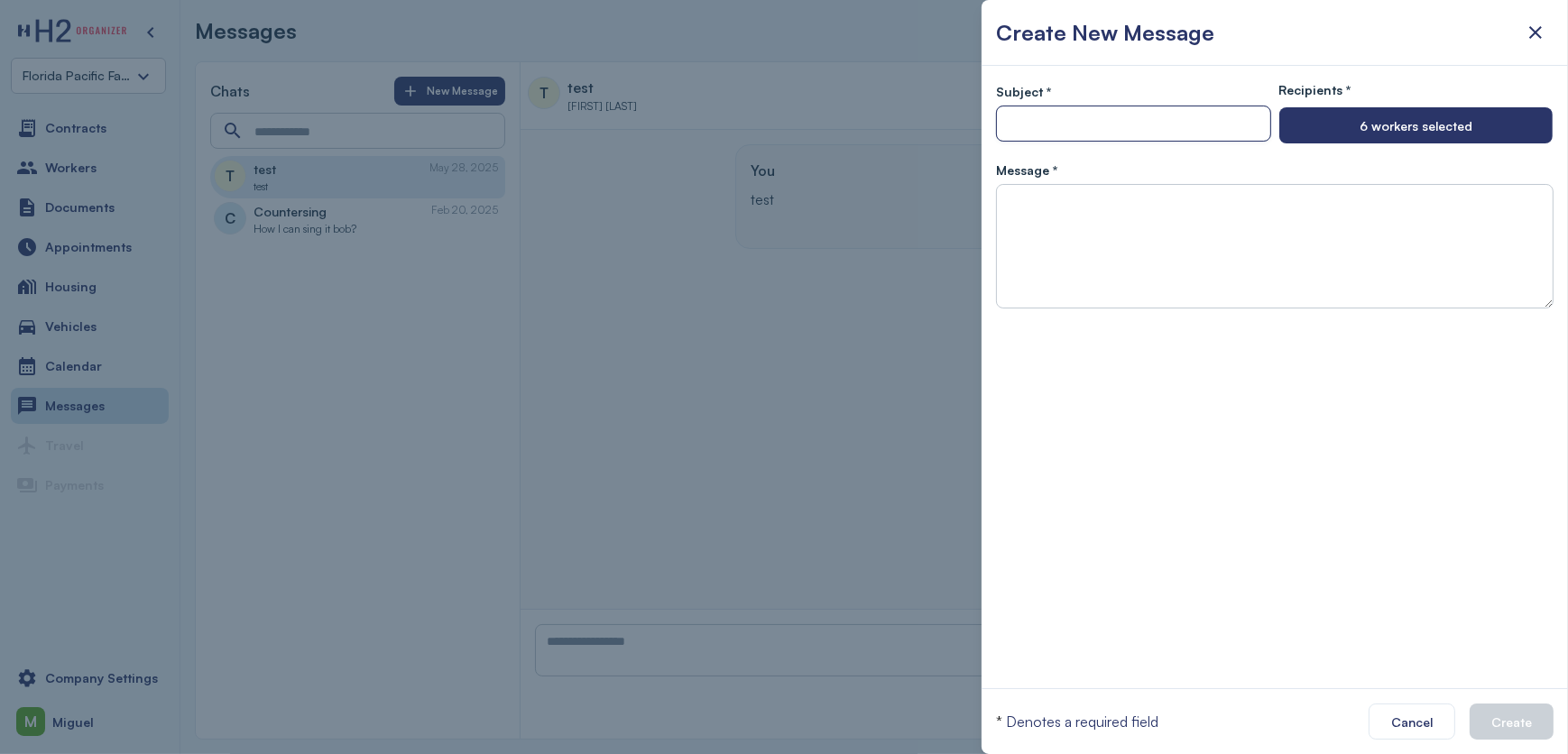 click at bounding box center (1133, 124) 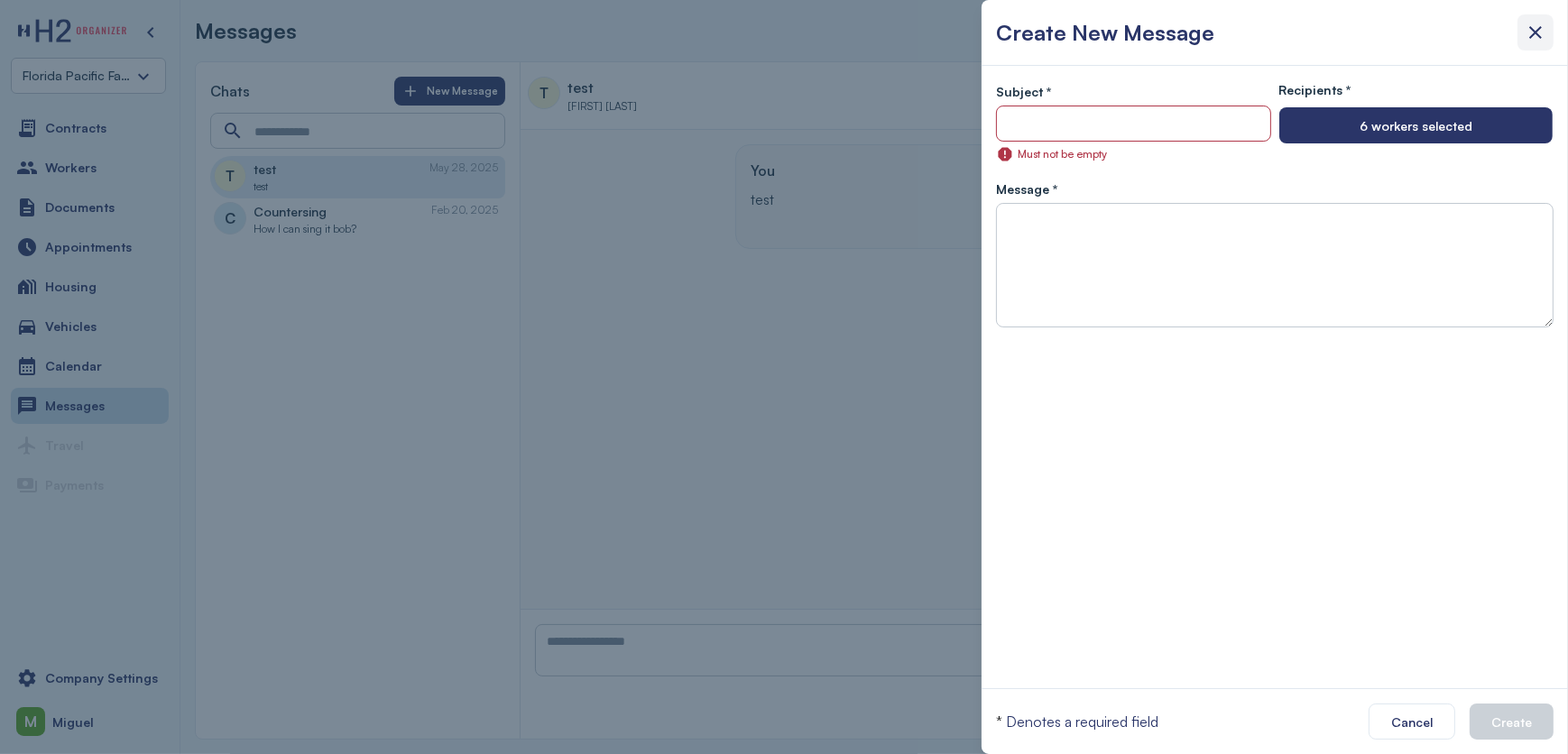 click at bounding box center [1536, 32] 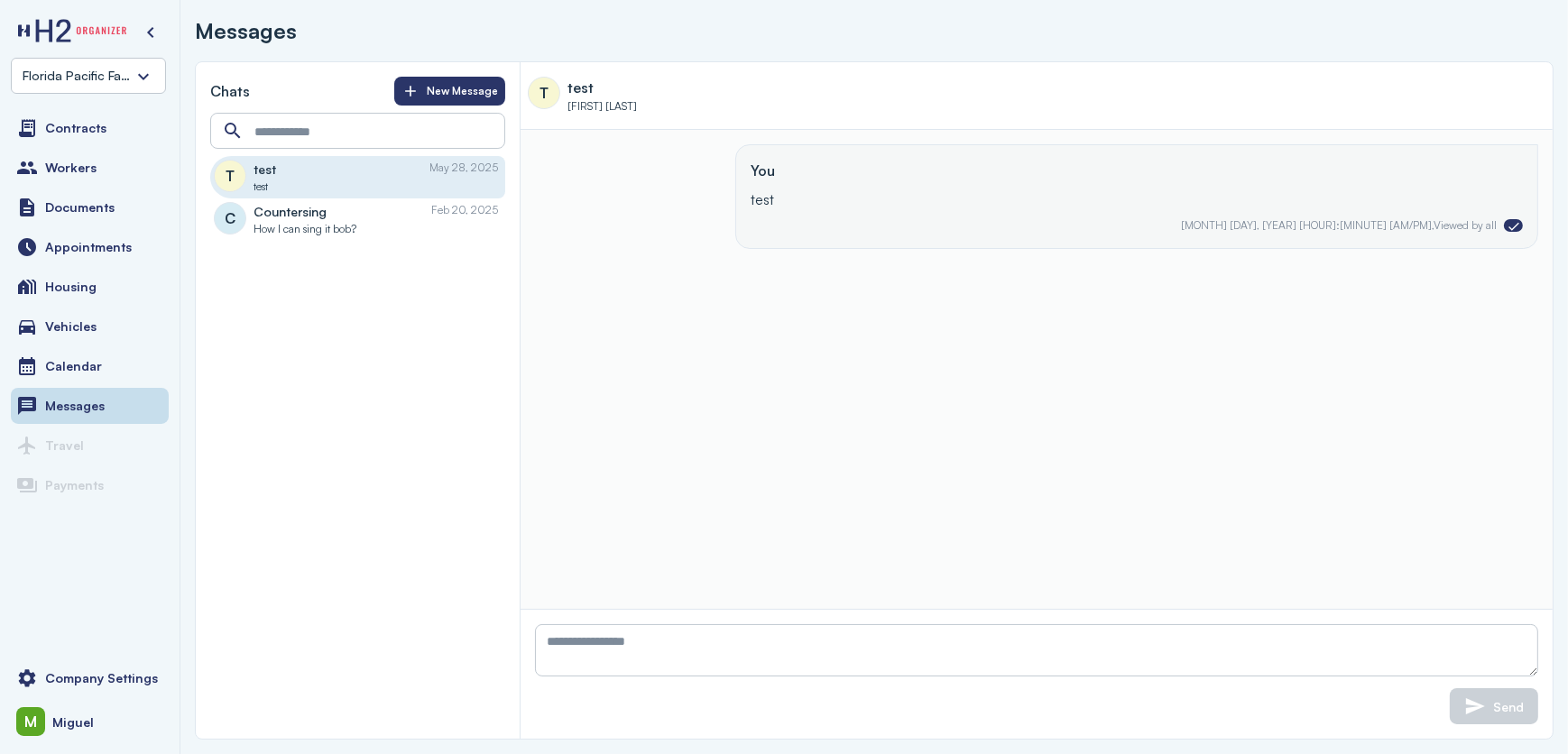click on "test" at bounding box center [375, 187] 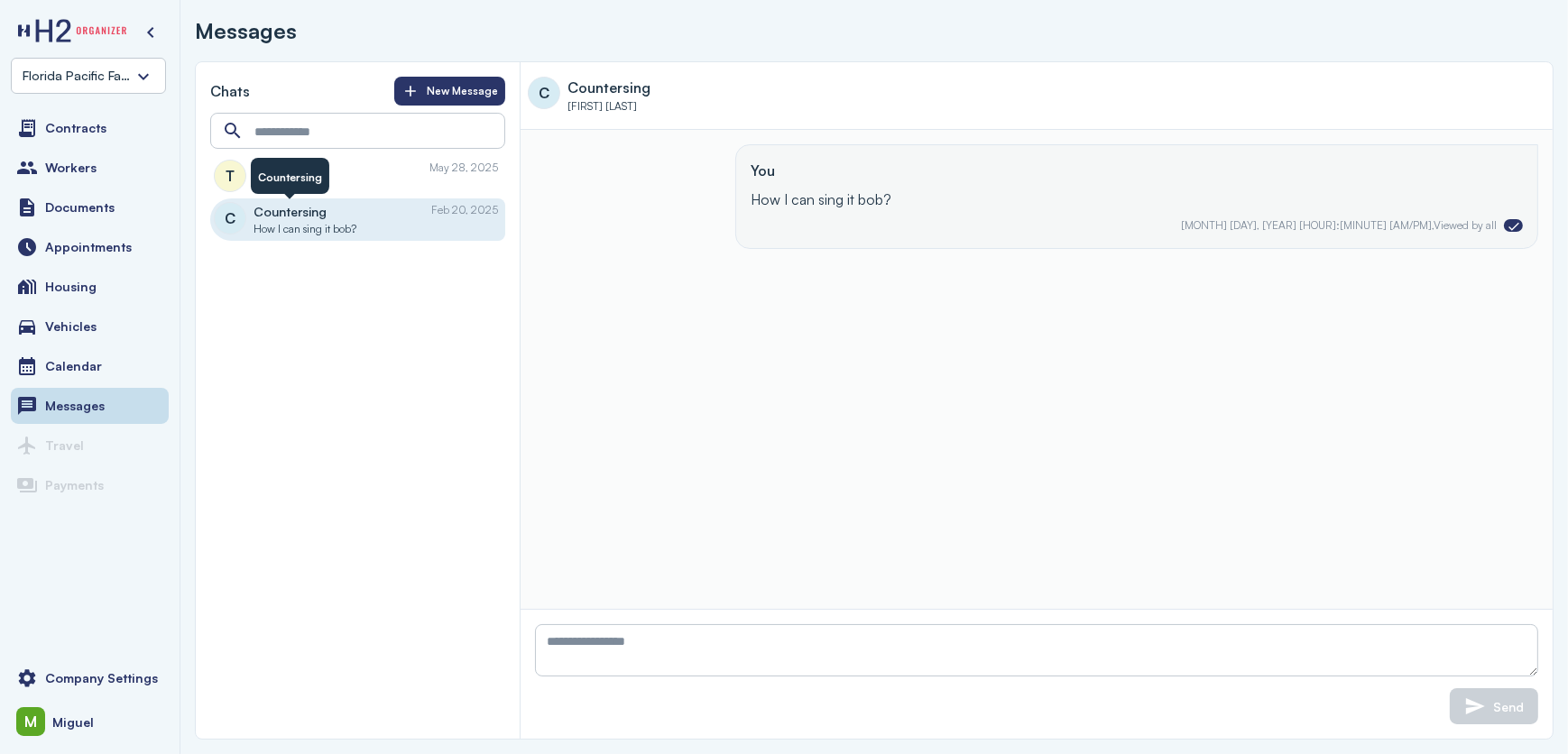 drag, startPoint x: 300, startPoint y: 177, endPoint x: 346, endPoint y: 168, distance: 46.872167 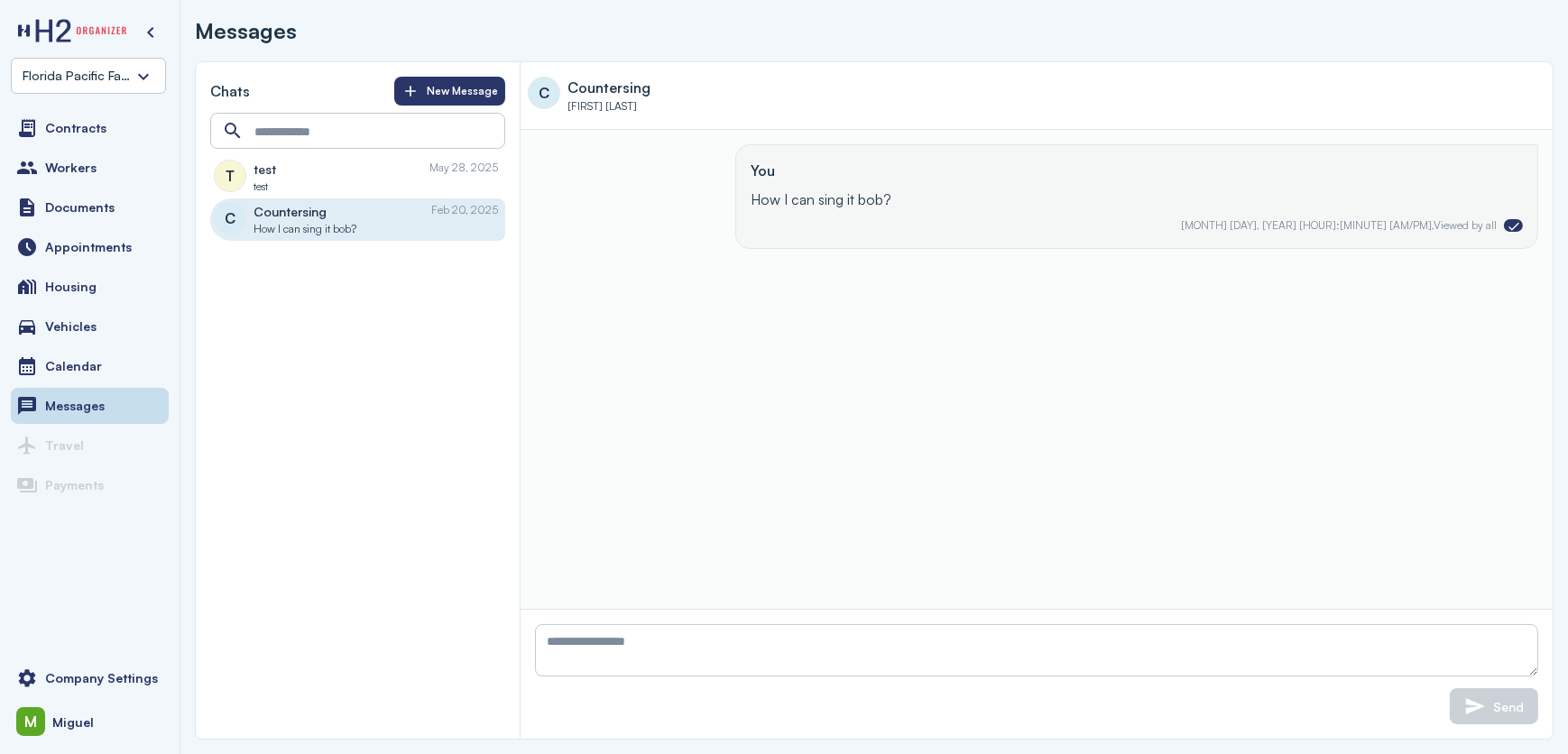 click on "test" at bounding box center [375, 187] 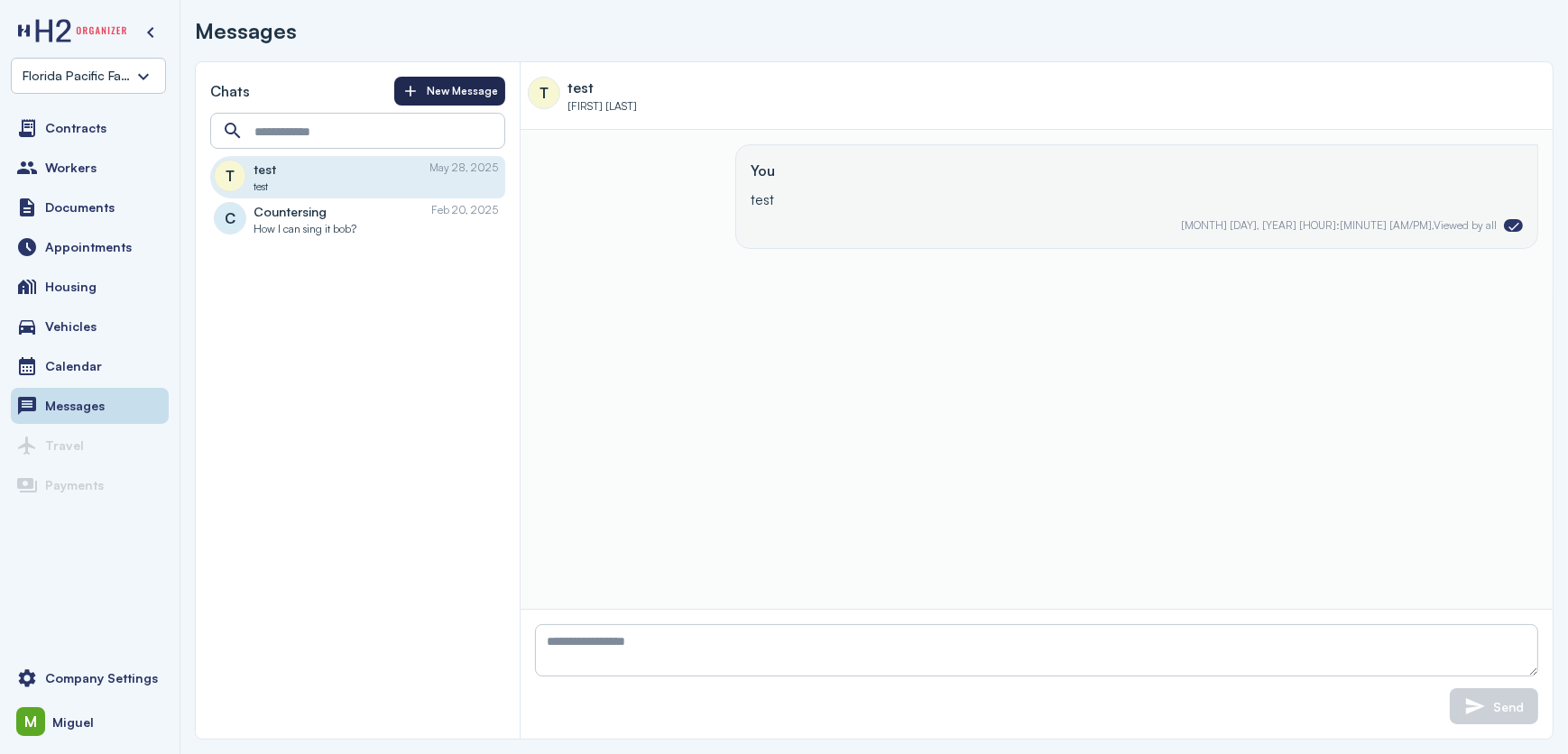 click on "New Message" at bounding box center [449, 91] 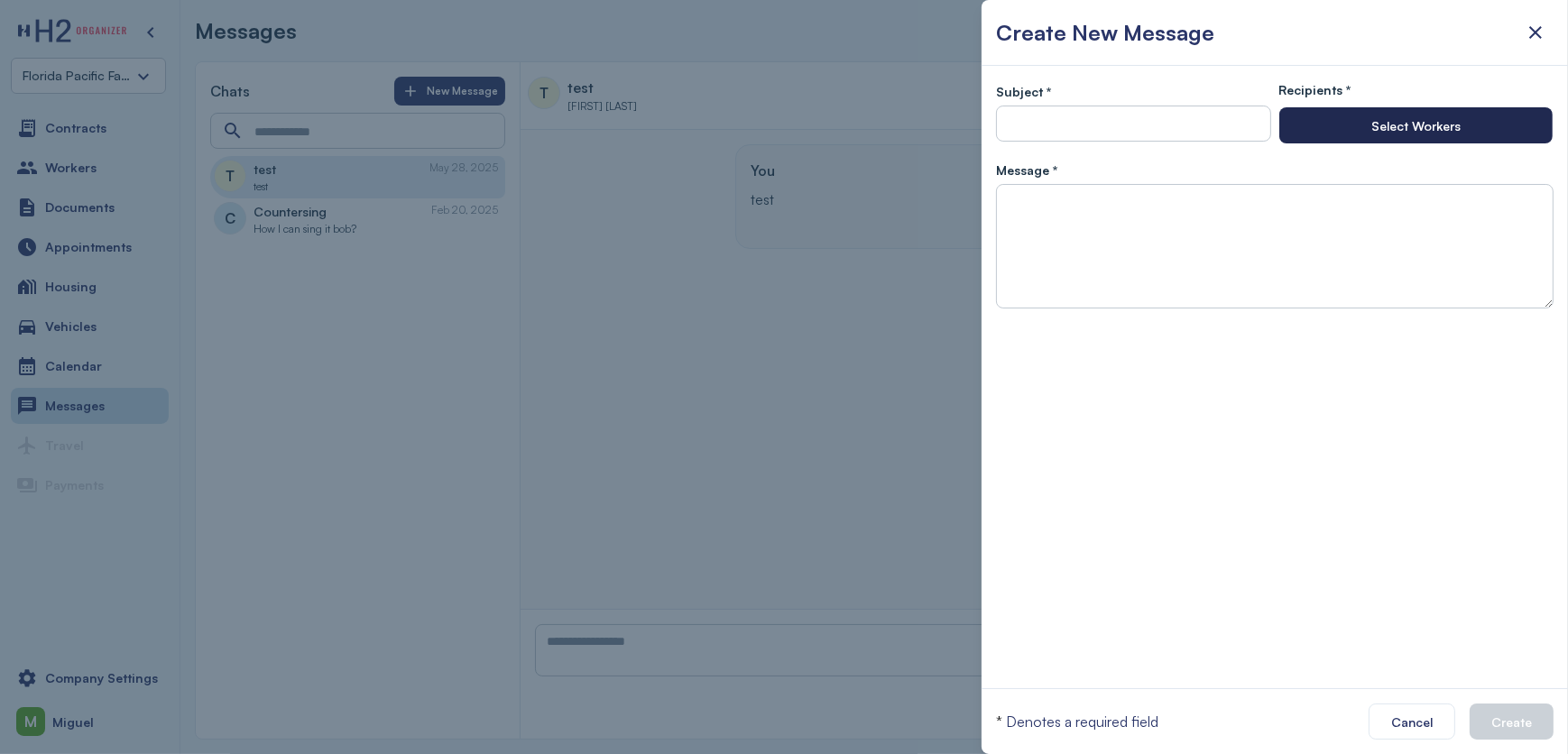 click on "Select Workers" at bounding box center (1416, 125) 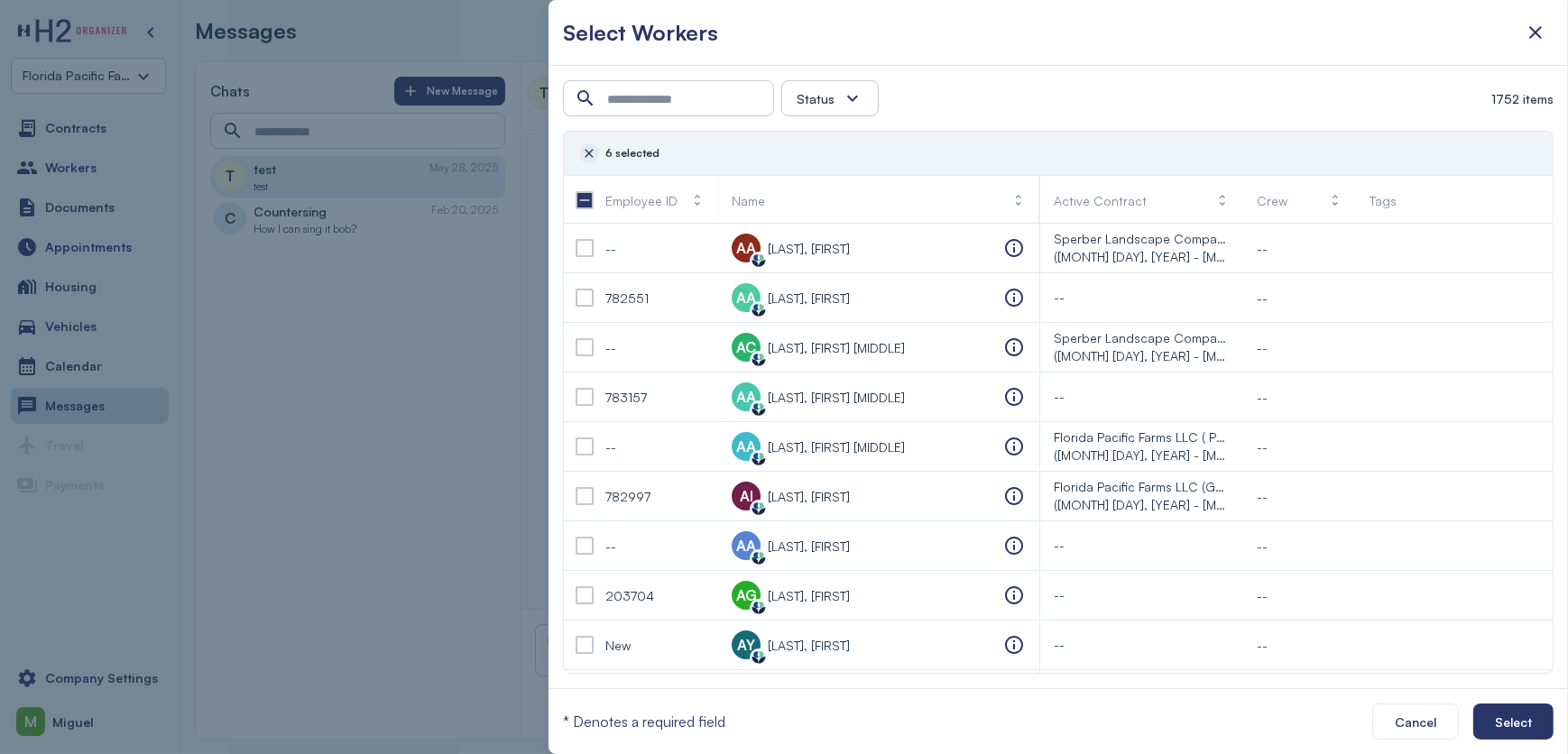 click at bounding box center [589, 153] 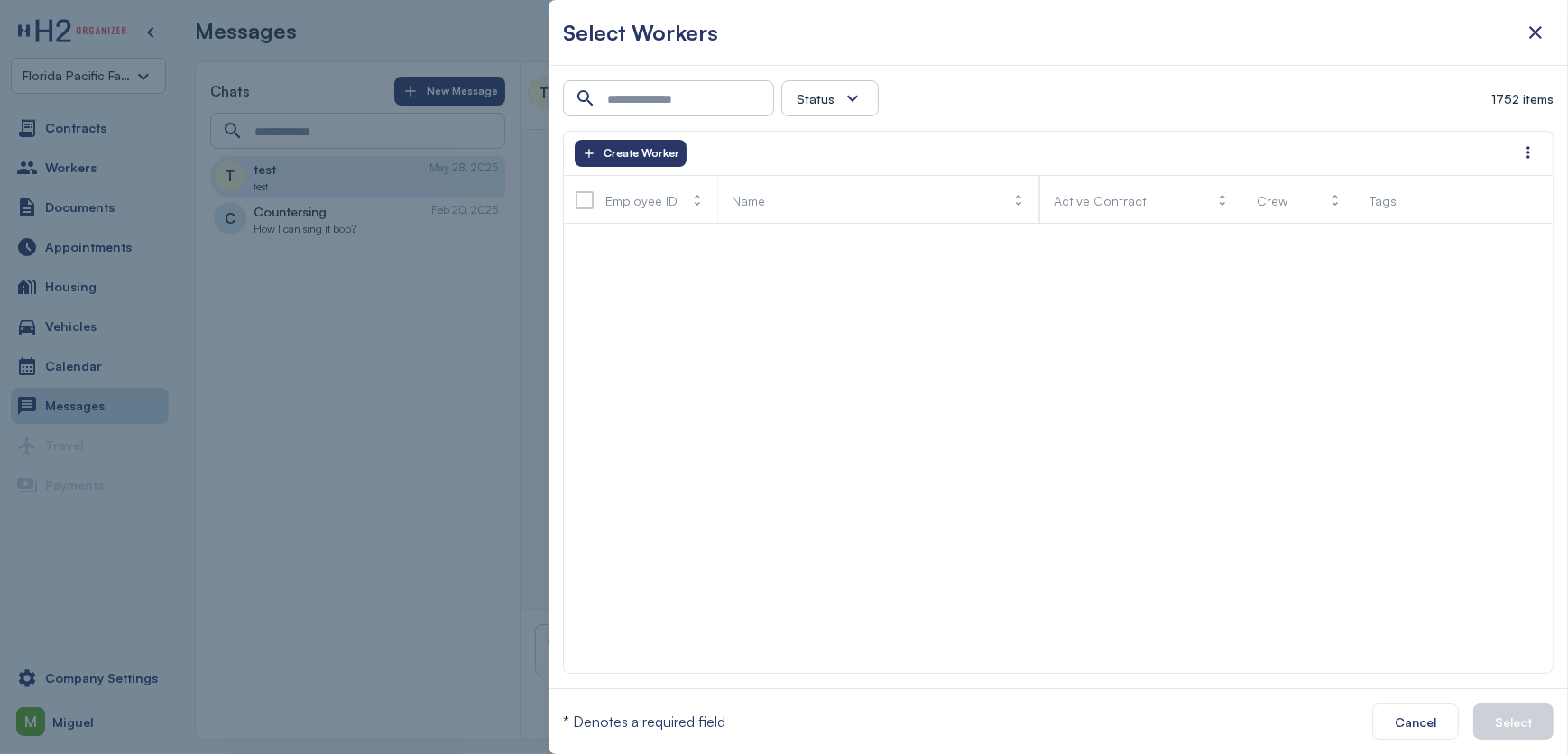 scroll, scrollTop: 0, scrollLeft: 0, axis: both 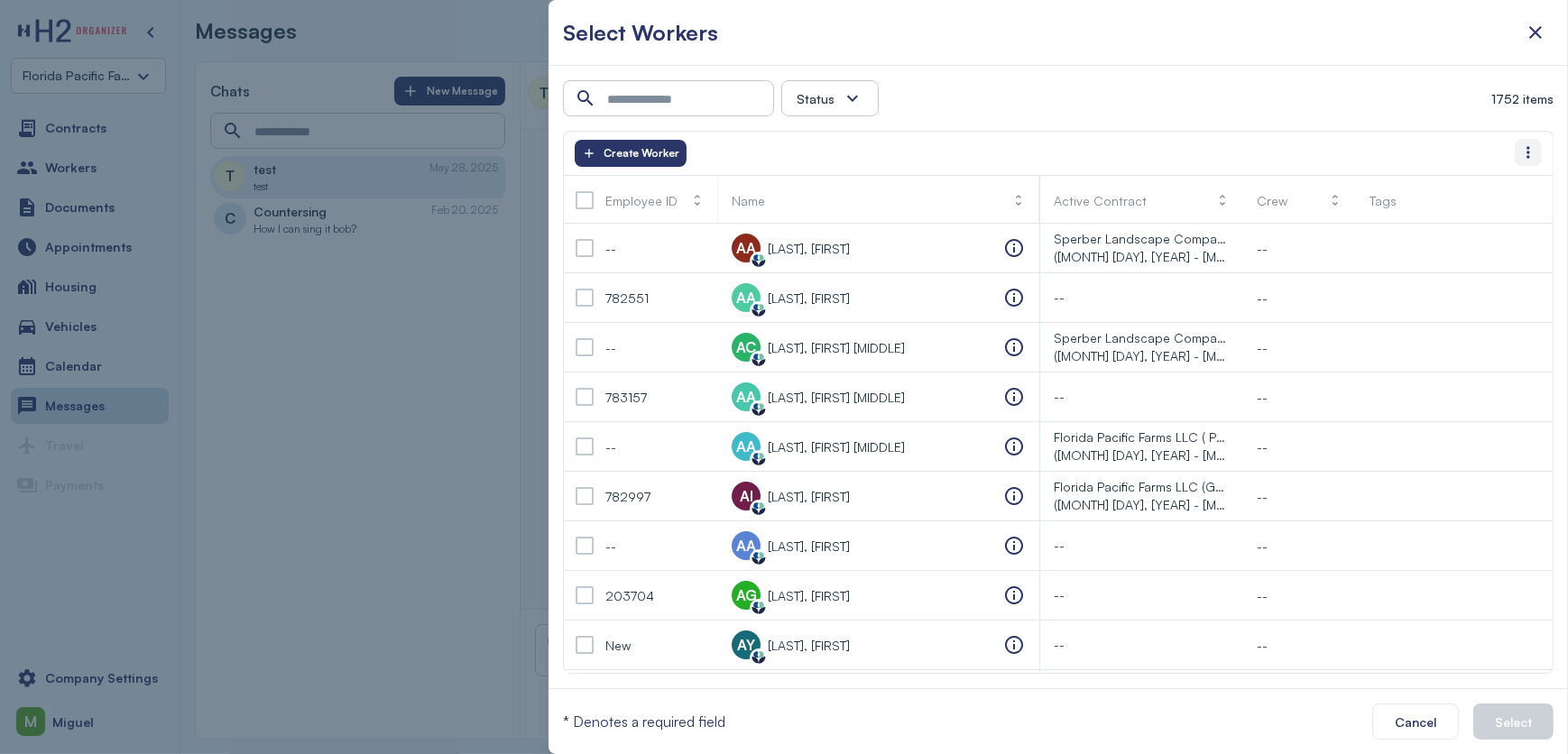 click at bounding box center [1528, 152] 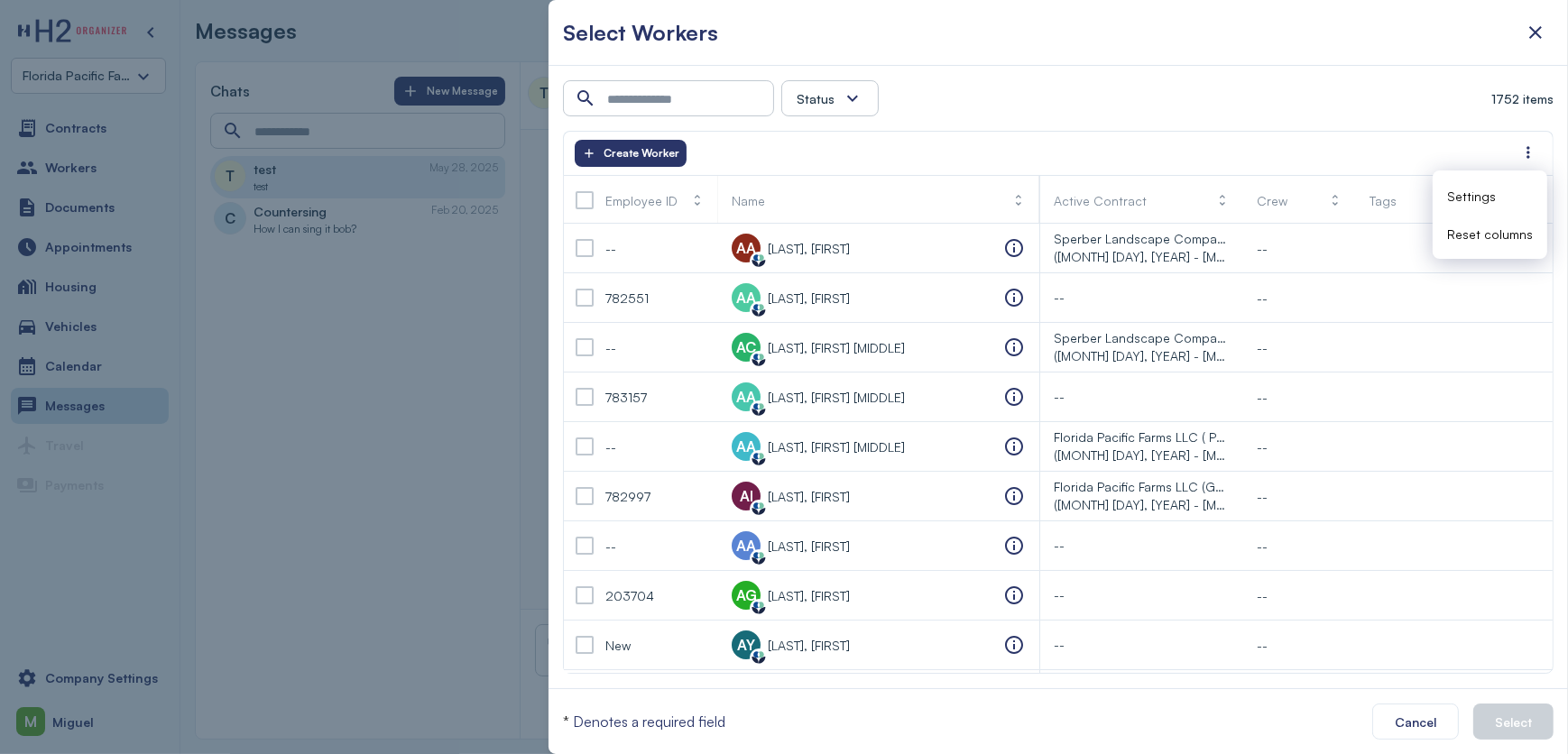 click on "Settings" at bounding box center [1471, 196] 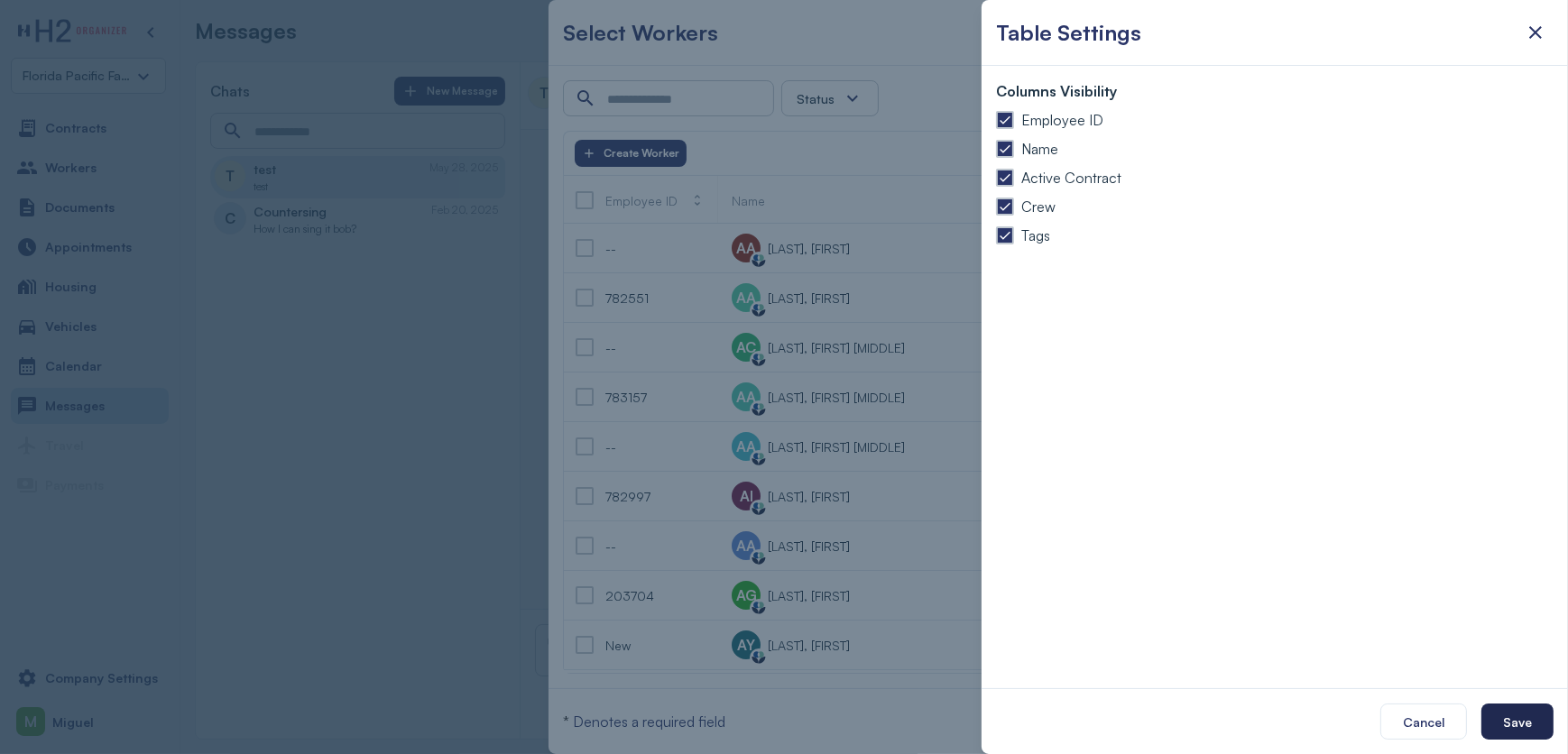click on "Save" at bounding box center (1517, 722) 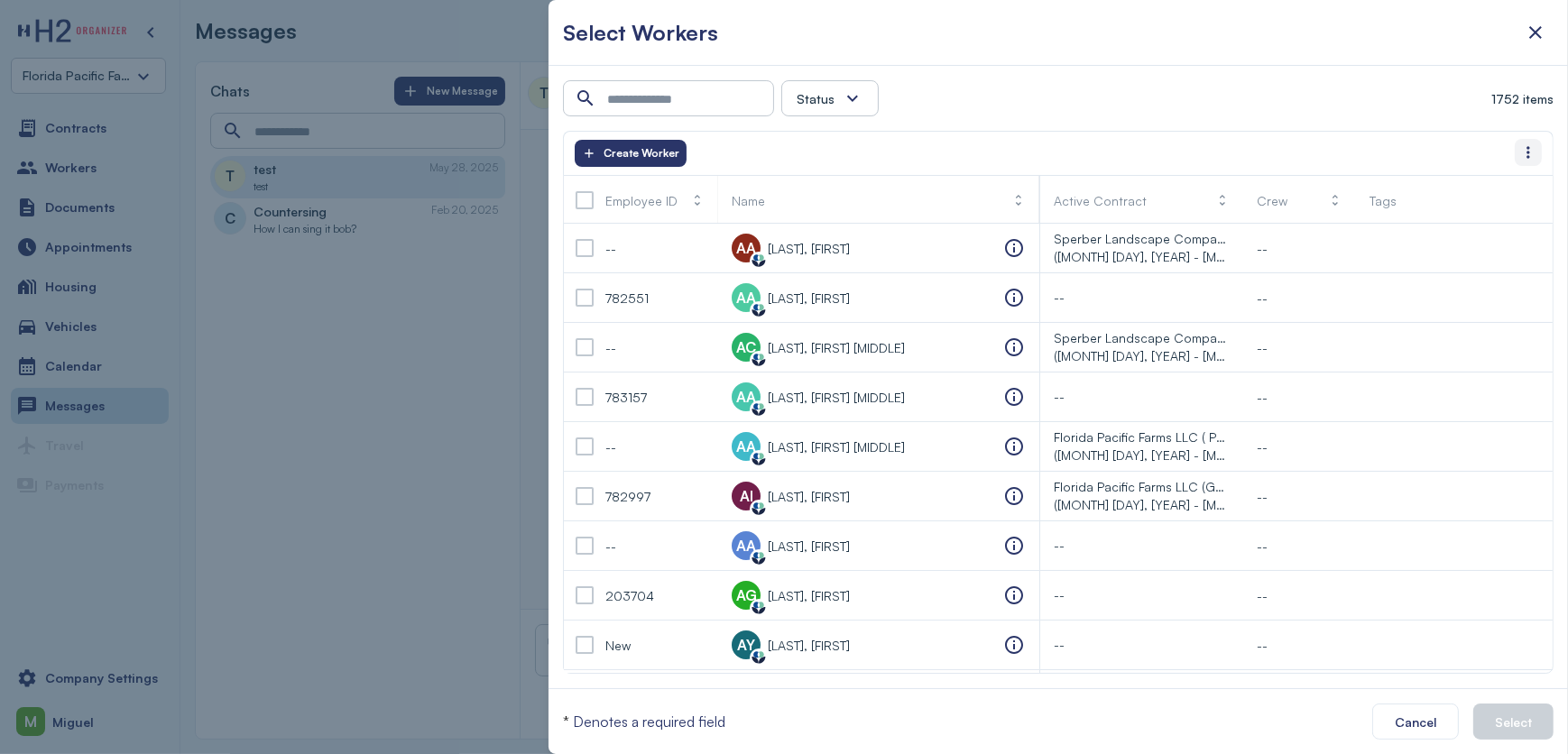 click at bounding box center (1528, 152) 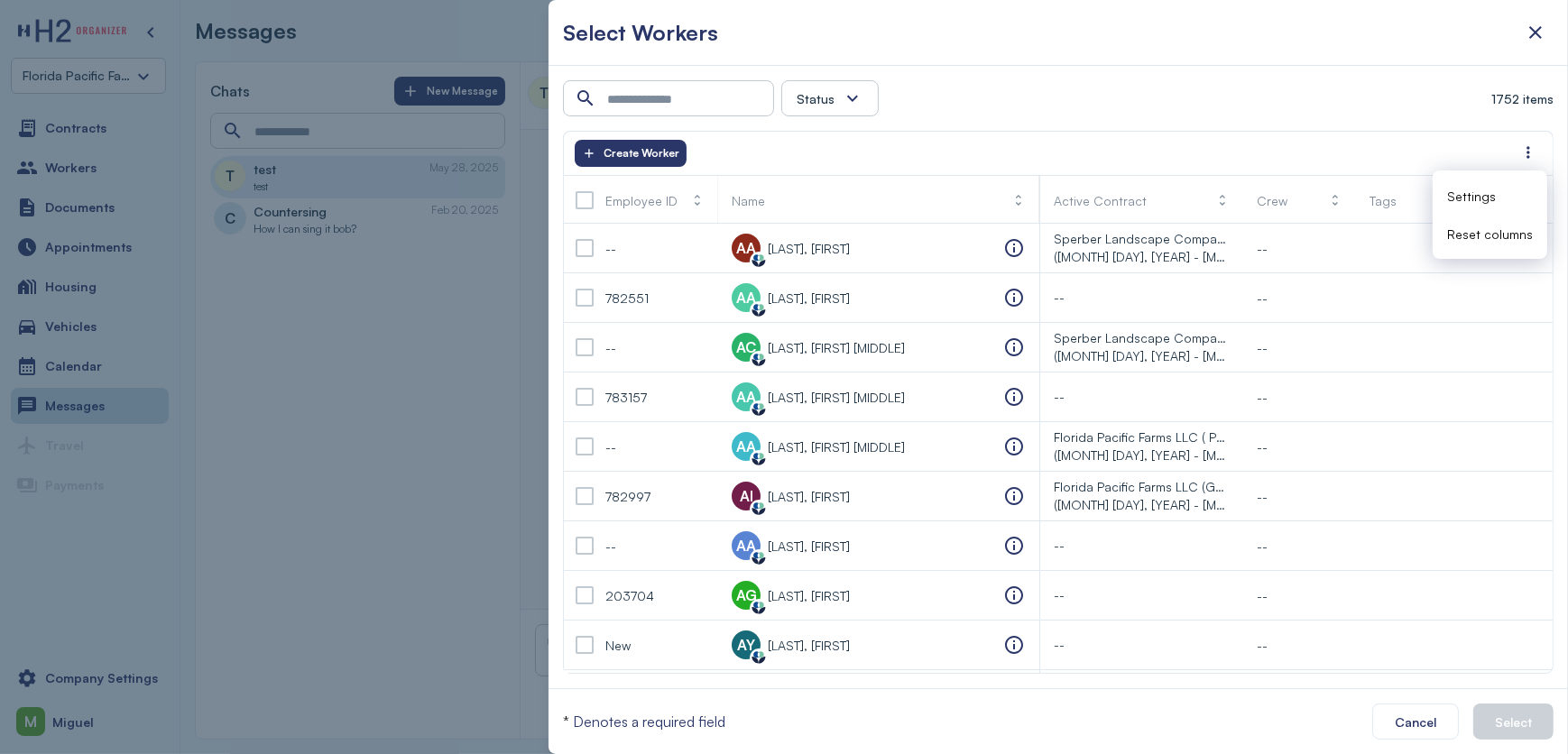 click on "Settings" at bounding box center (1471, 196) 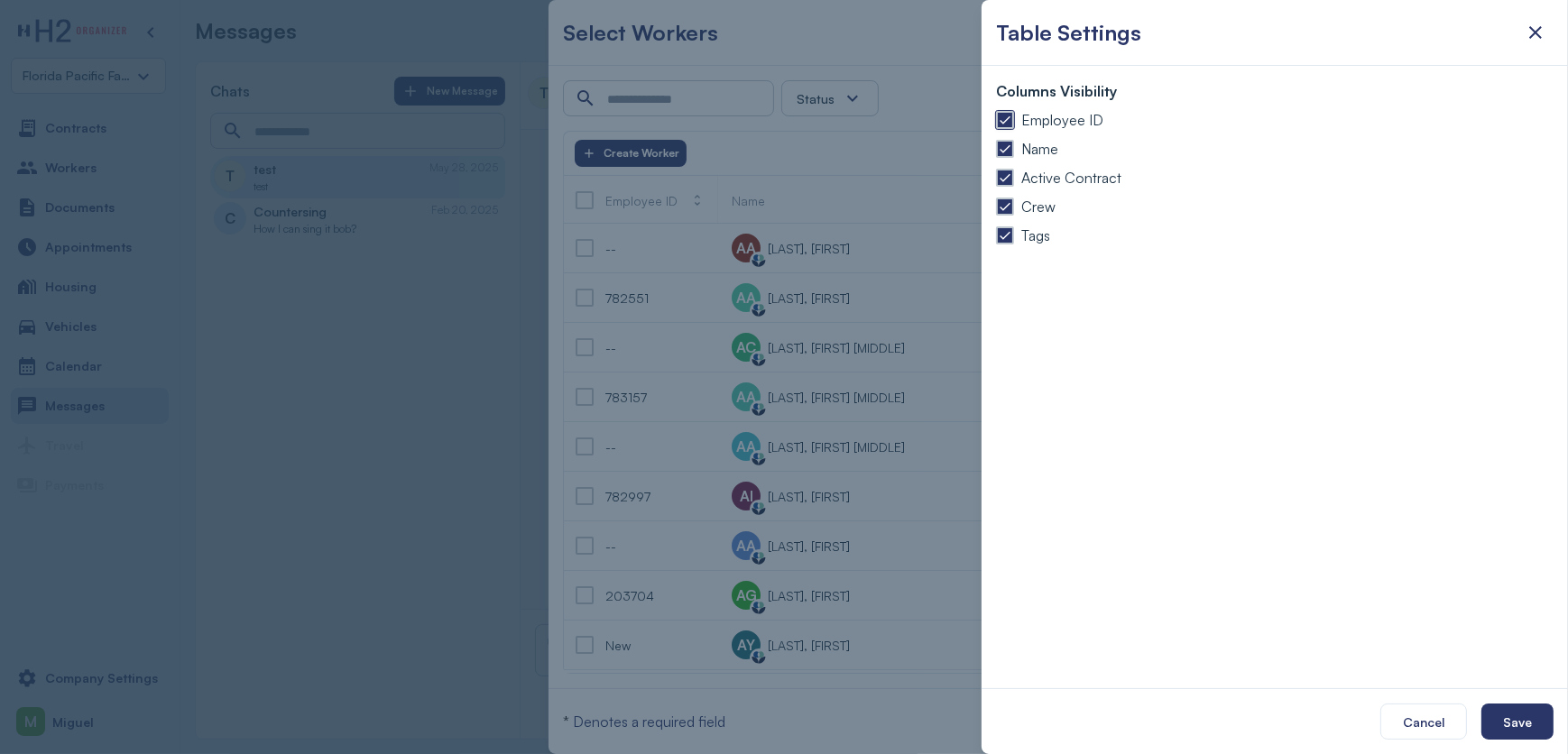 click at bounding box center (1005, 120) 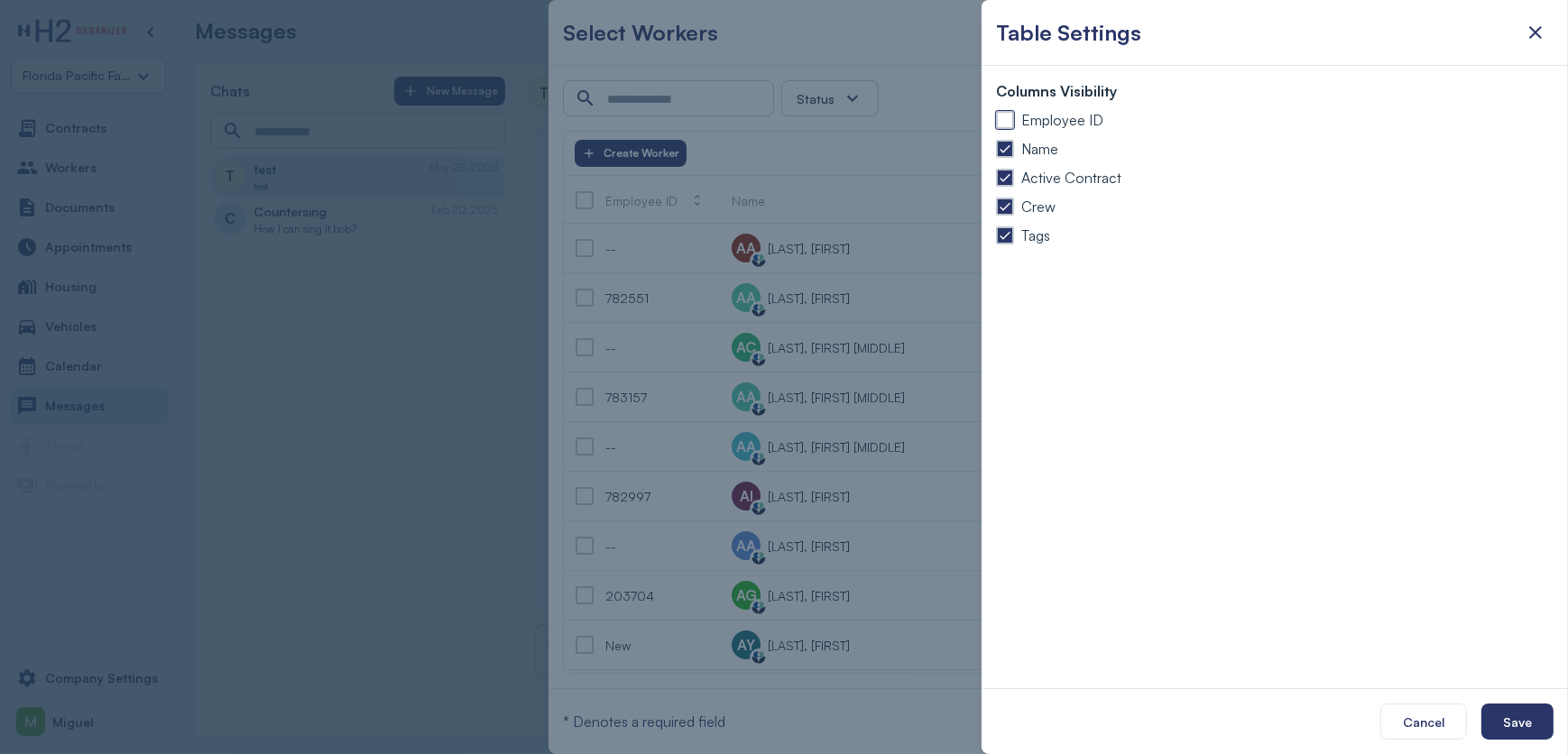 click at bounding box center (1005, 120) 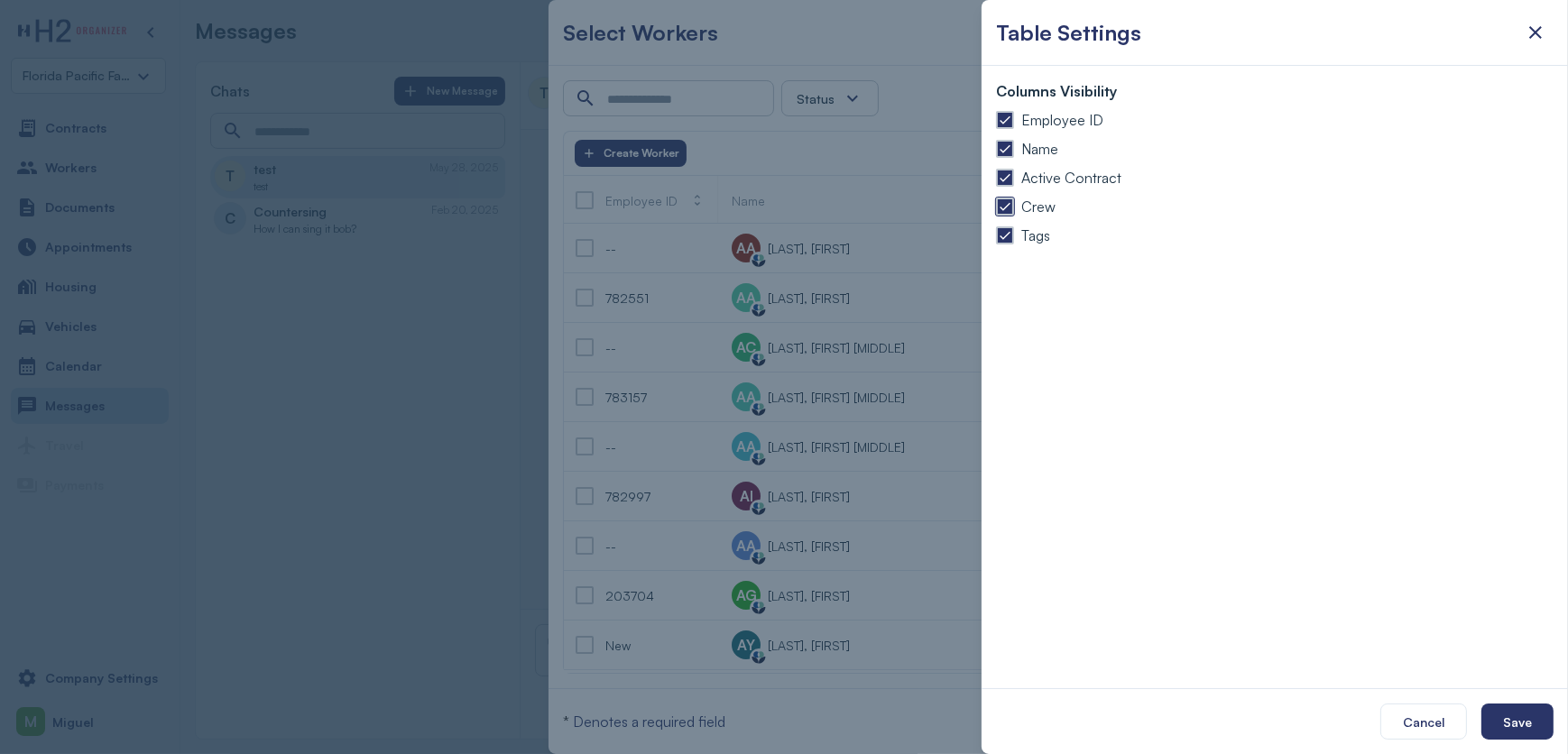 click at bounding box center (1005, 207) 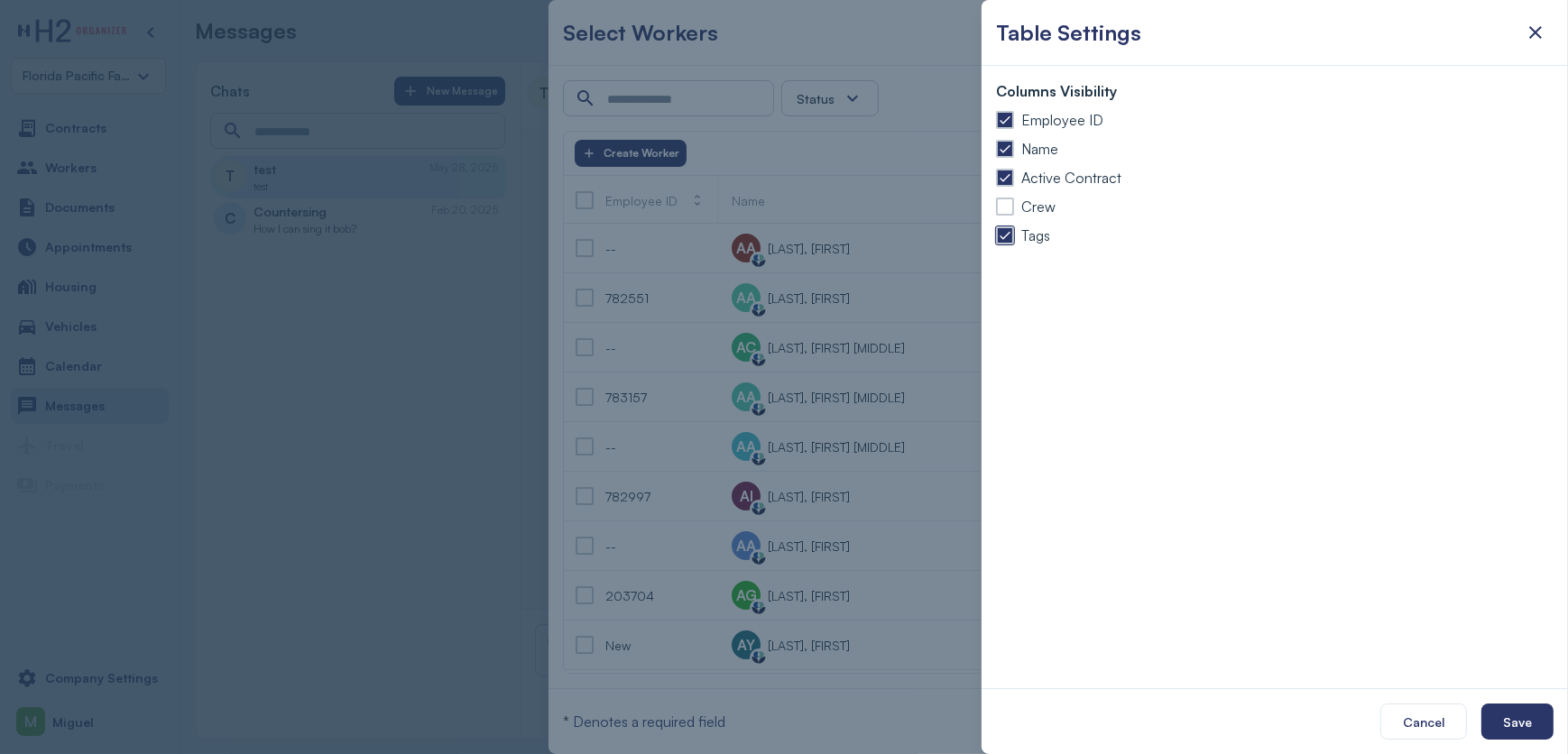 click at bounding box center (1005, 235) 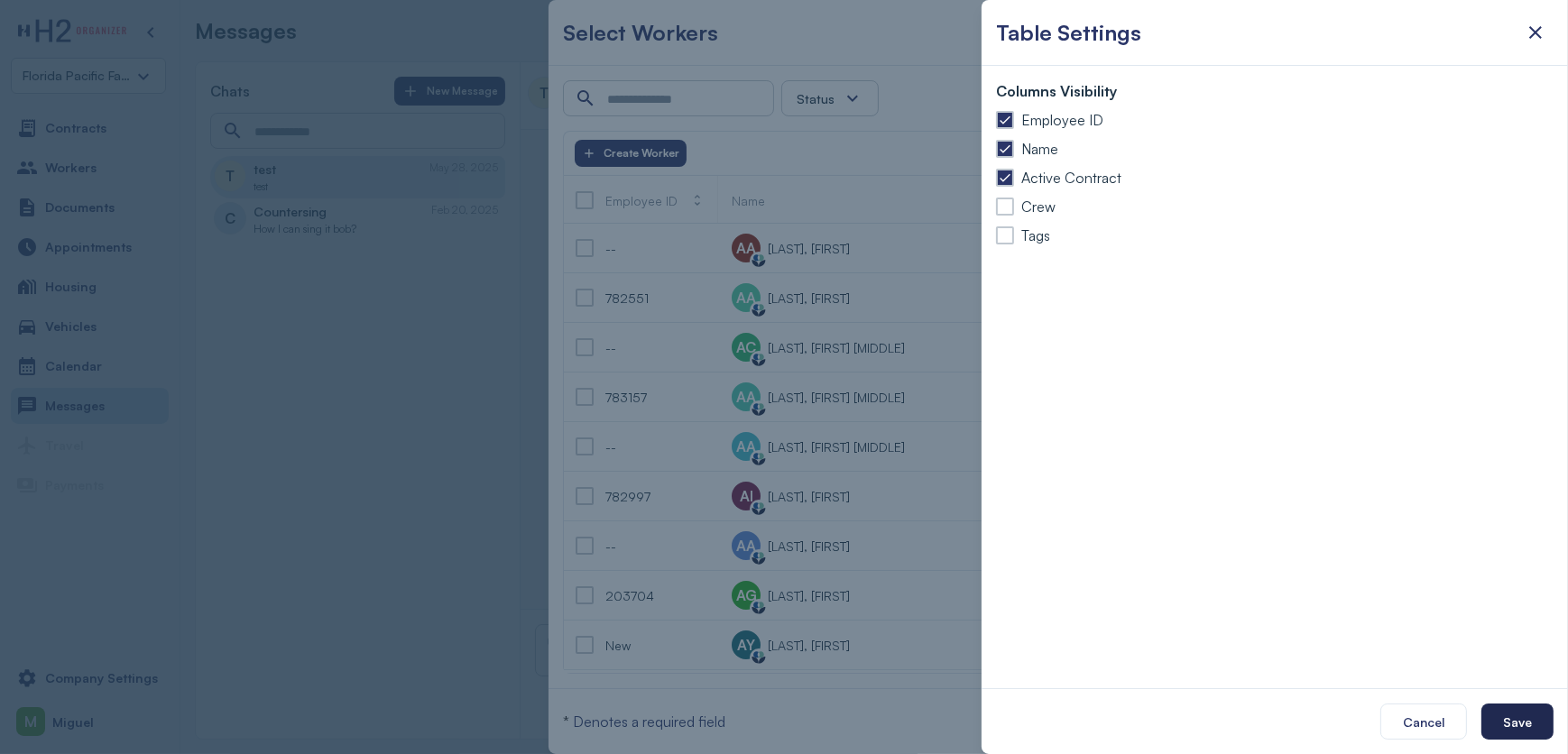 click on "Cancel           Save" at bounding box center (1275, 721) 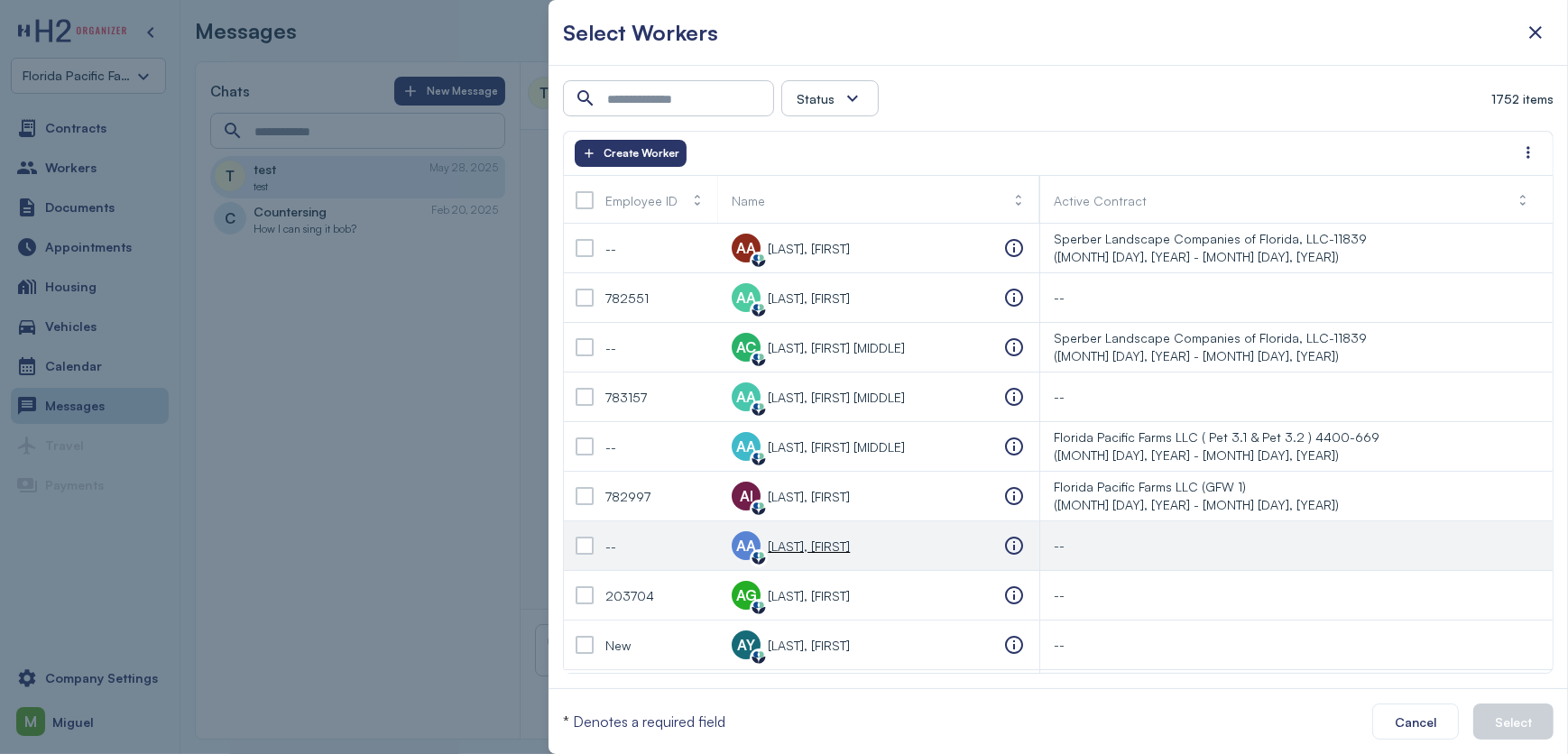 drag, startPoint x: 1359, startPoint y: 621, endPoint x: 1334, endPoint y: 559, distance: 66.8506 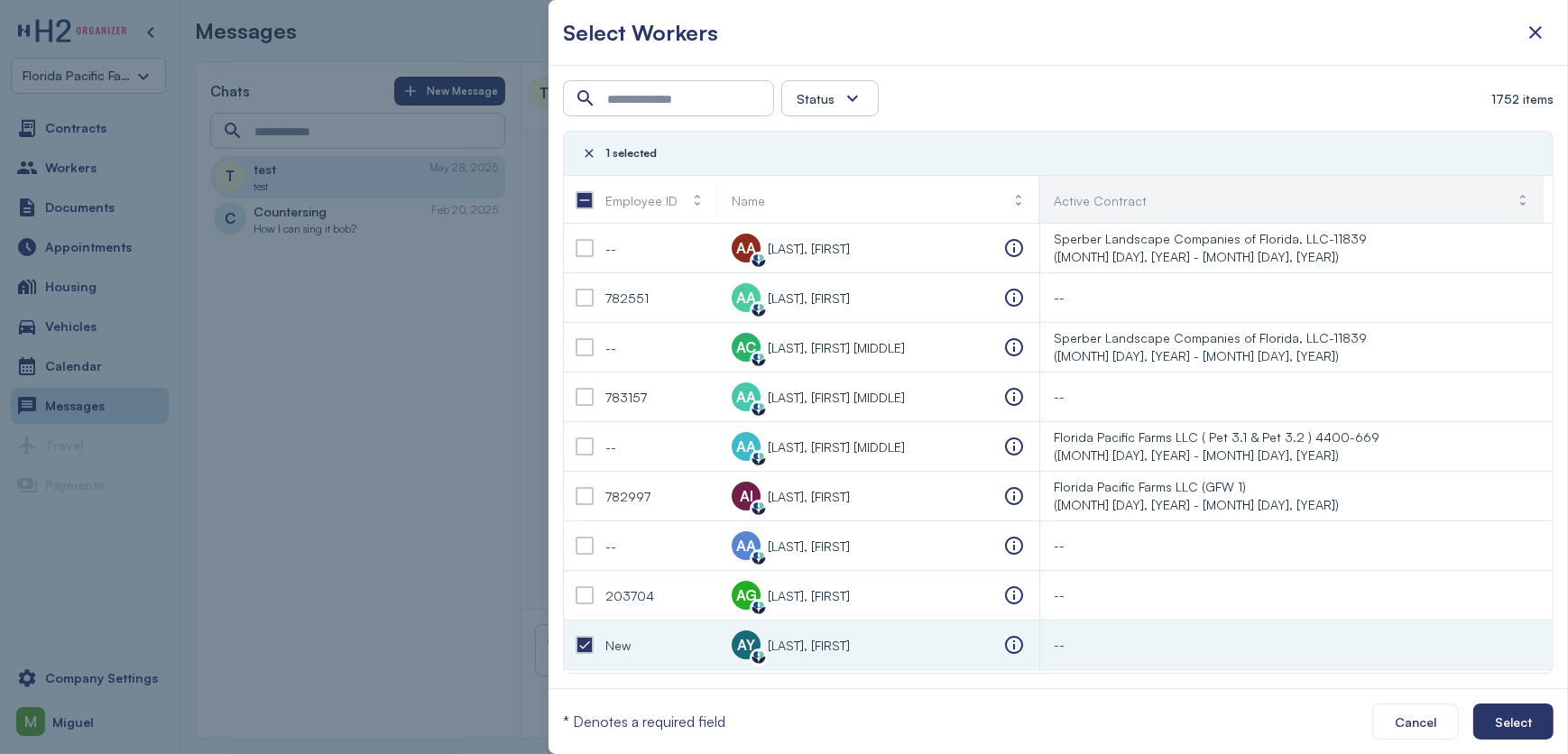 click on "Active Contract" at bounding box center (1100, 200) 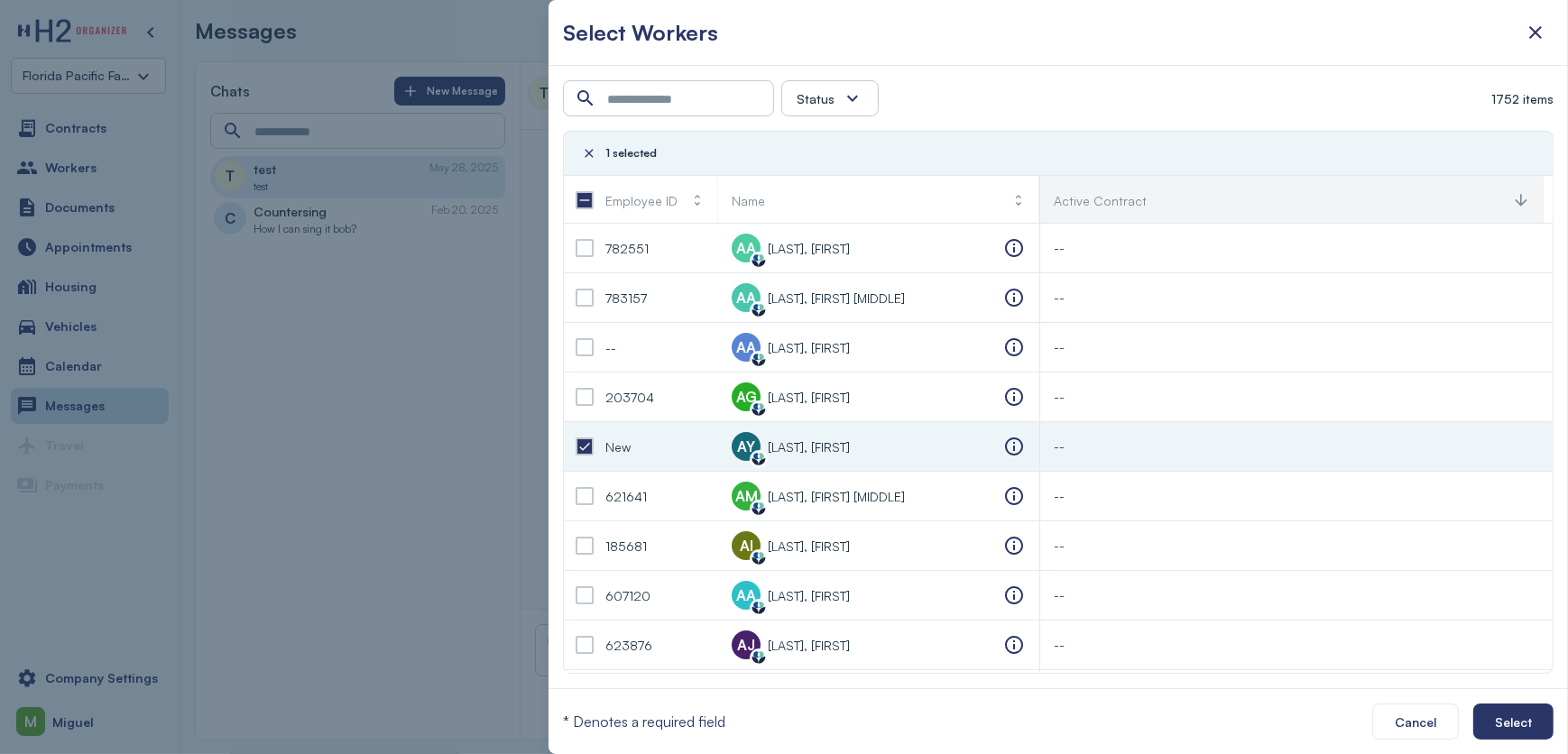 click on "Active Contract" at bounding box center (1100, 200) 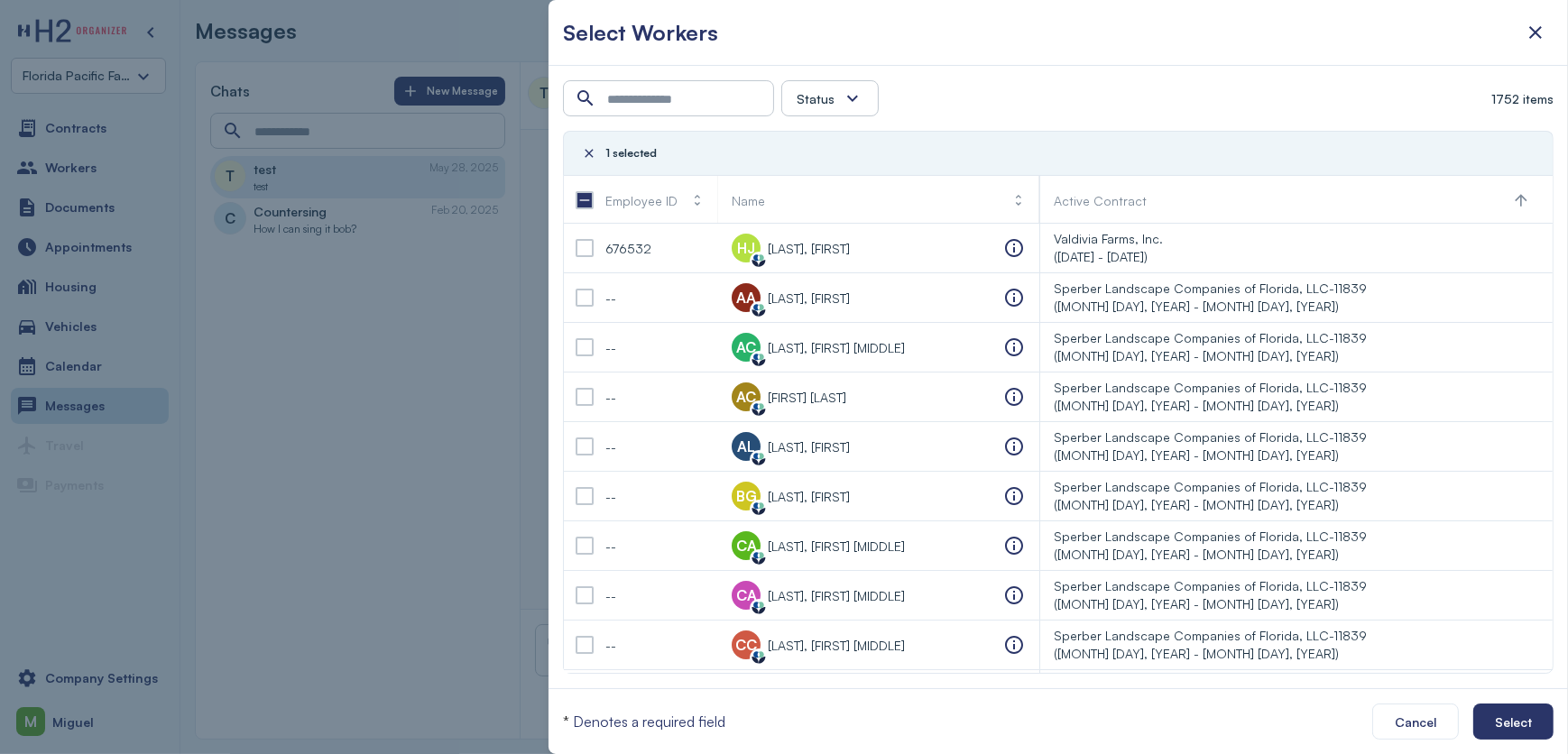 click on "Status" at bounding box center [830, 98] 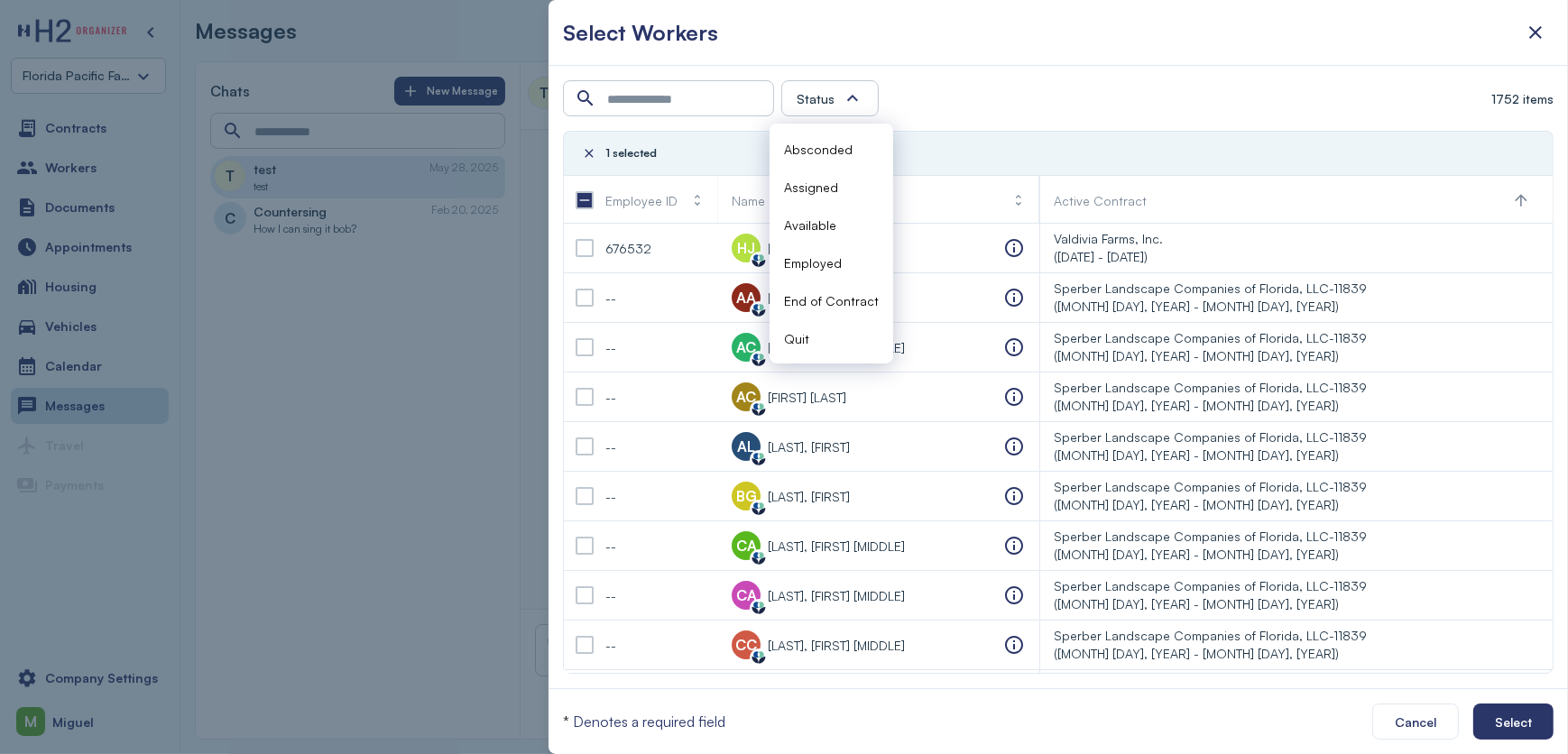 click at bounding box center [853, 98] 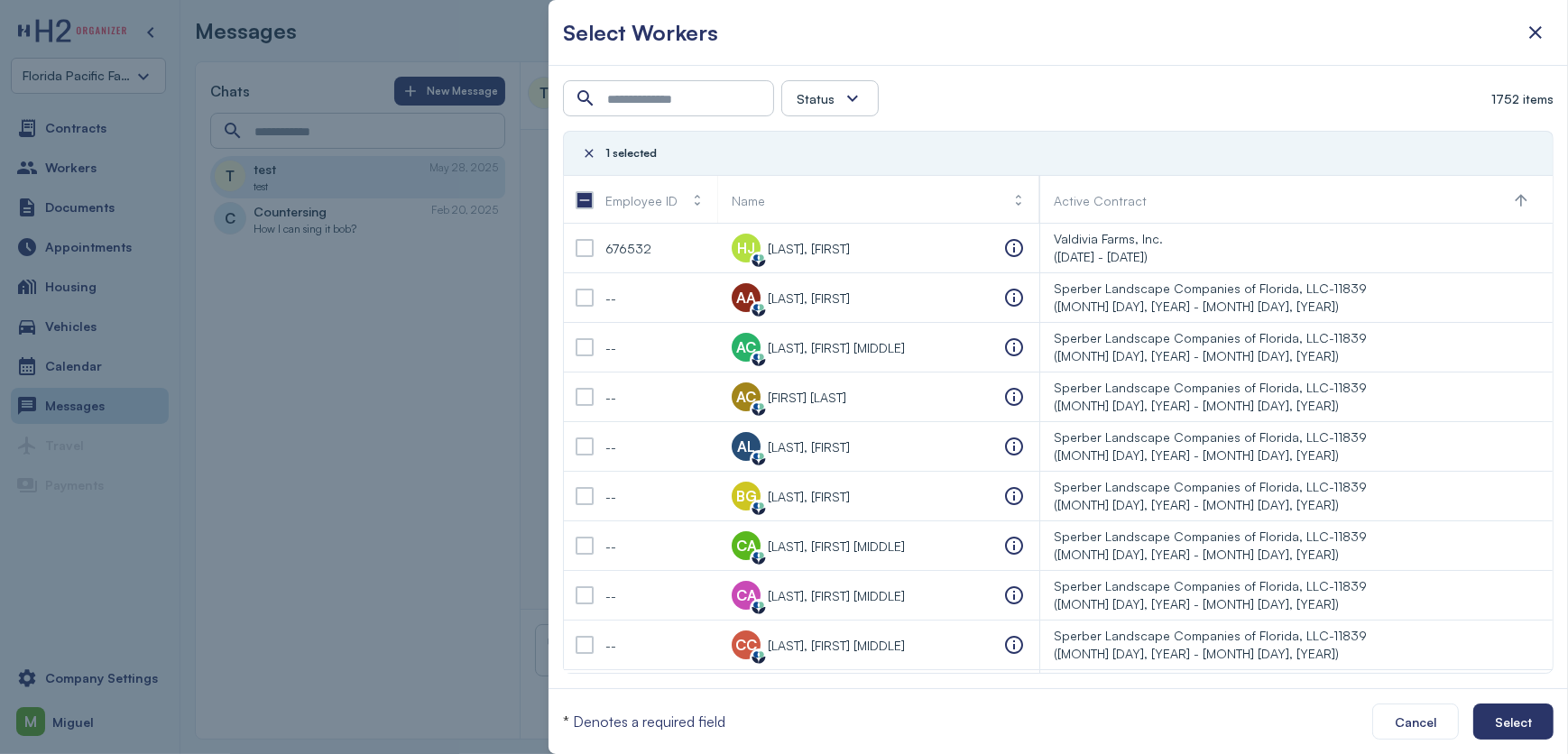click at bounding box center [853, 98] 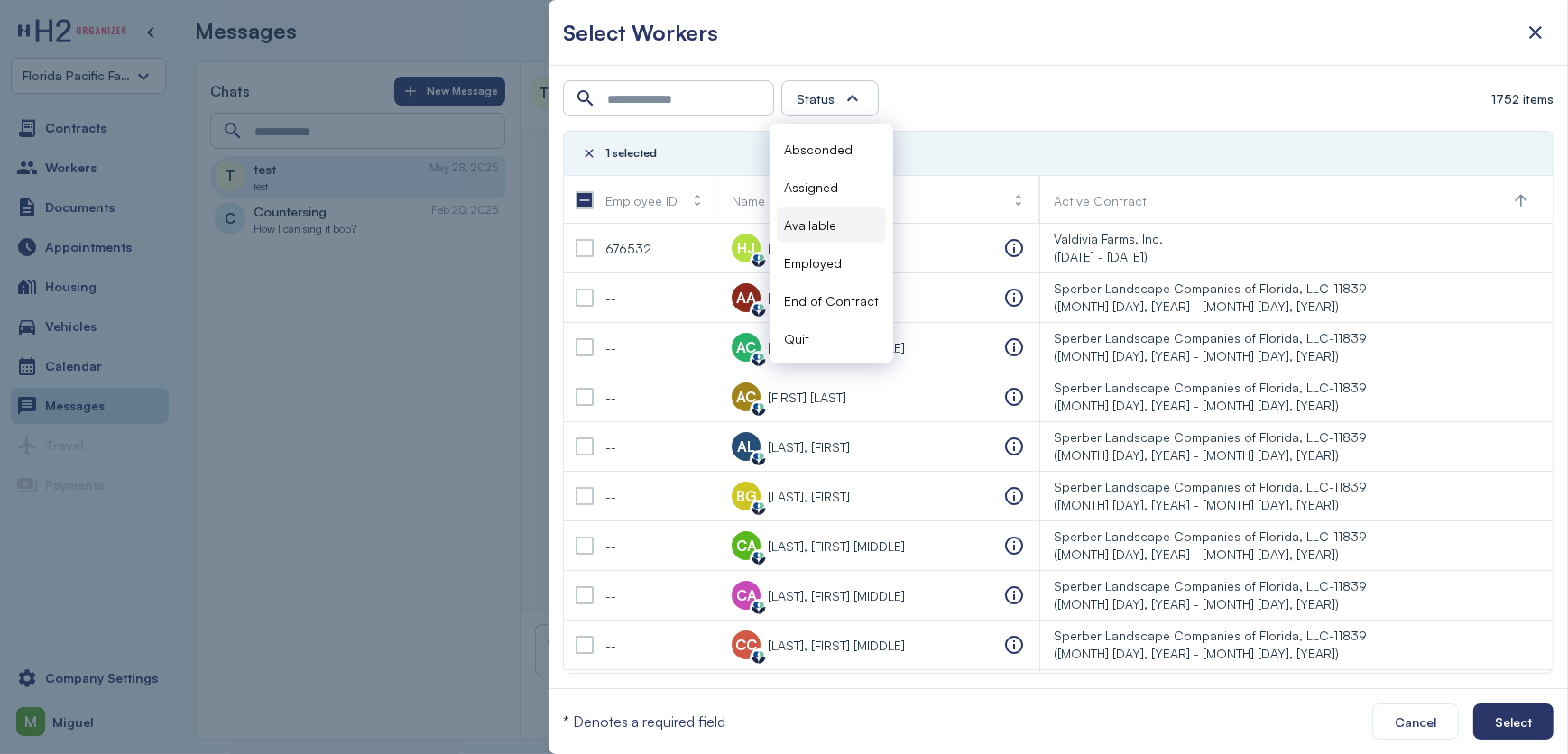 click on "Available" at bounding box center [810, 225] 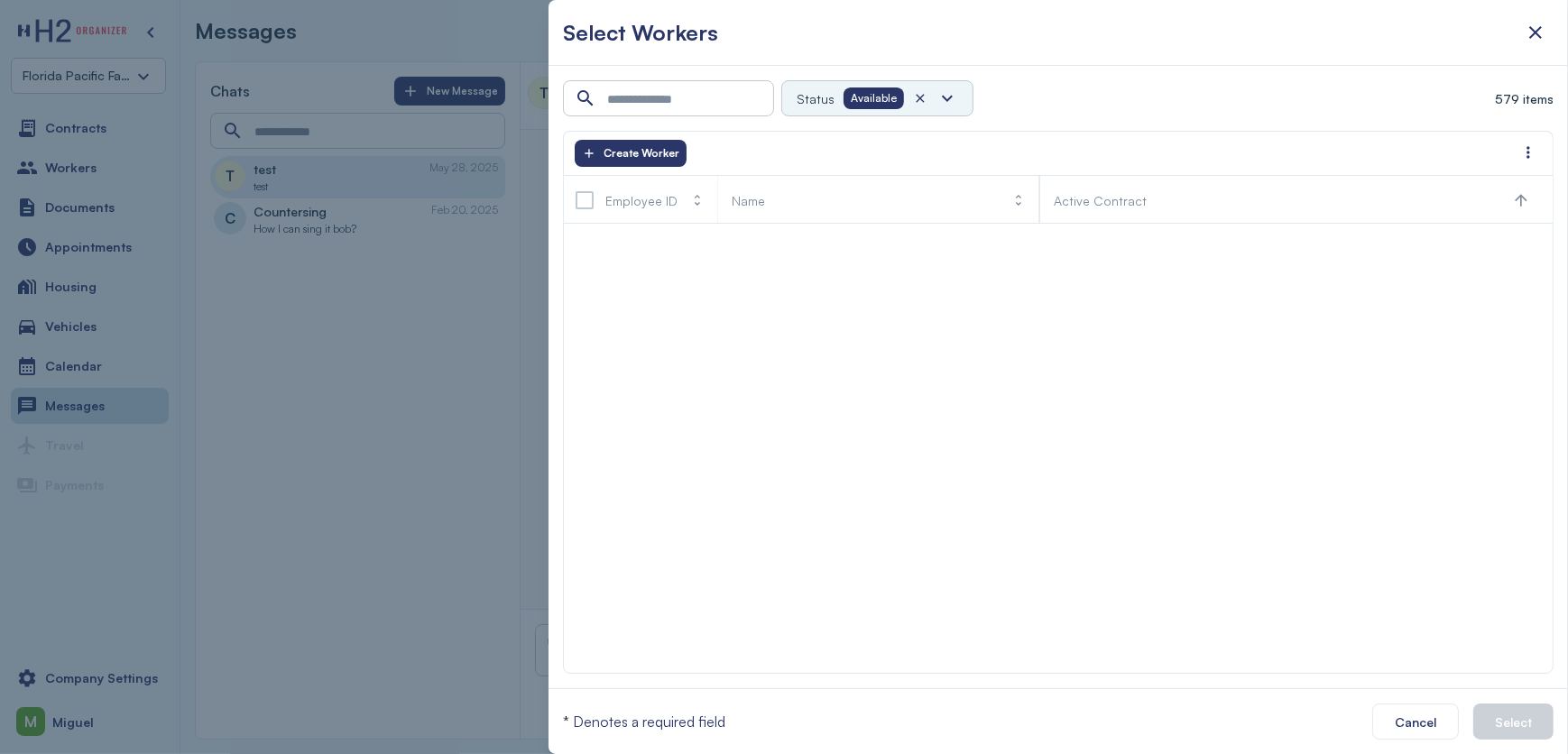 scroll, scrollTop: 0, scrollLeft: 0, axis: both 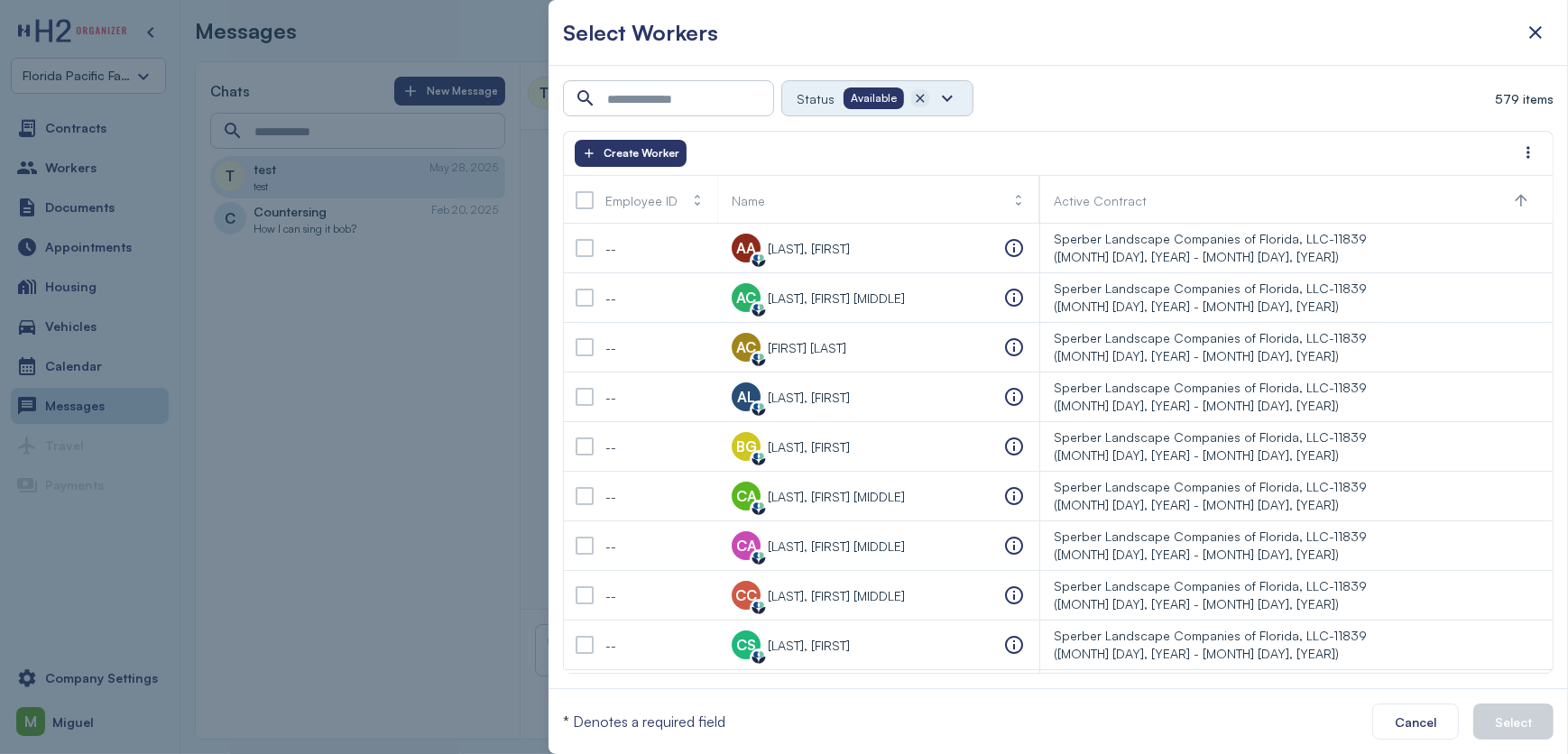 click at bounding box center (920, 98) 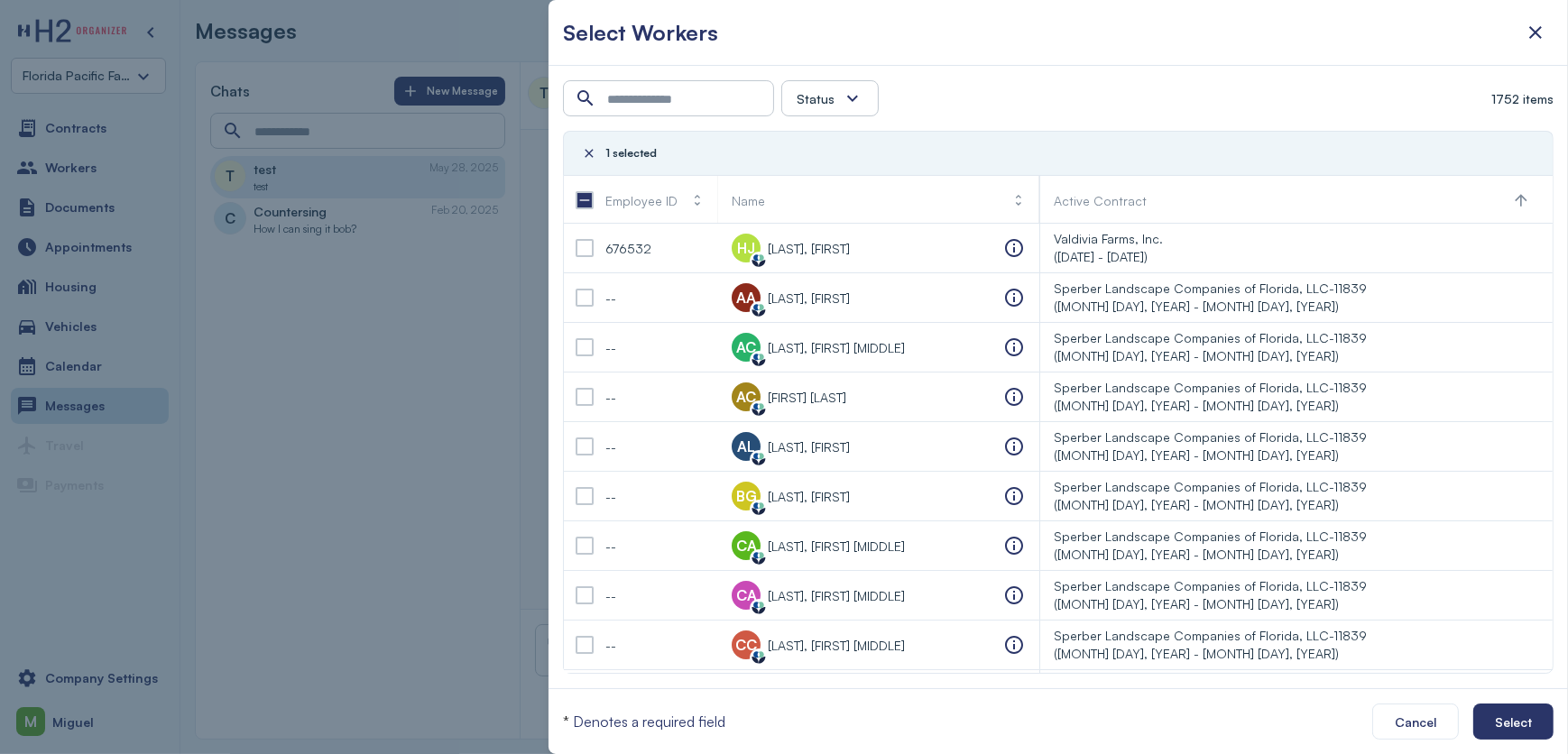 click on "Status" at bounding box center (830, 98) 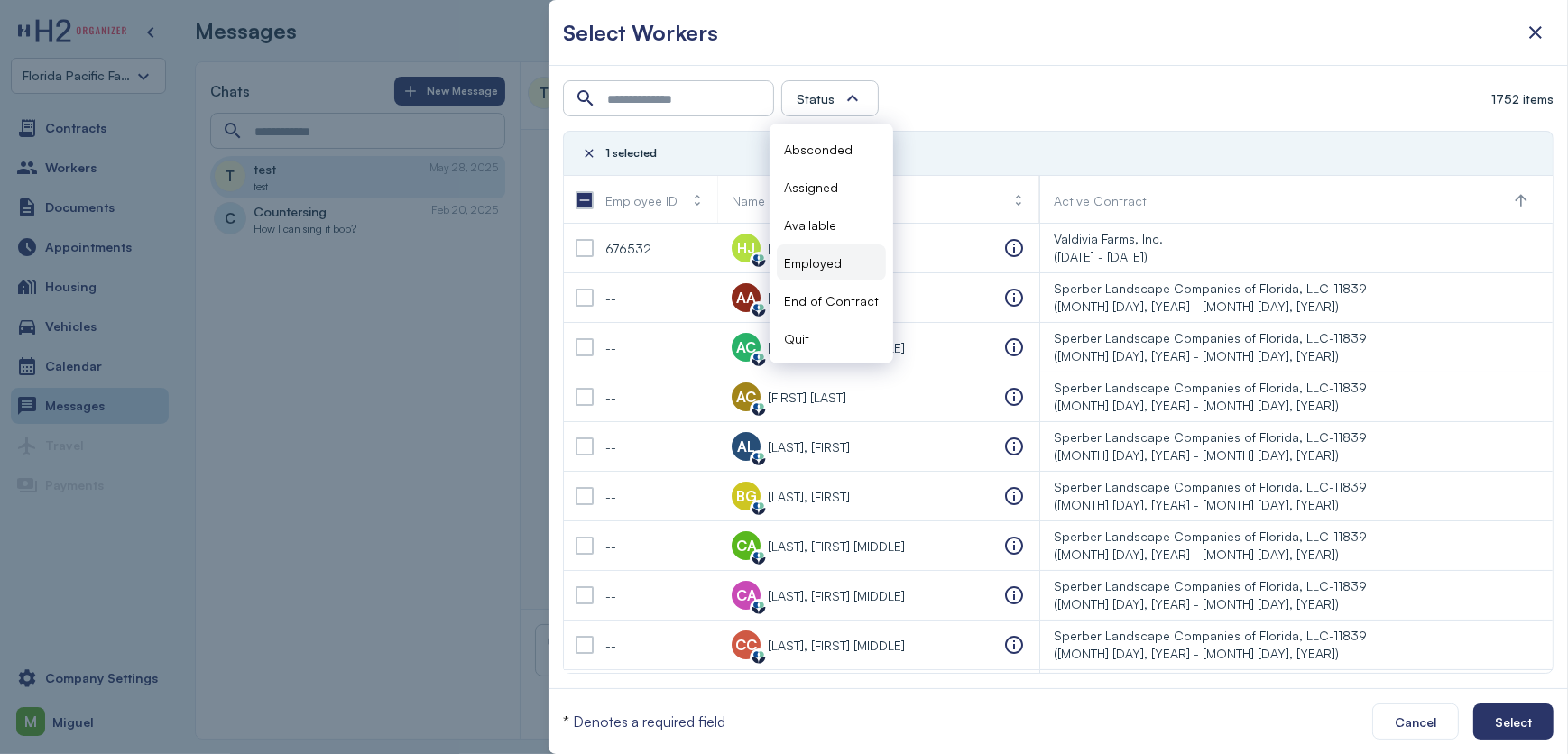 click on "Employed" at bounding box center [813, 262] 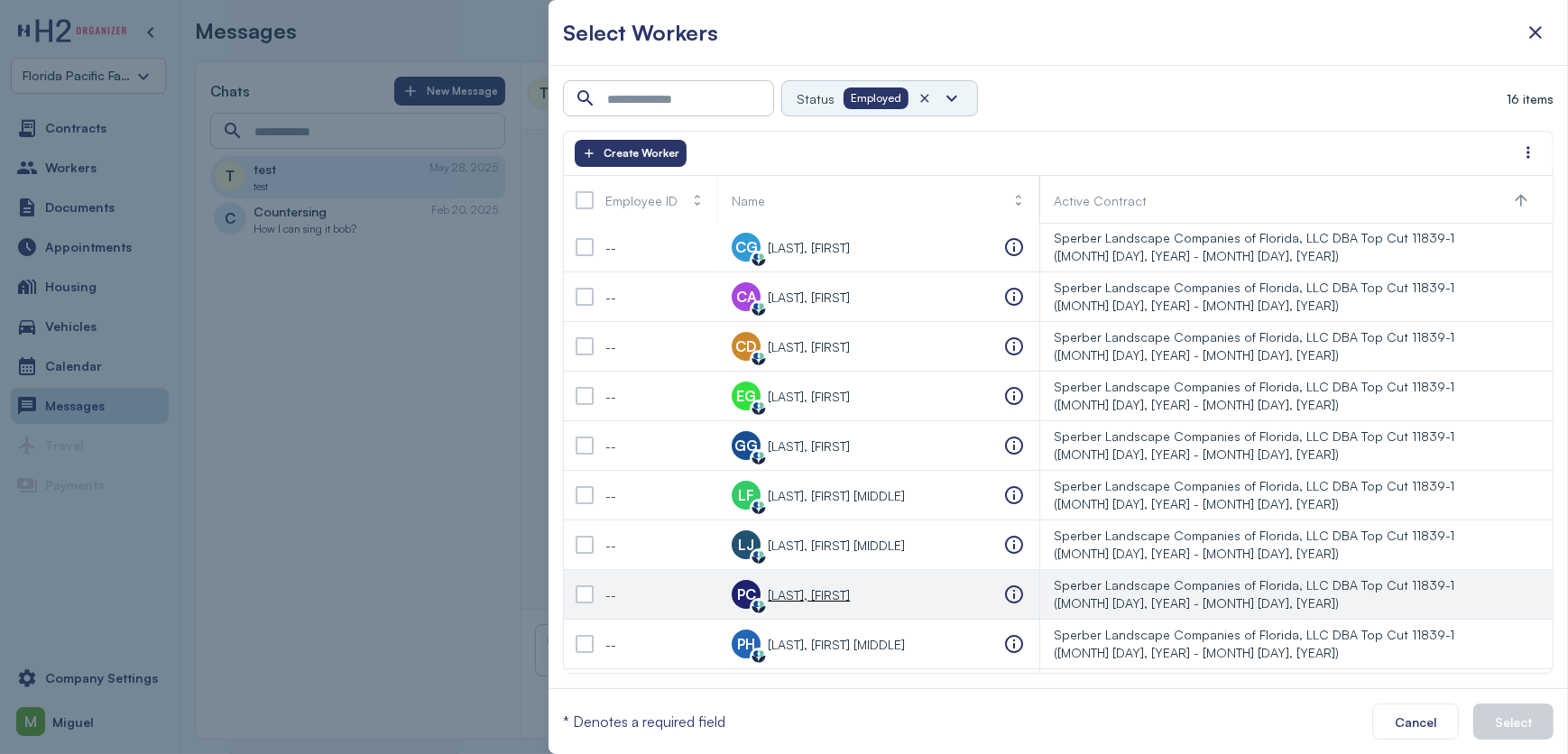 scroll, scrollTop: 0, scrollLeft: 0, axis: both 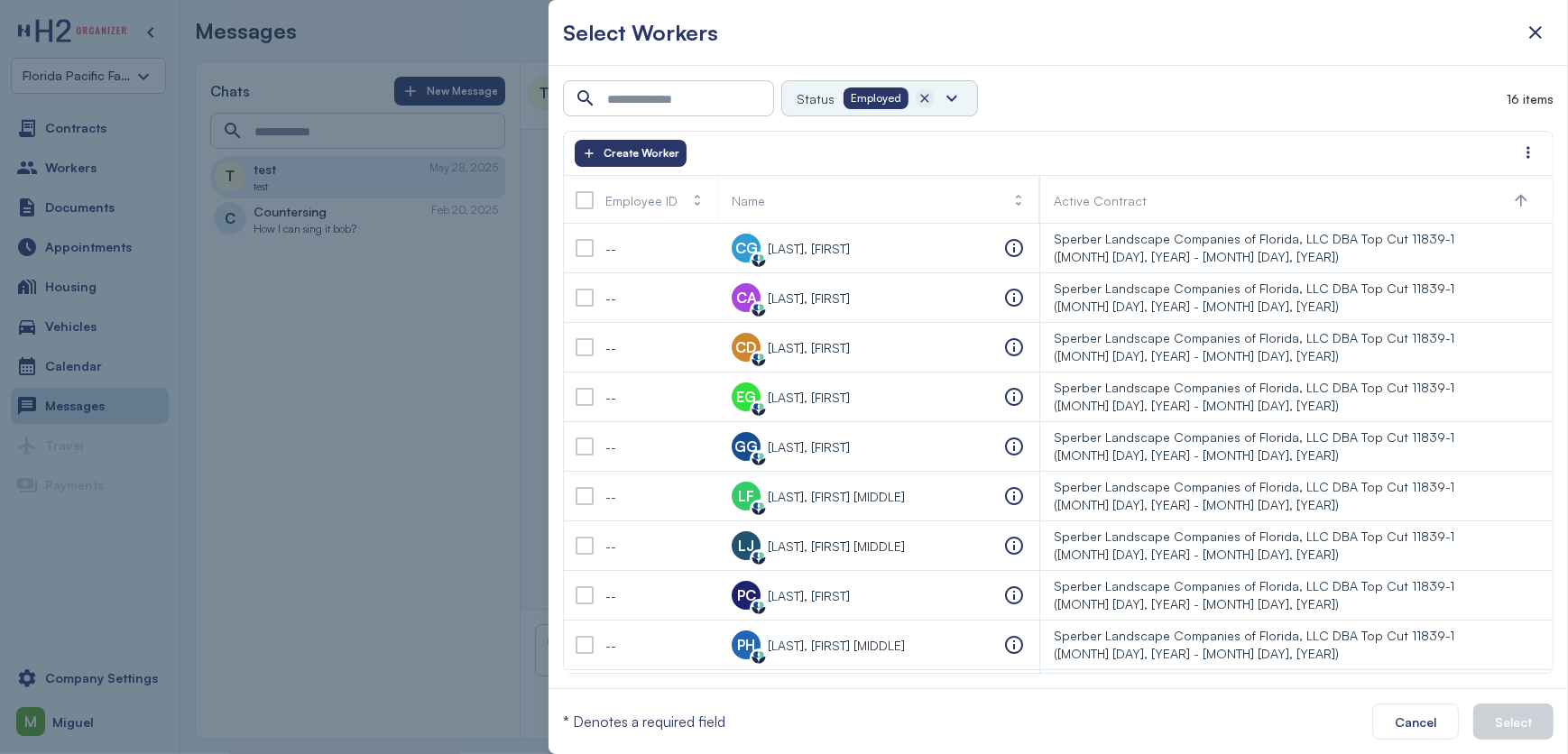click at bounding box center [925, 98] 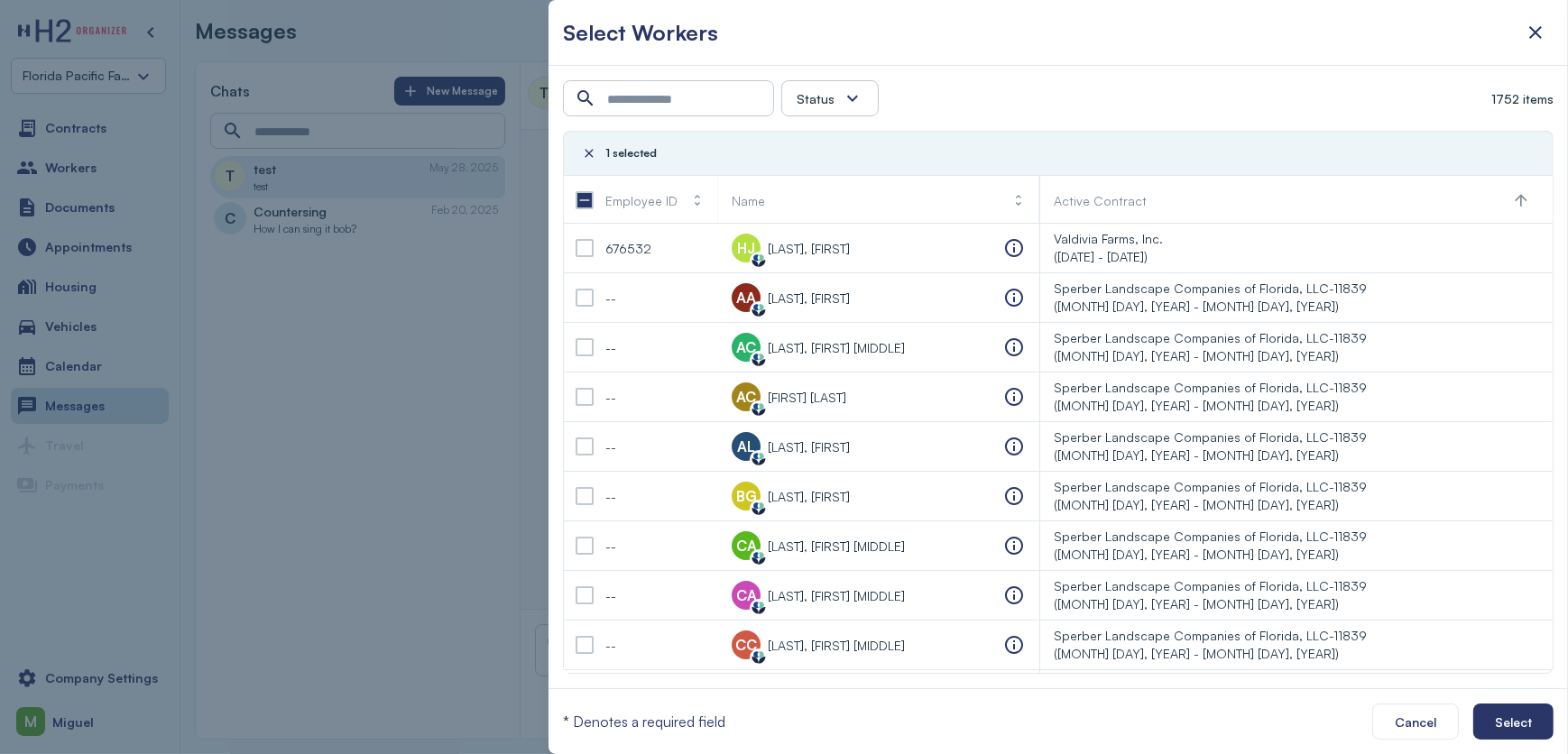 click at bounding box center [853, 98] 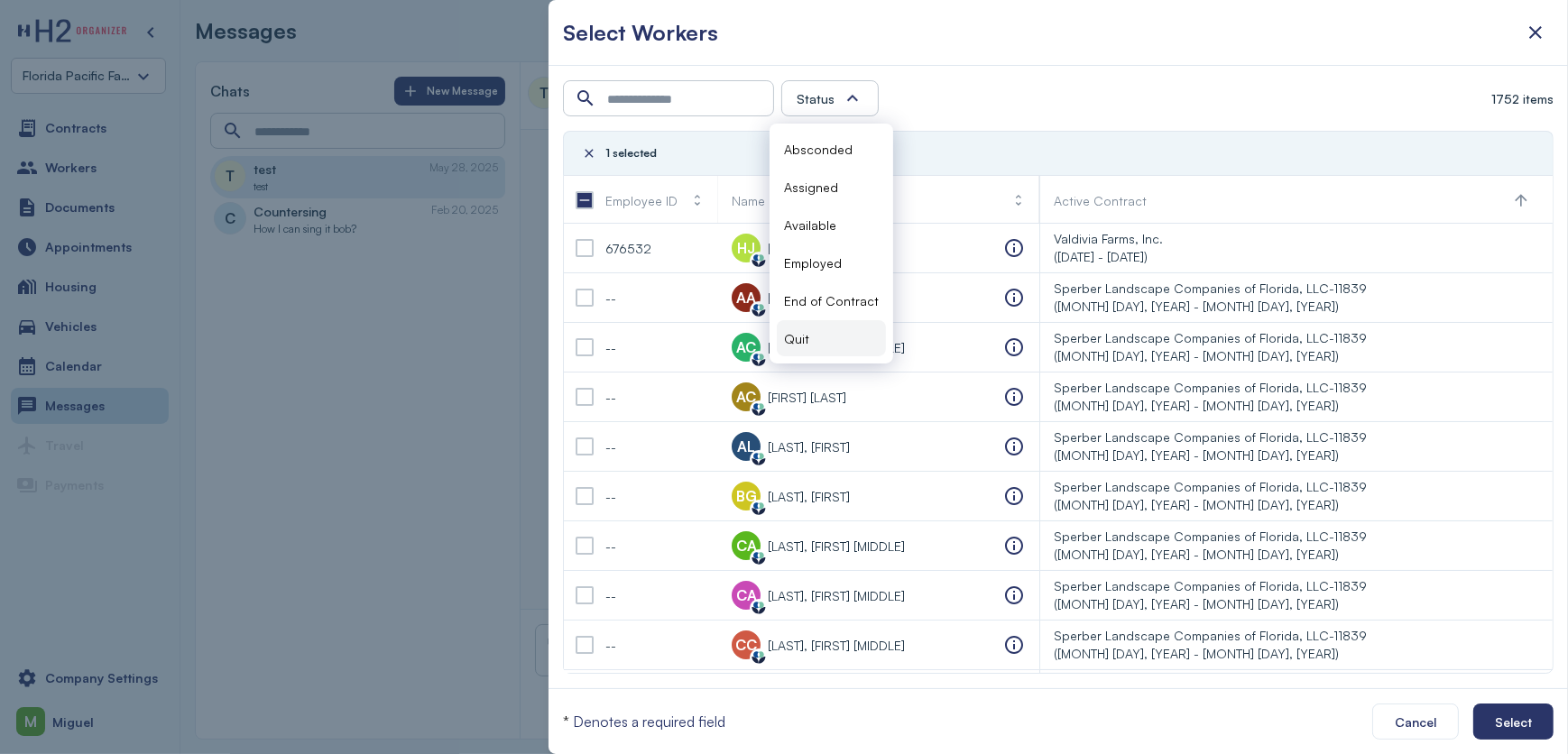 click on "Quit" at bounding box center [797, 338] 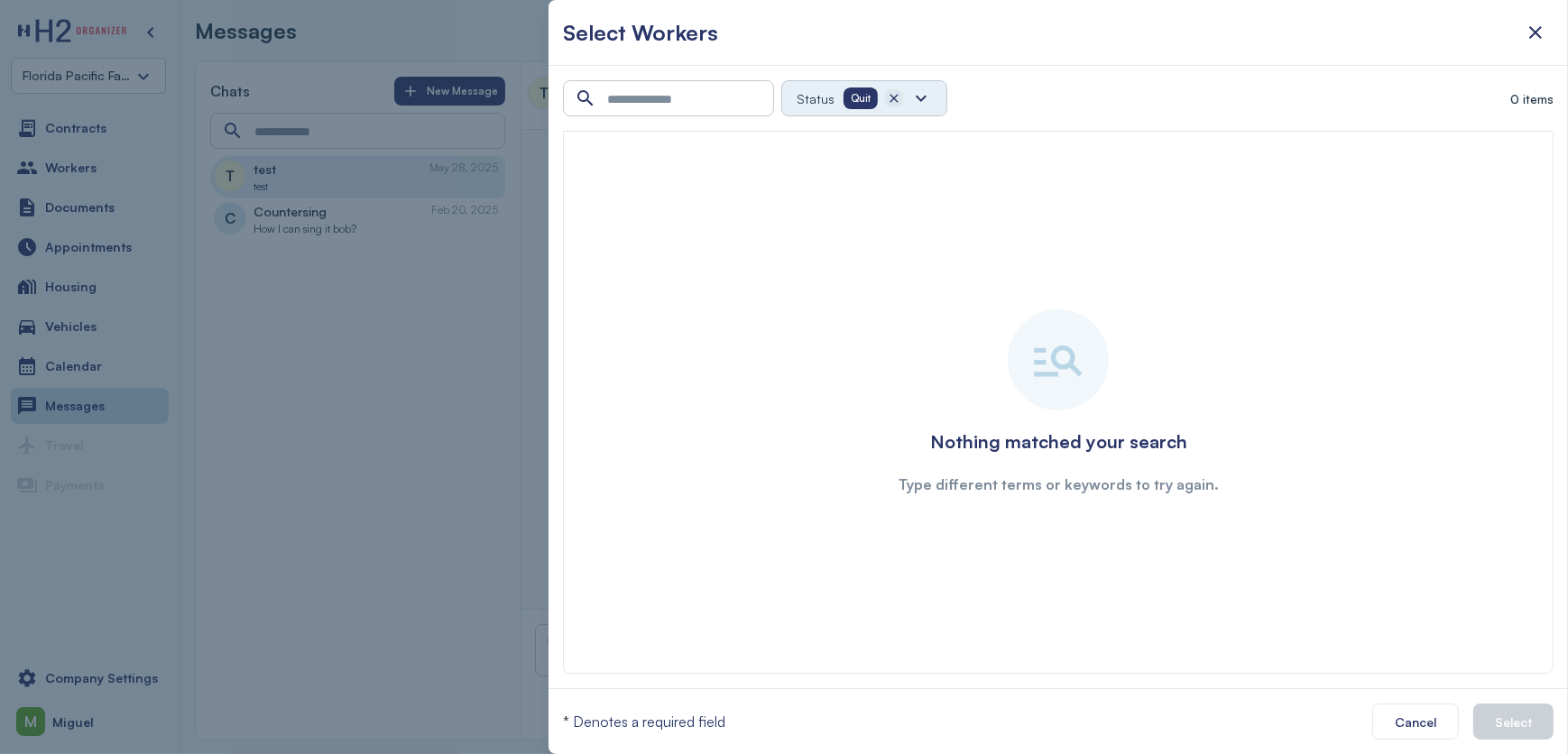 click at bounding box center [894, 98] 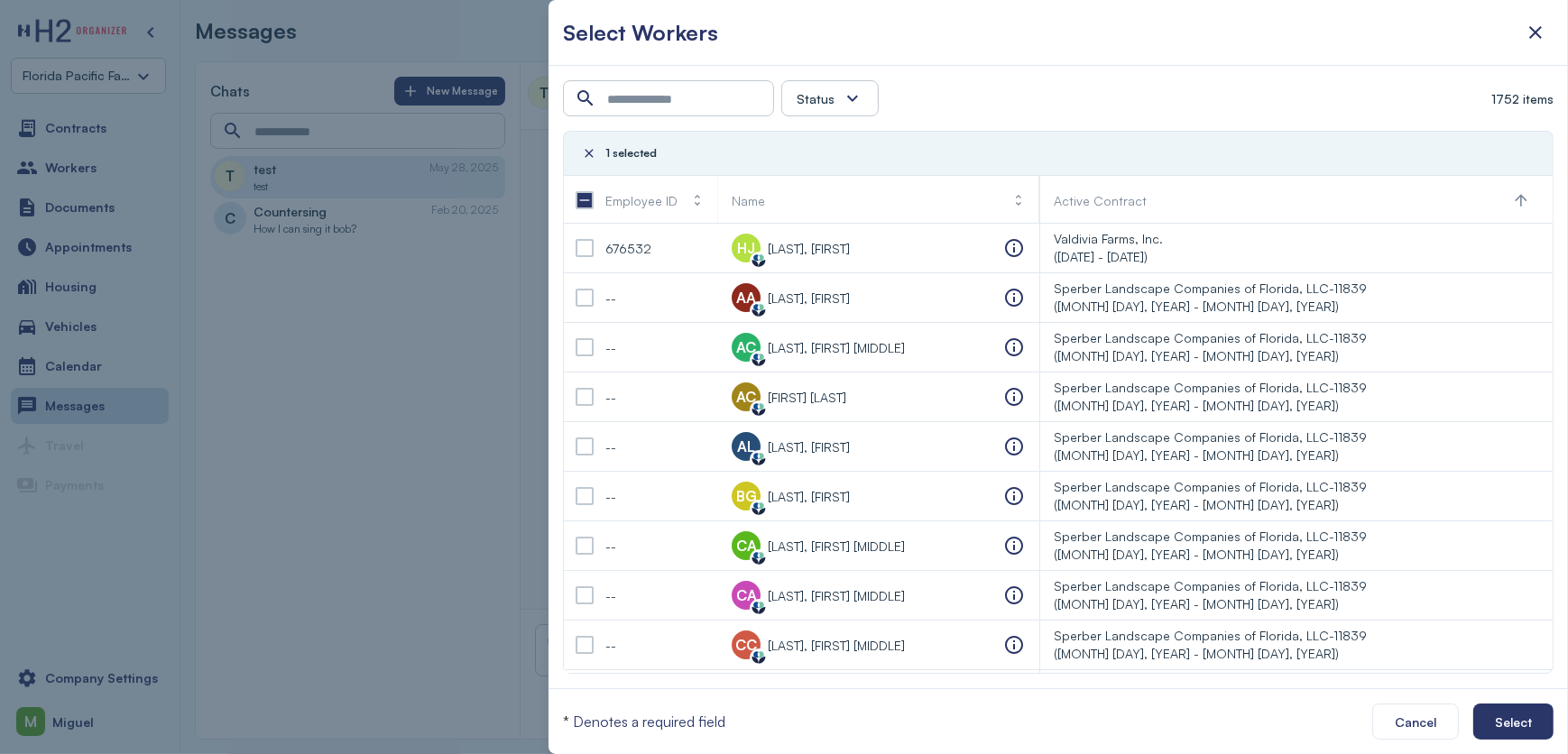 click at bounding box center (853, 98) 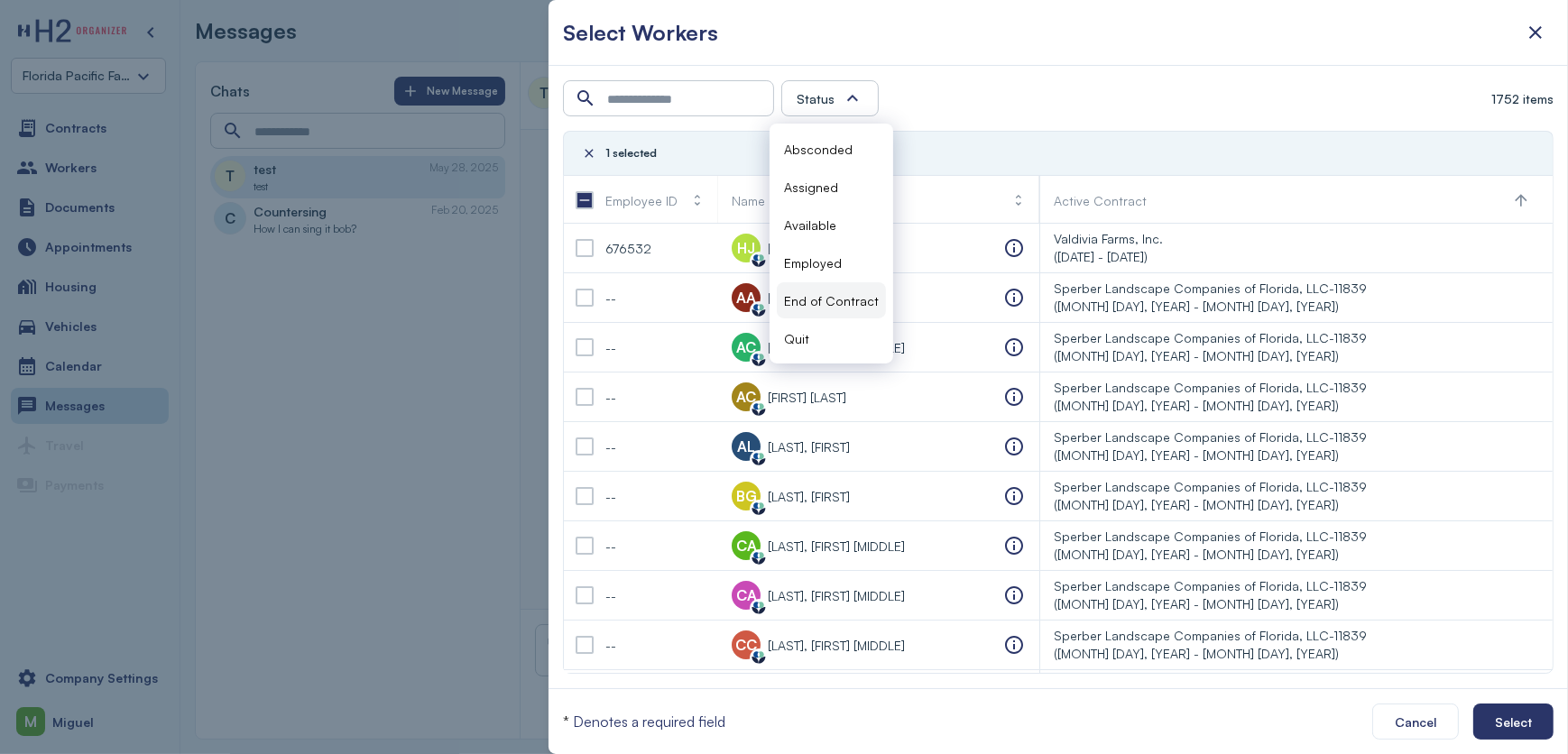click on "End of Contract" at bounding box center (831, 300) 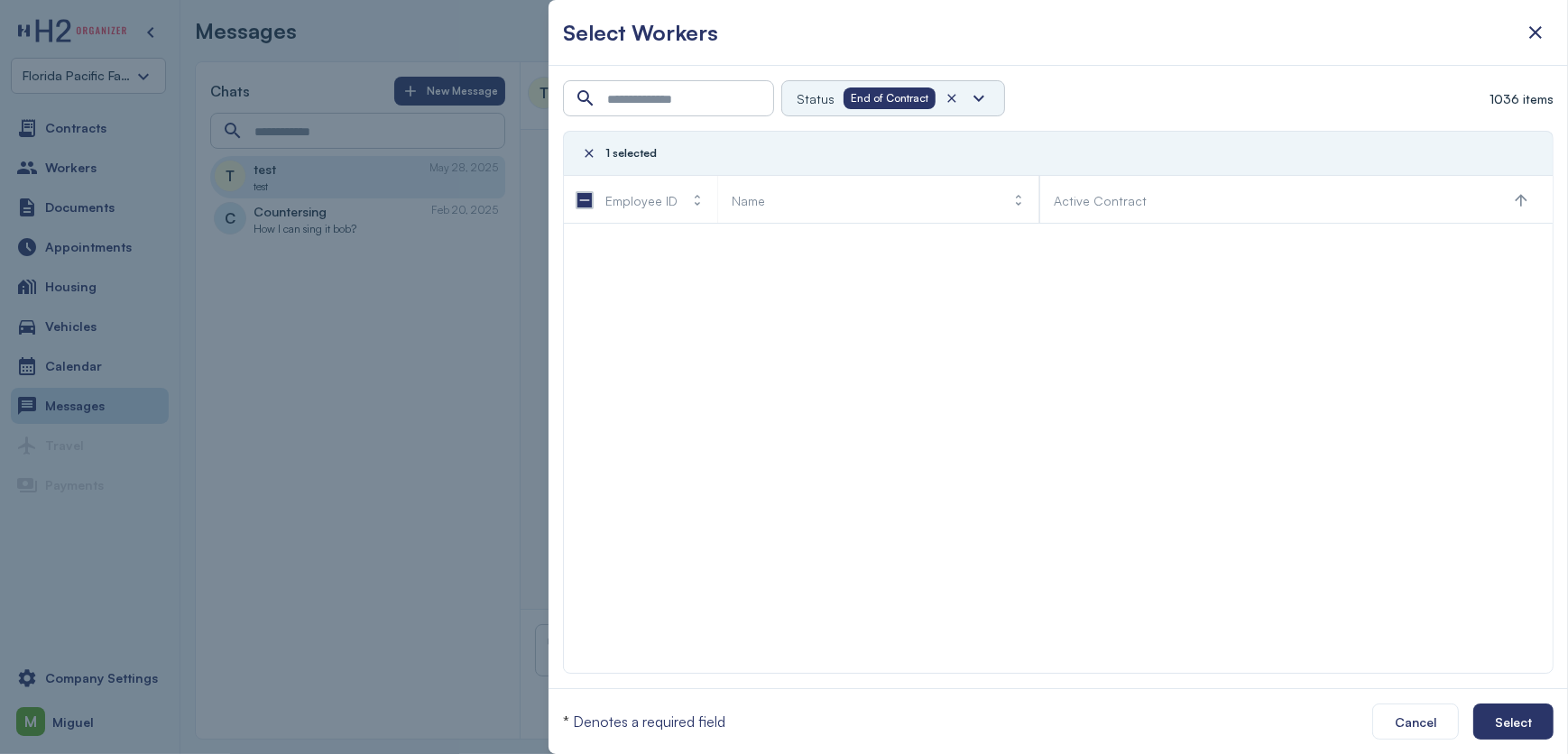 scroll, scrollTop: 0, scrollLeft: 0, axis: both 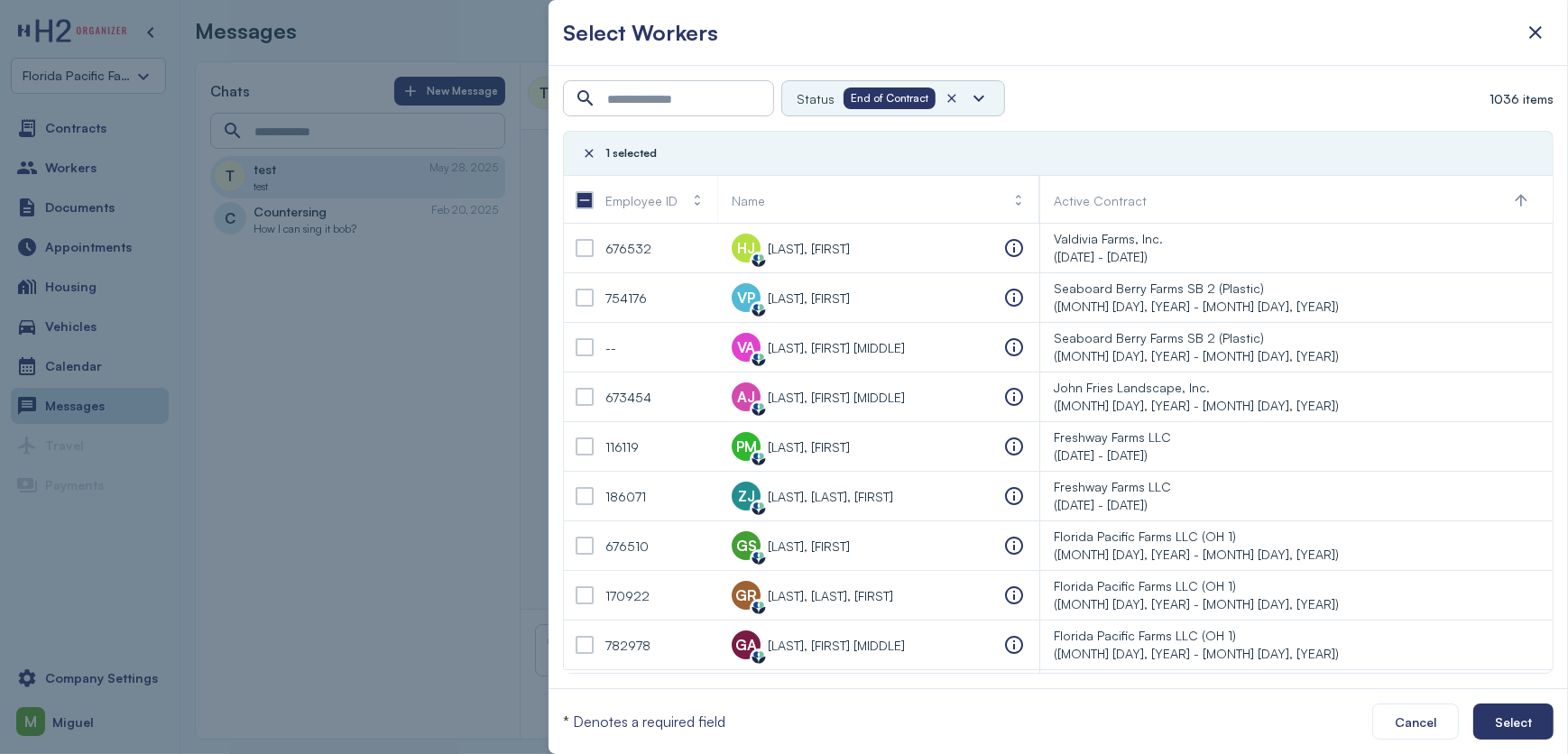 click at bounding box center (952, 98) 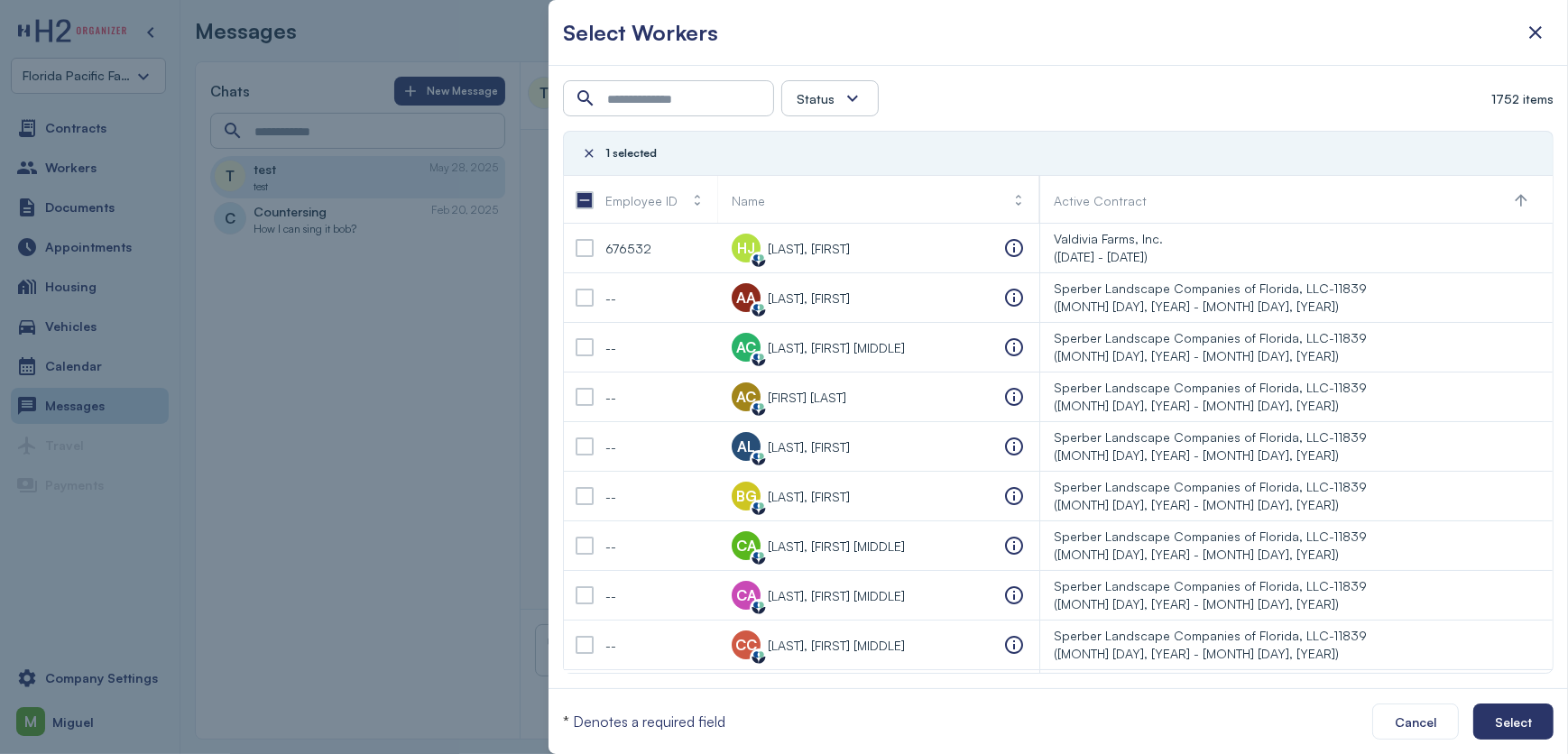 click at bounding box center (784, 377) 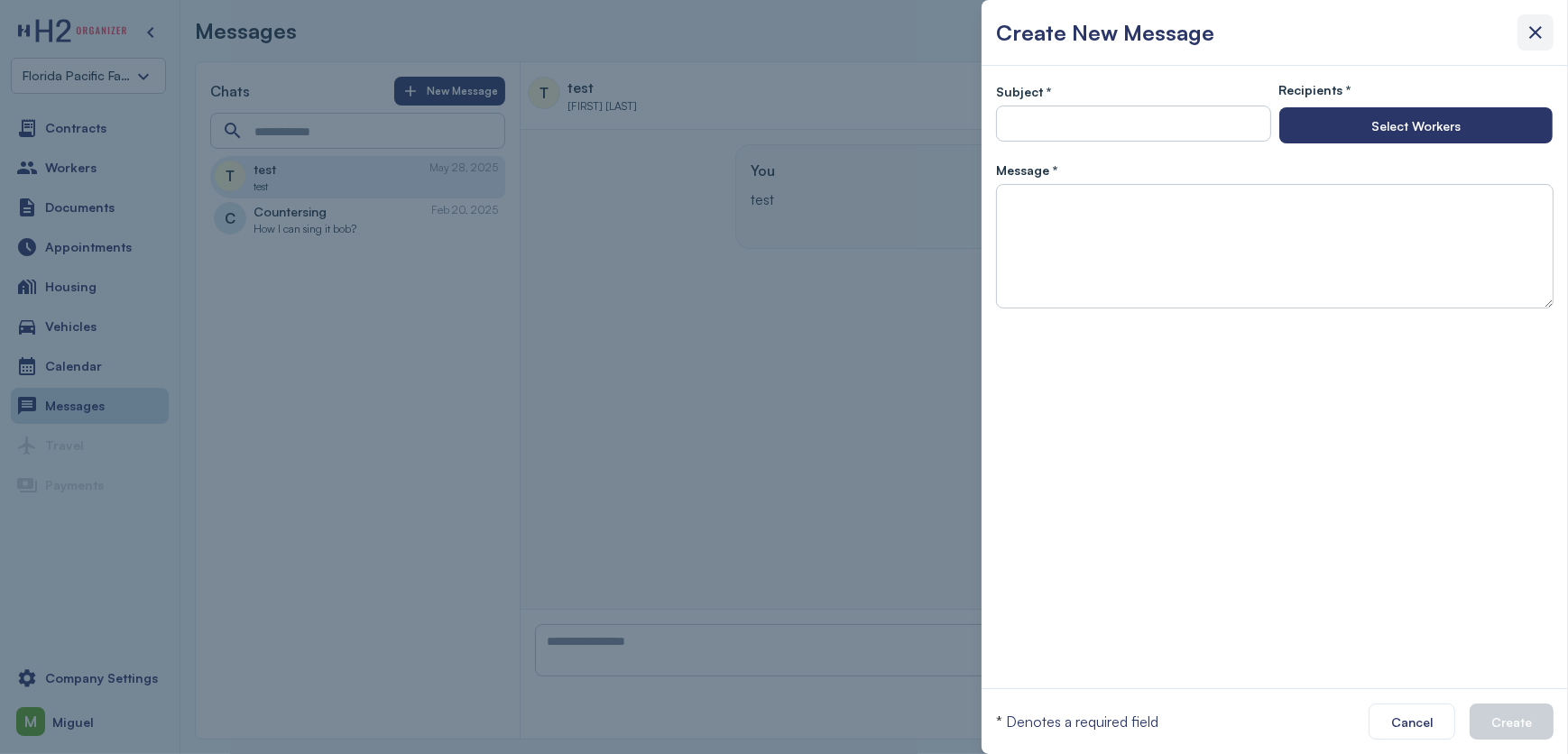drag, startPoint x: 1541, startPoint y: 28, endPoint x: 1545, endPoint y: 37, distance: 9.848858 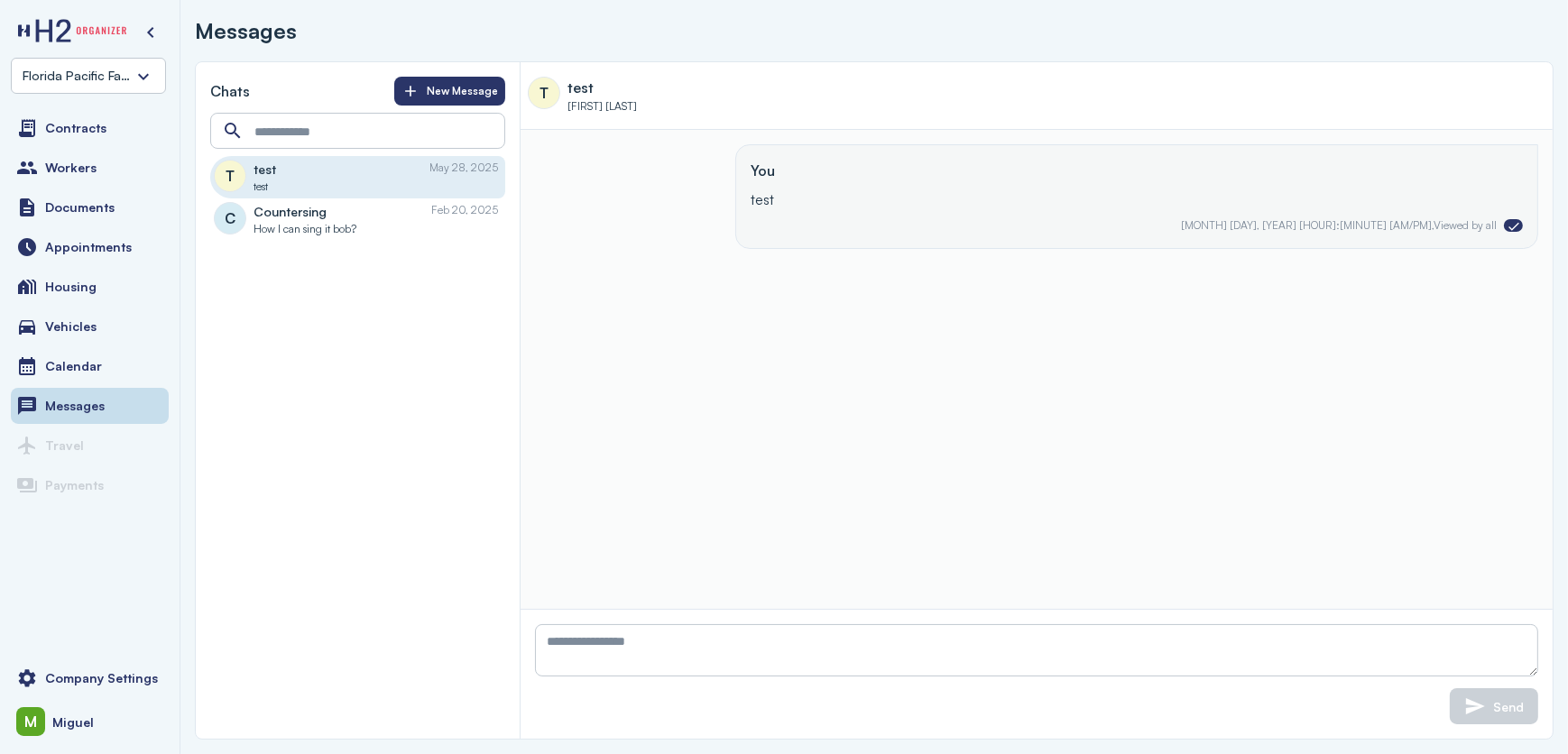 click on "How I can sing it bob?" at bounding box center [305, 229] 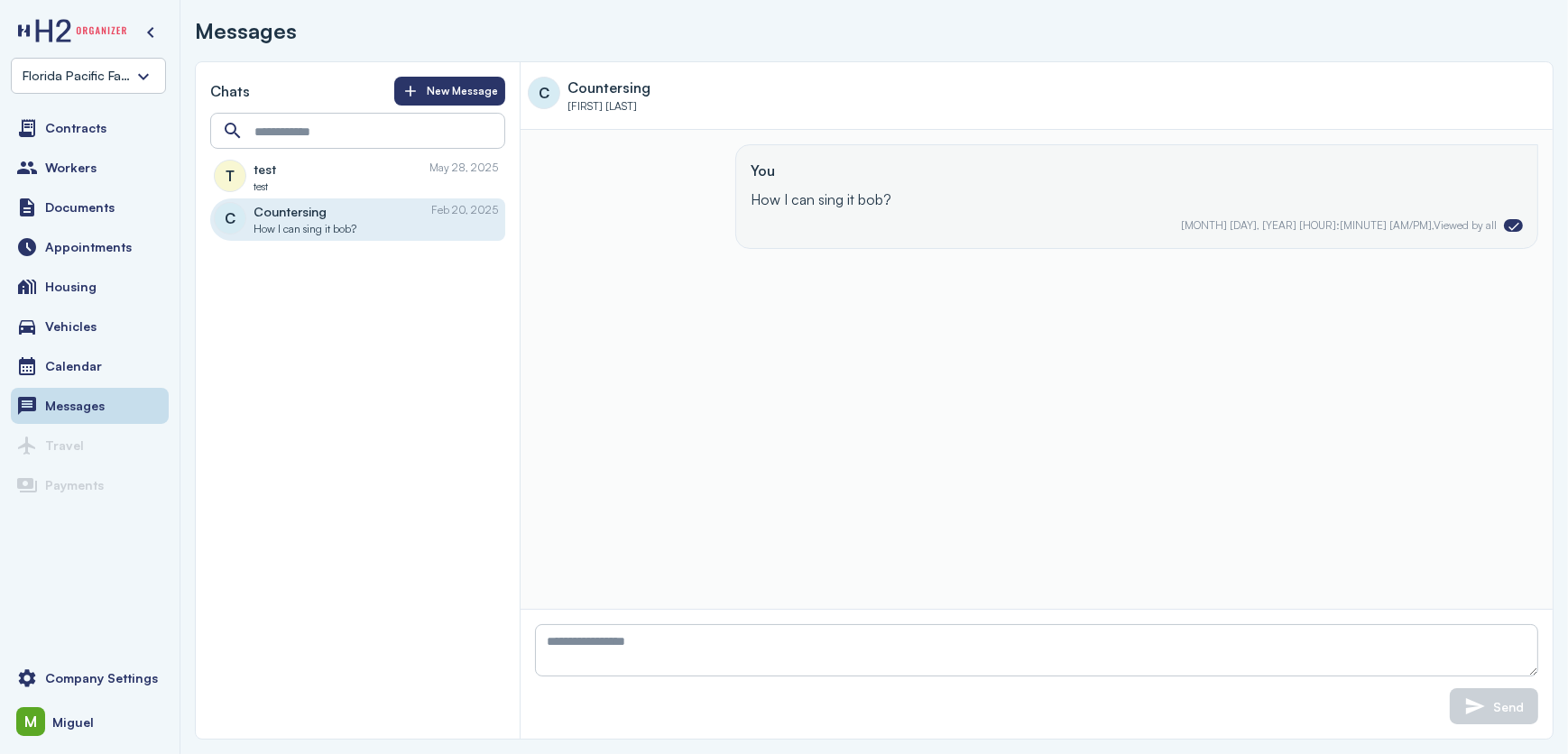 drag, startPoint x: 826, startPoint y: 202, endPoint x: 895, endPoint y: 200, distance: 69.02898 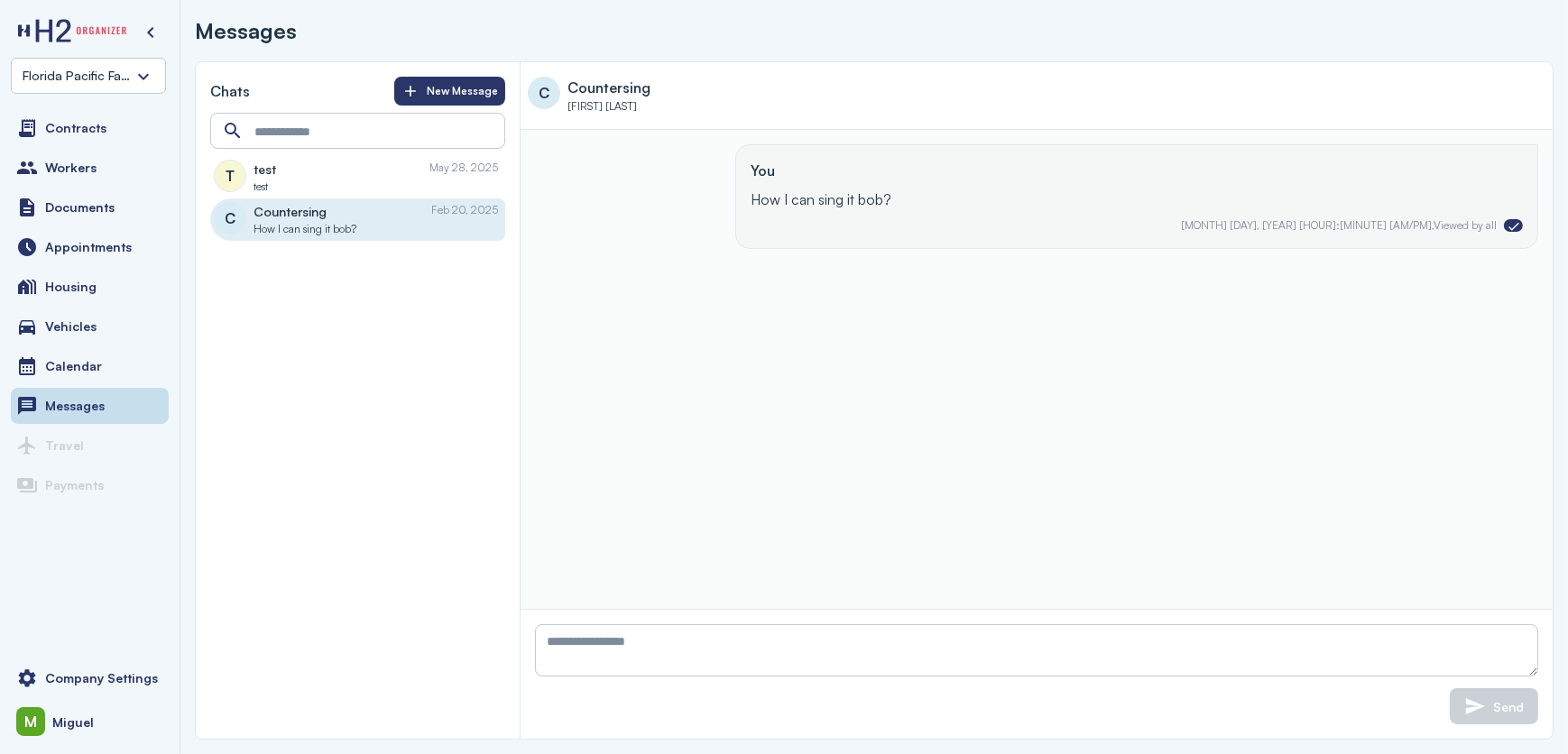 click on "C" at bounding box center [230, 218] 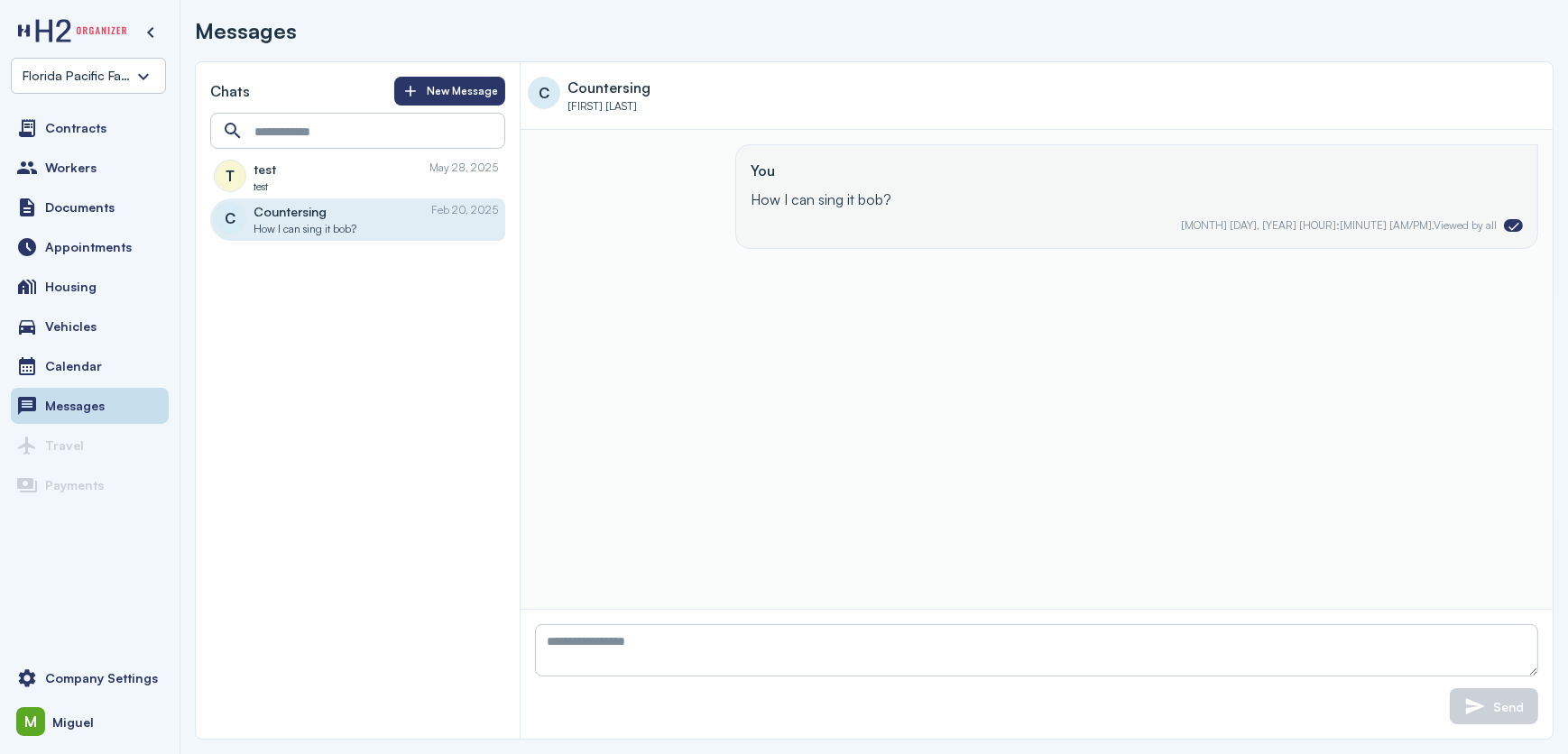click on "test" at bounding box center (261, 187) 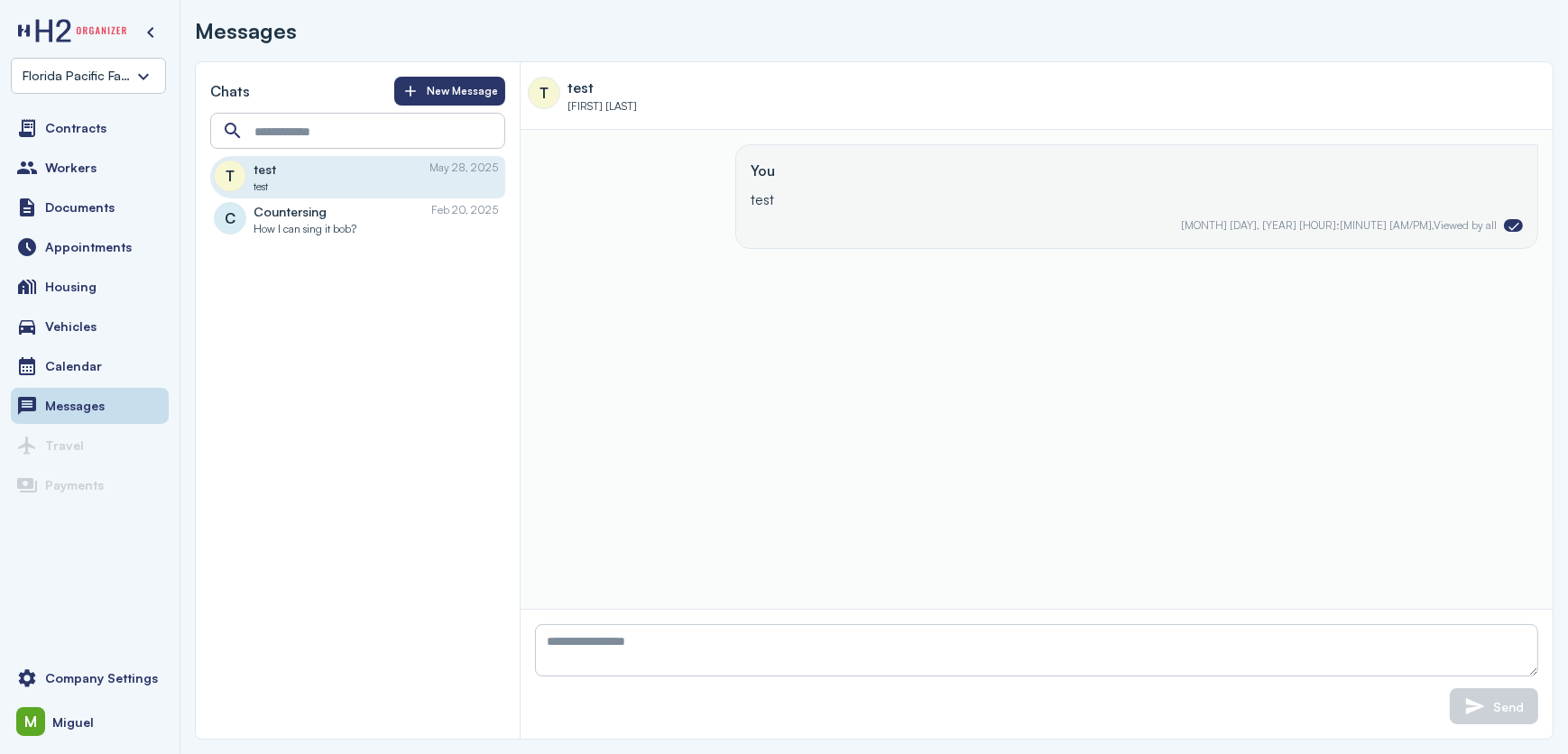 click on "Countersing" at bounding box center (290, 211) 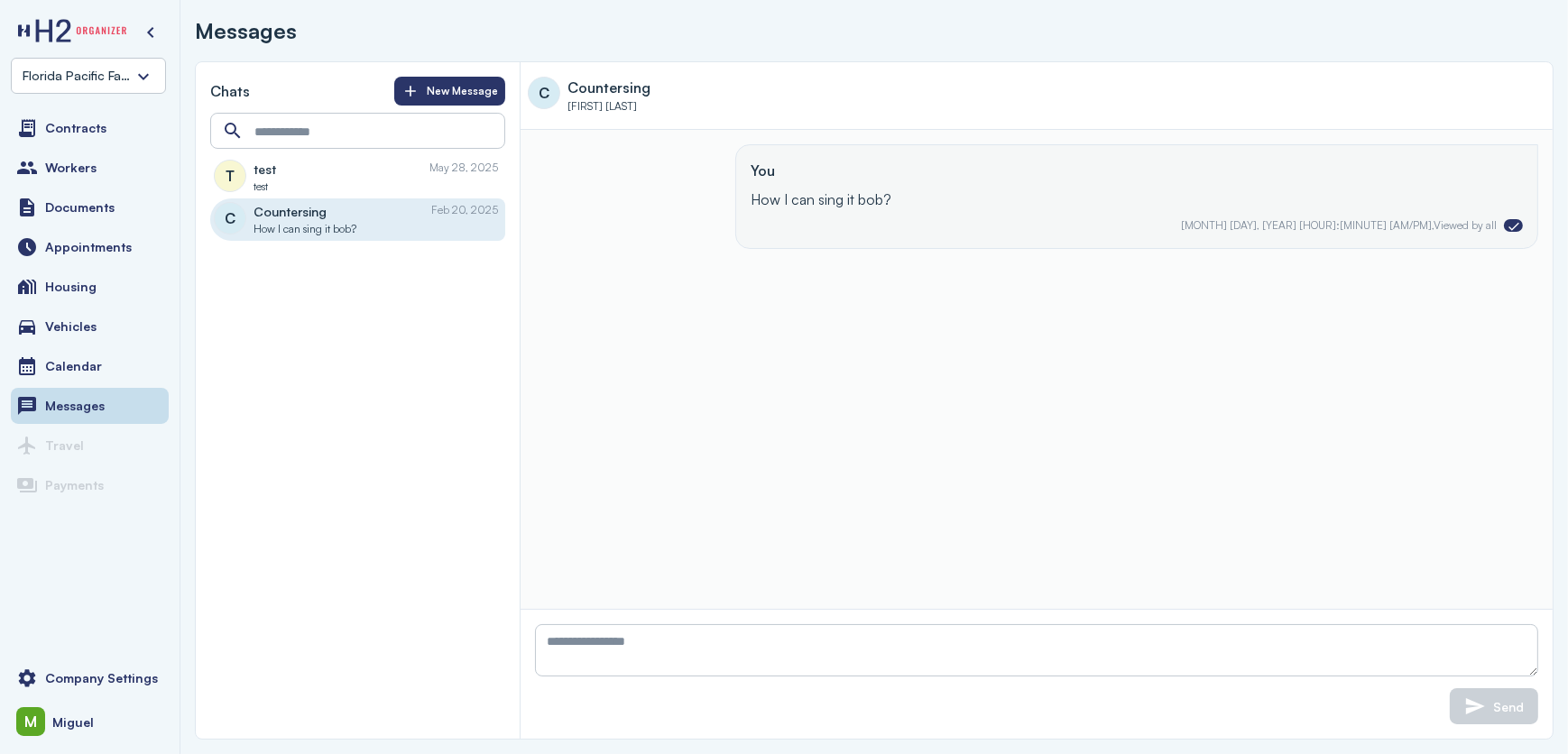 click on "test     [DATE]" at bounding box center [375, 169] 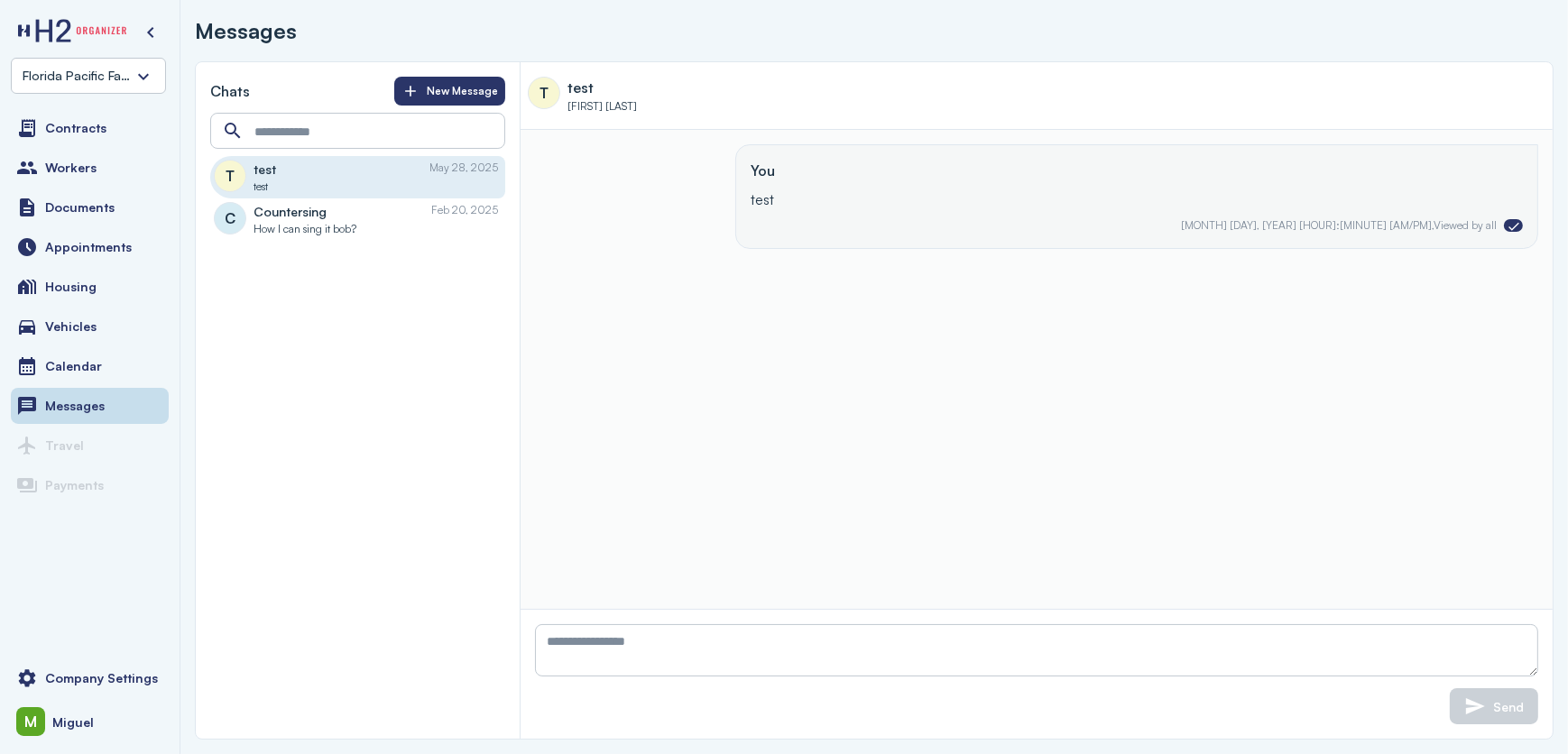 click on "How I can sing it bob?" at bounding box center (305, 229) 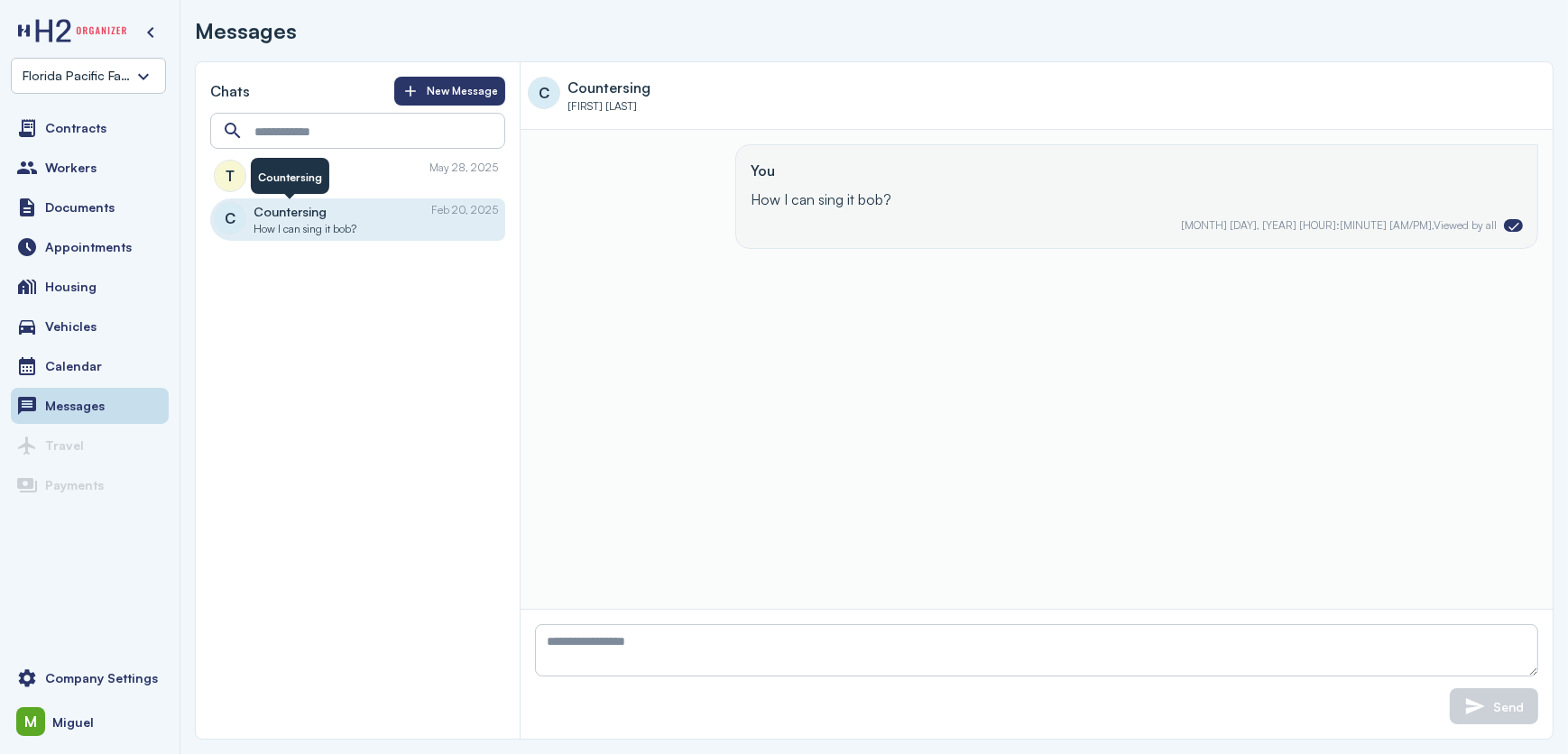 click on "Countersing" at bounding box center [290, 177] 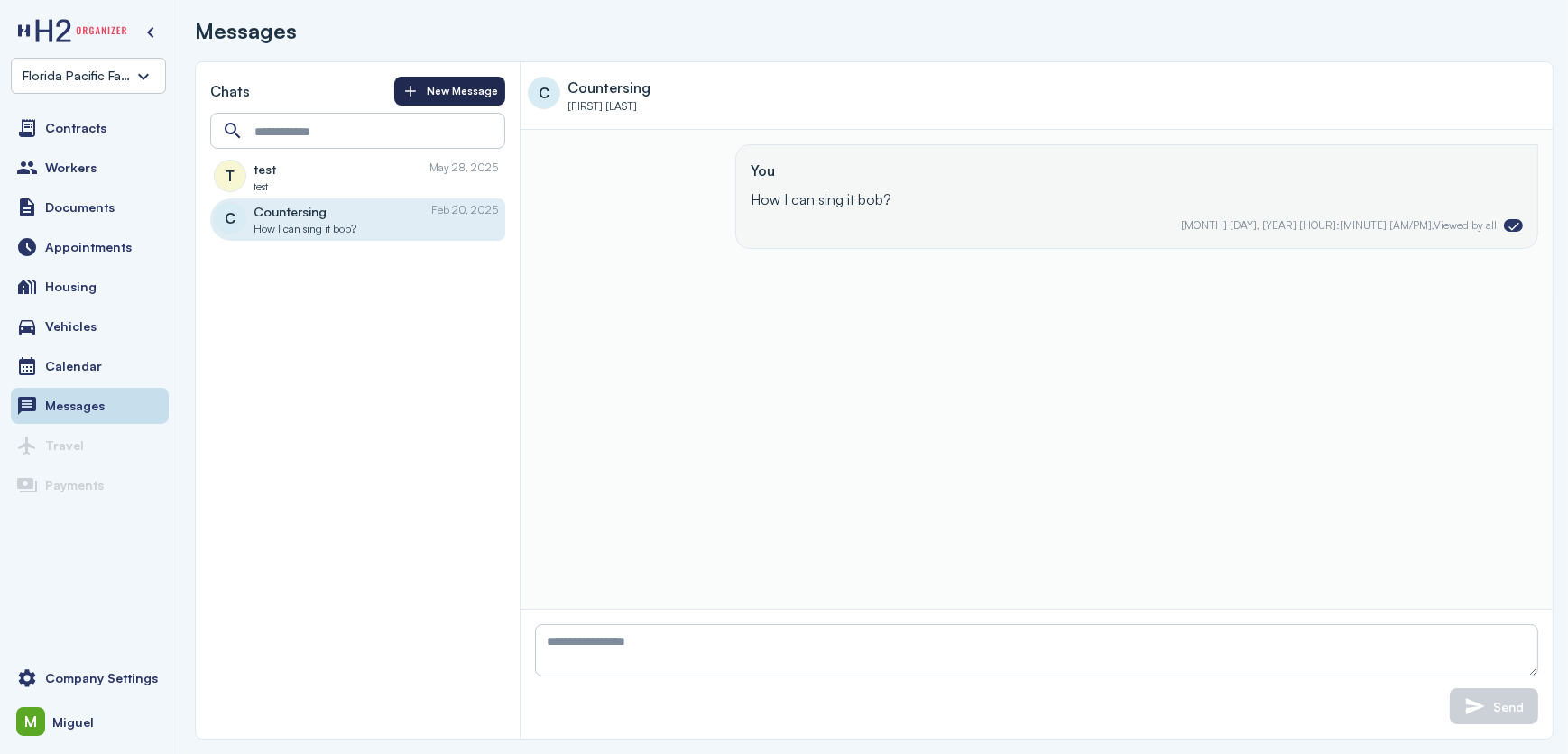 click on "New Message" at bounding box center (449, 91) 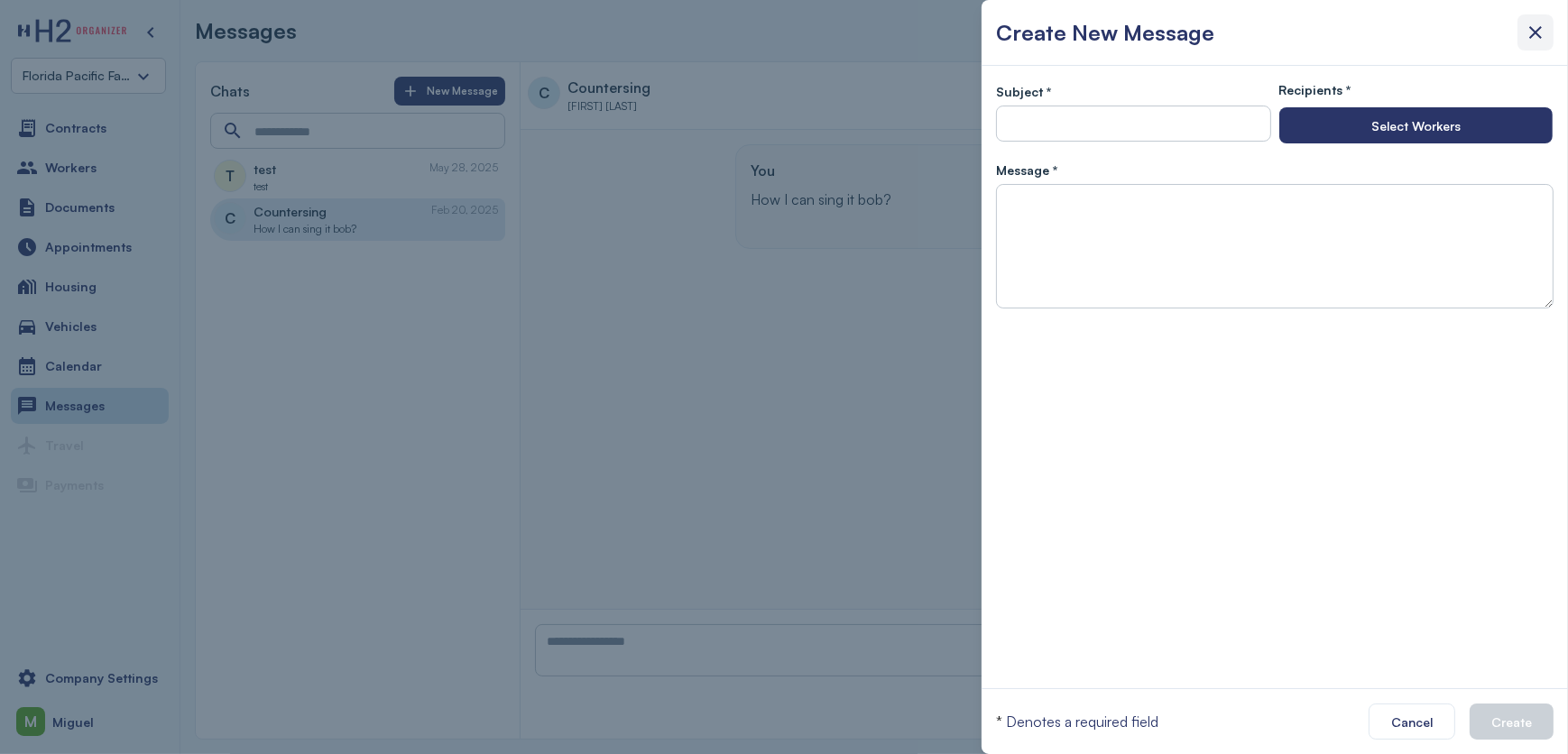 click at bounding box center (1536, 32) 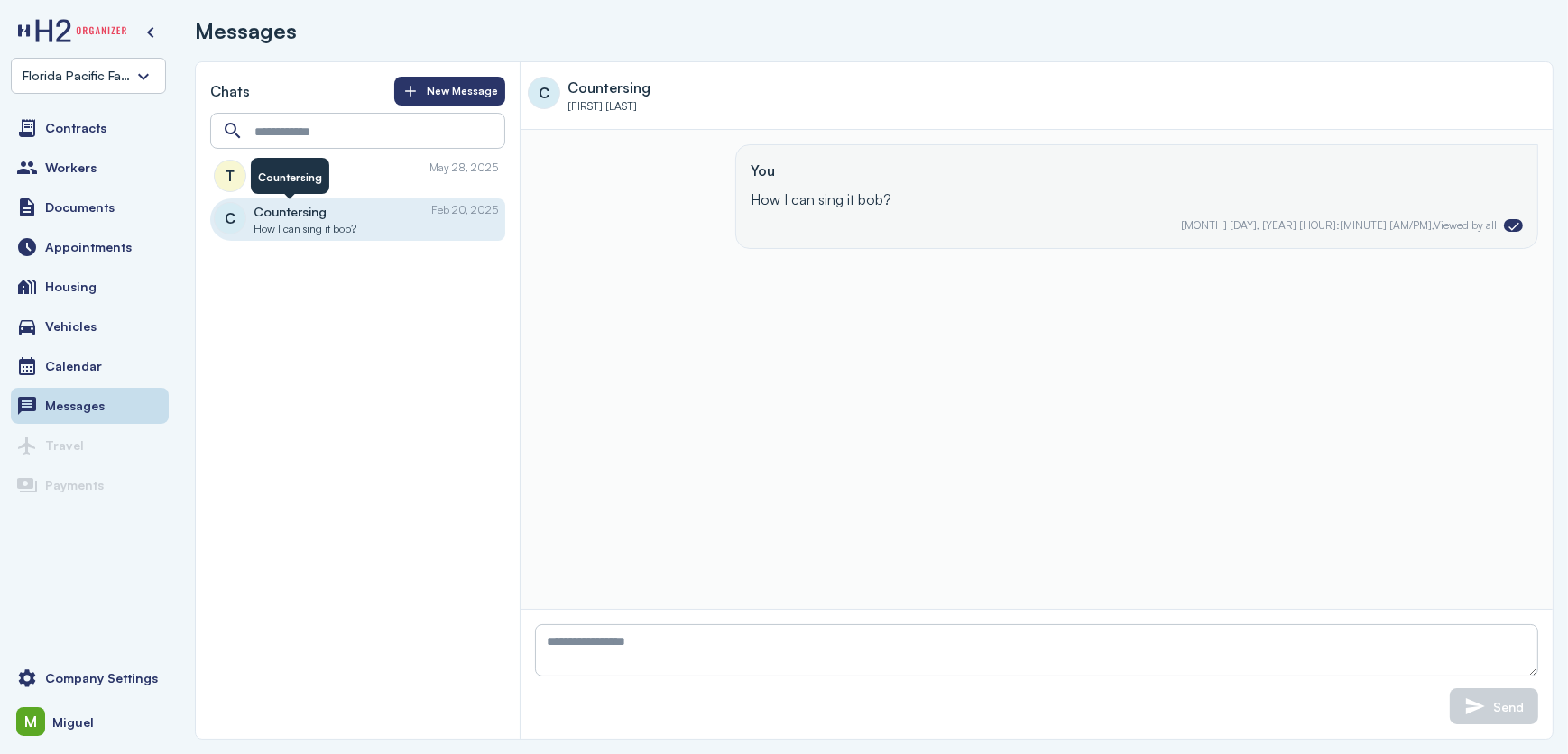 click on "Countersing" at bounding box center [290, 177] 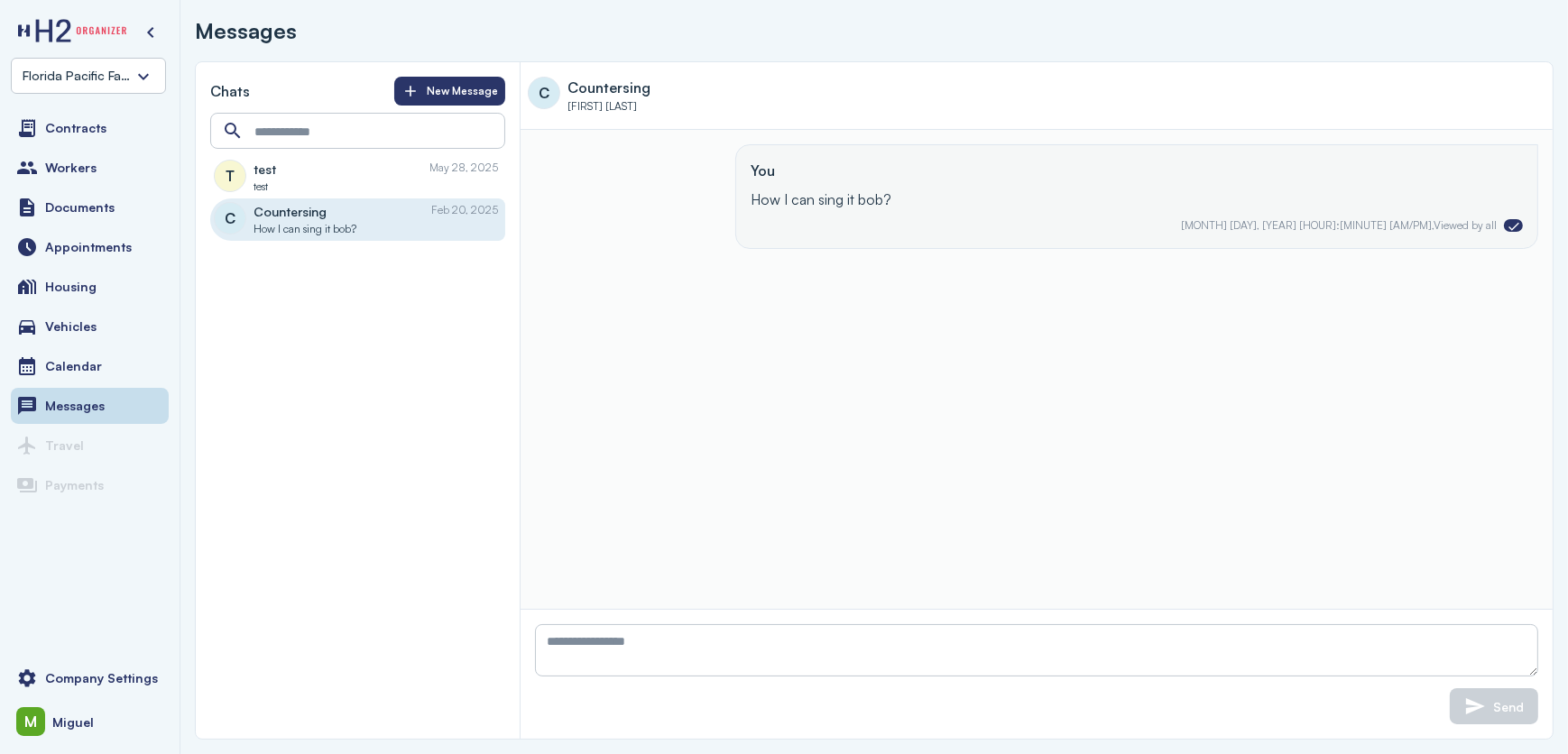 click on "test" at bounding box center (375, 187) 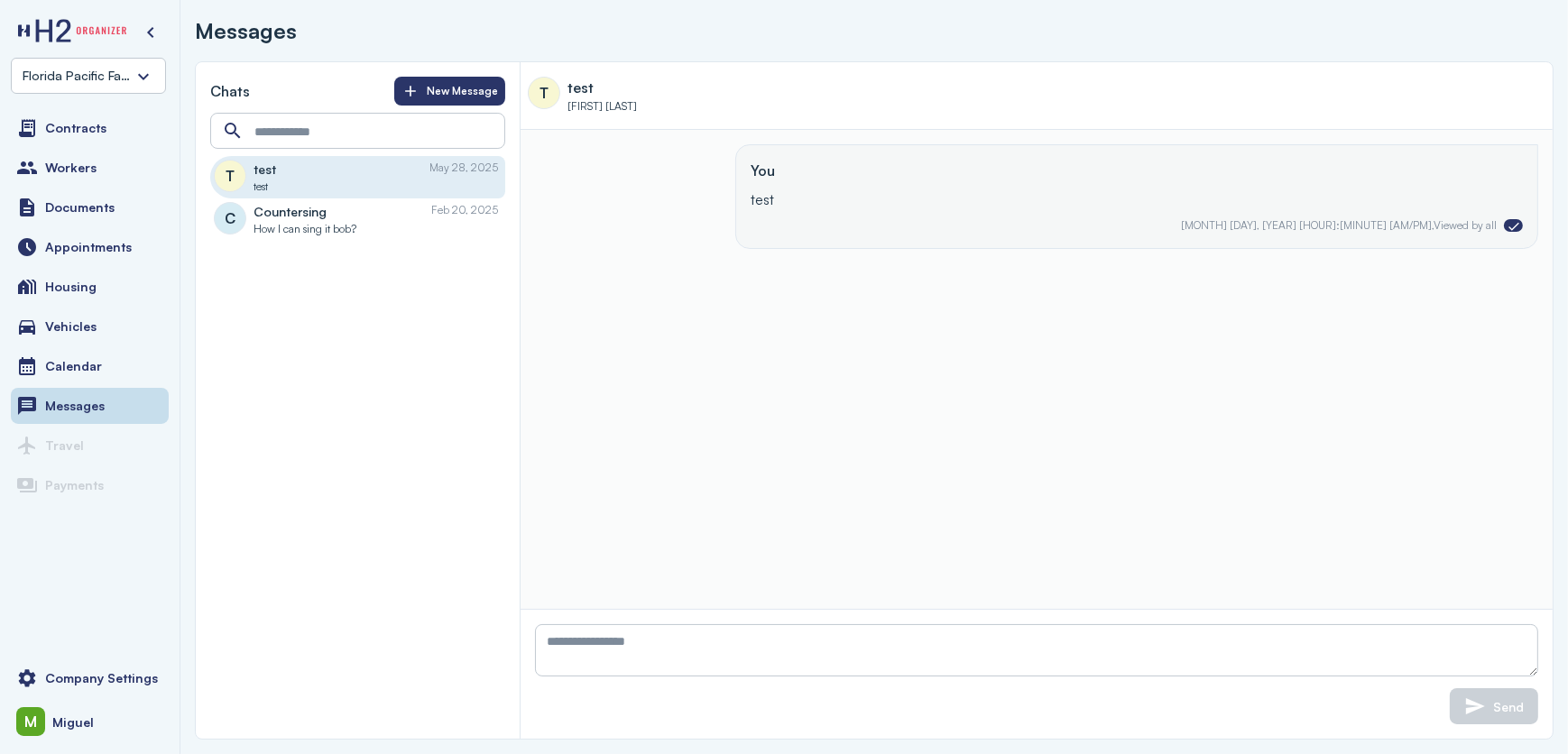 click on "Countersing     [MONTH] [DAY], [YEAR]" at bounding box center (375, 211) 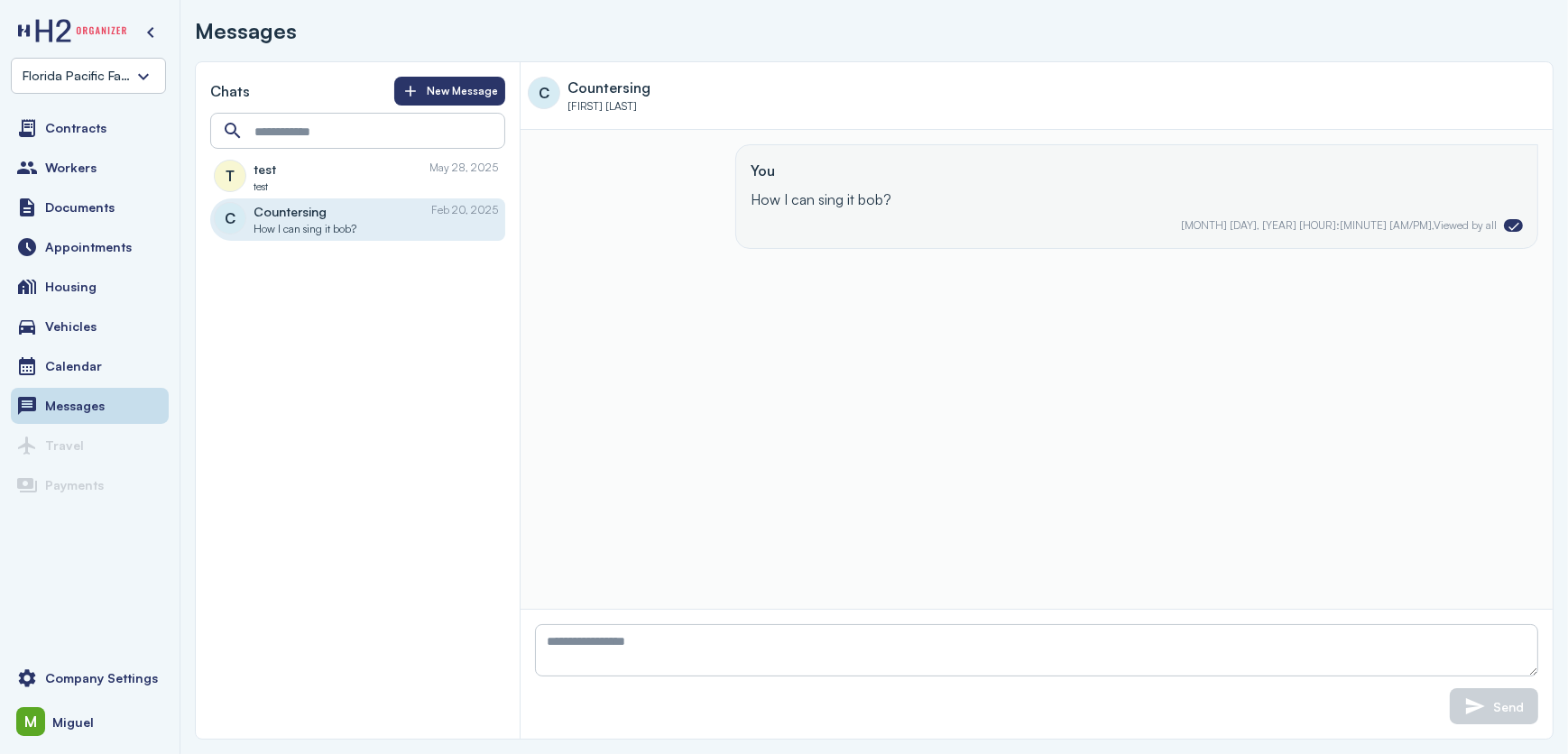 click on "test     [DATE]" at bounding box center (375, 169) 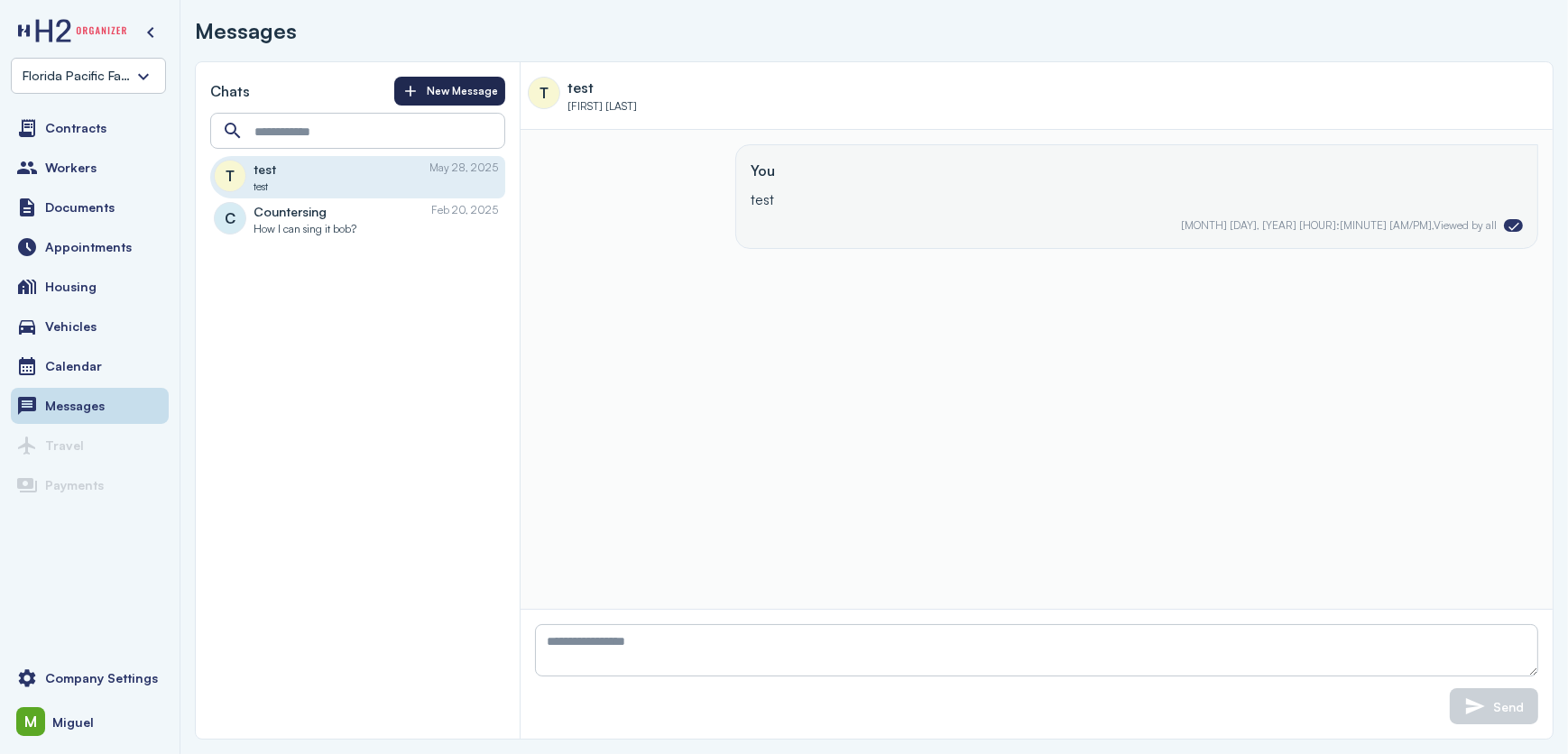 click on "New Message" 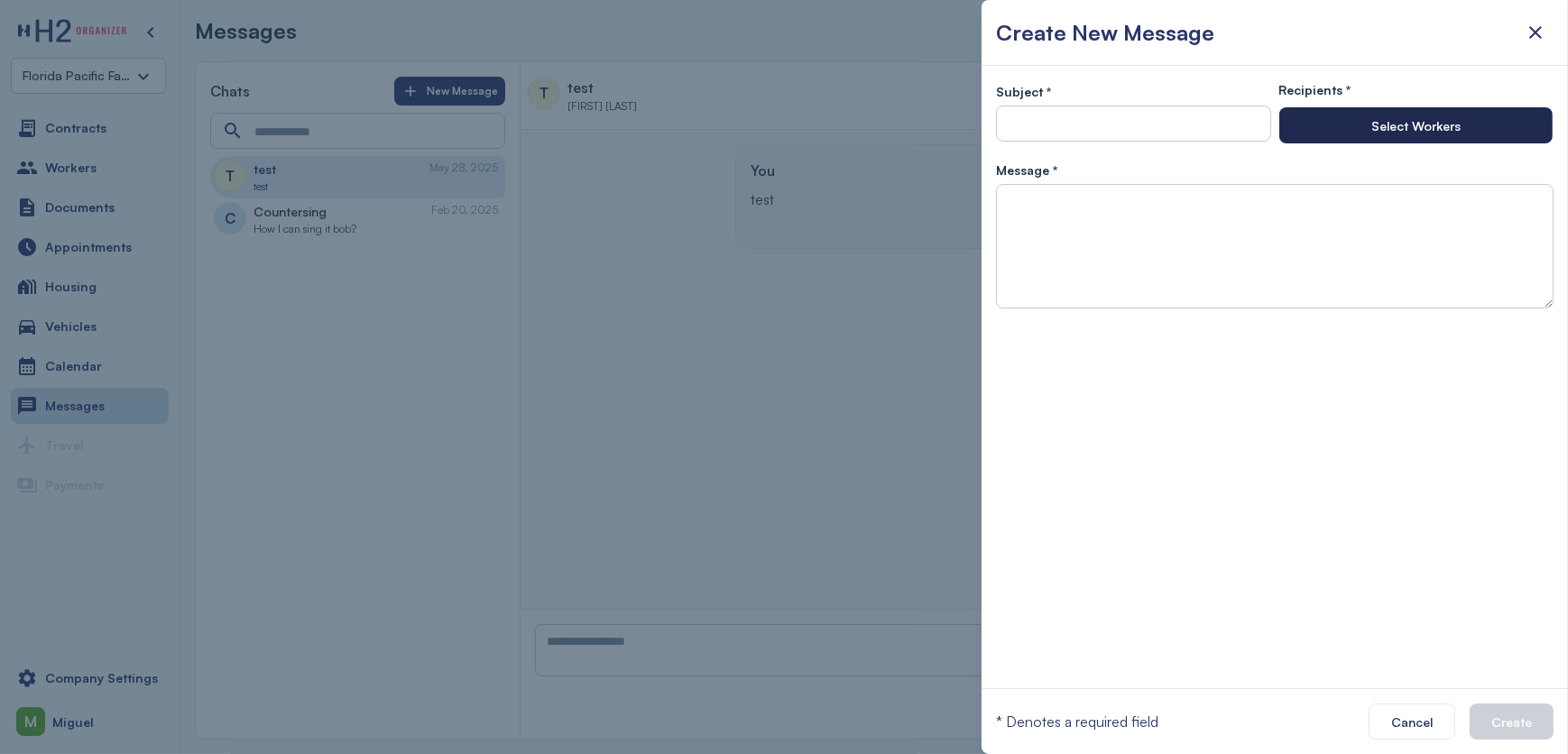 click on "Select Workers" at bounding box center (1416, 125) 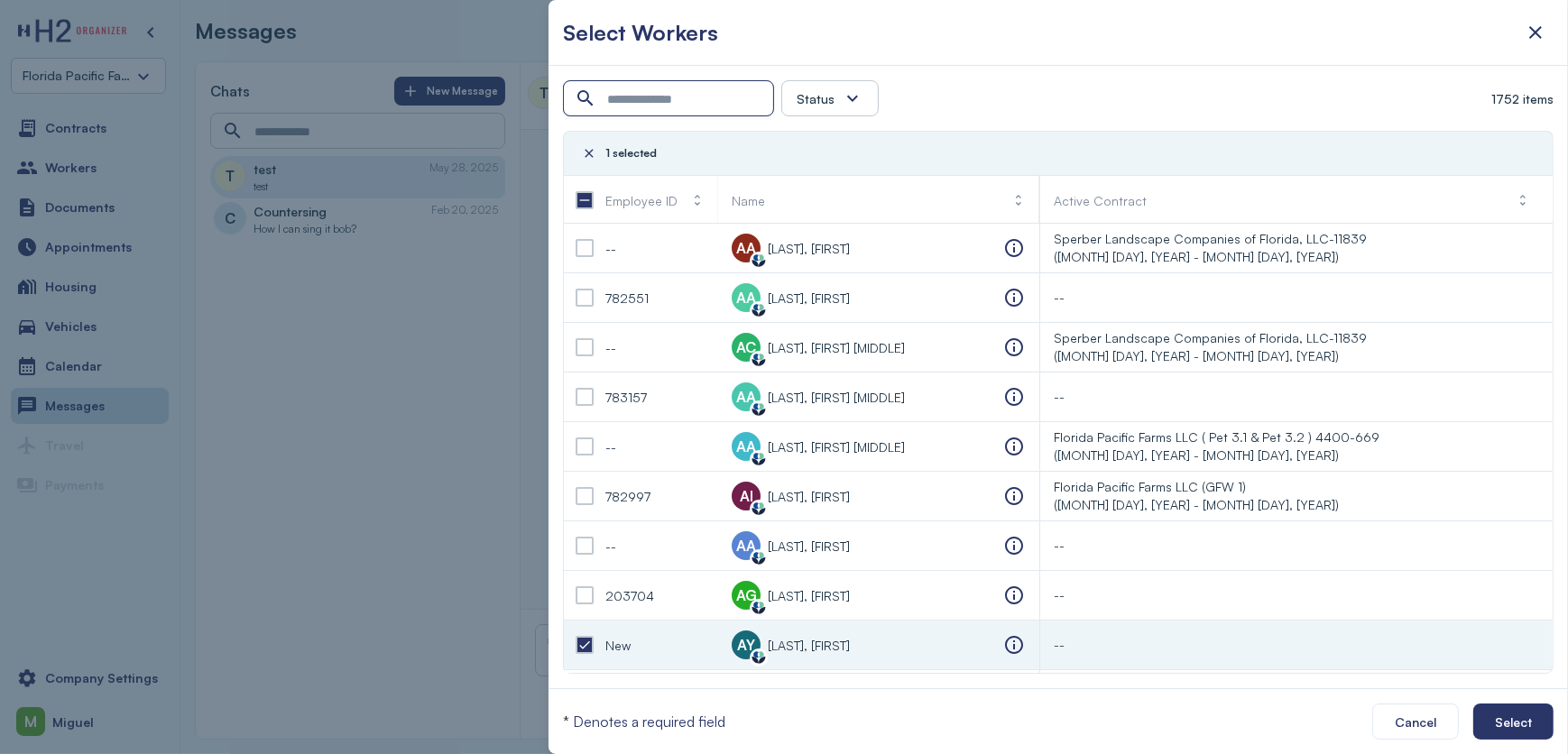 click at bounding box center [670, 99] 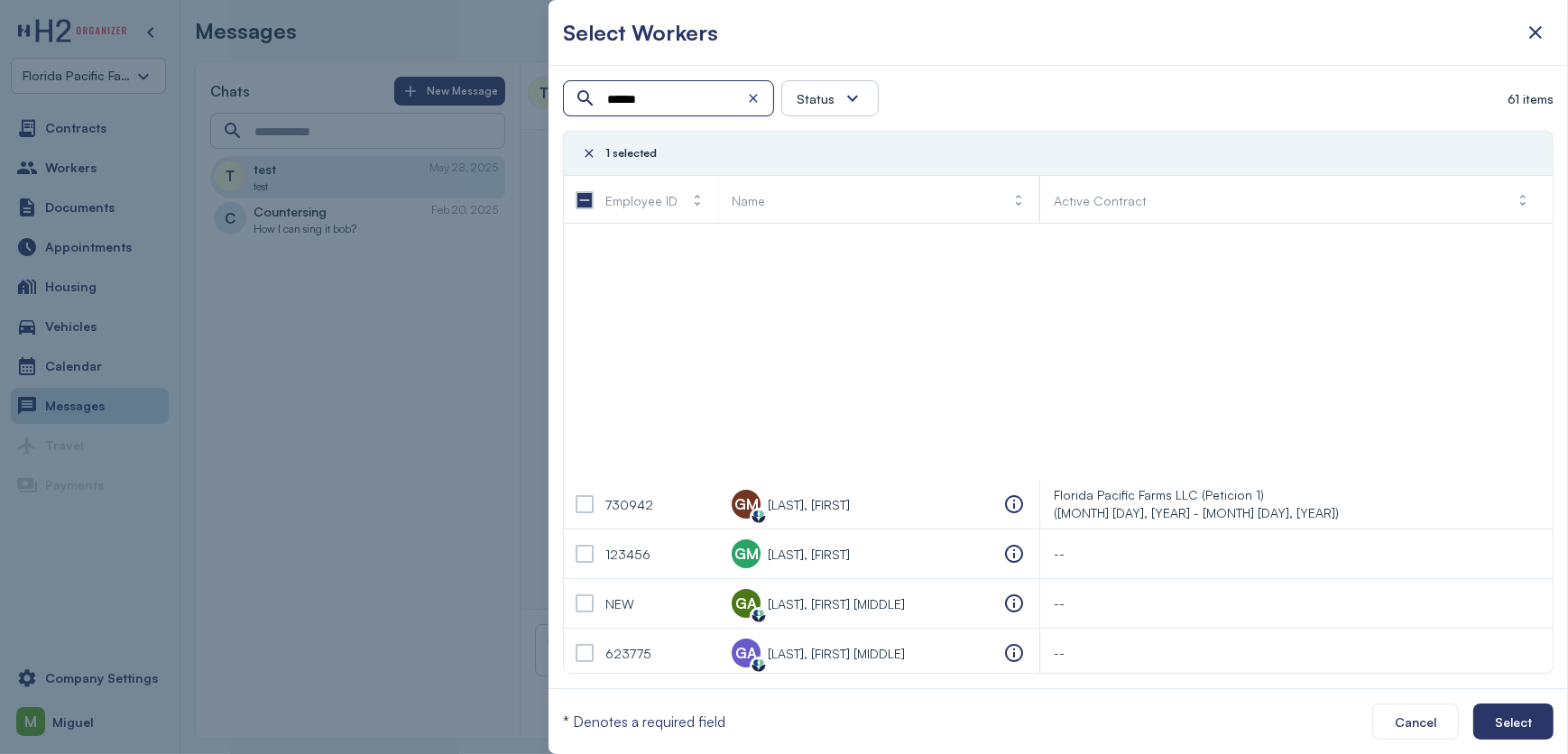 scroll, scrollTop: 574, scrollLeft: 0, axis: vertical 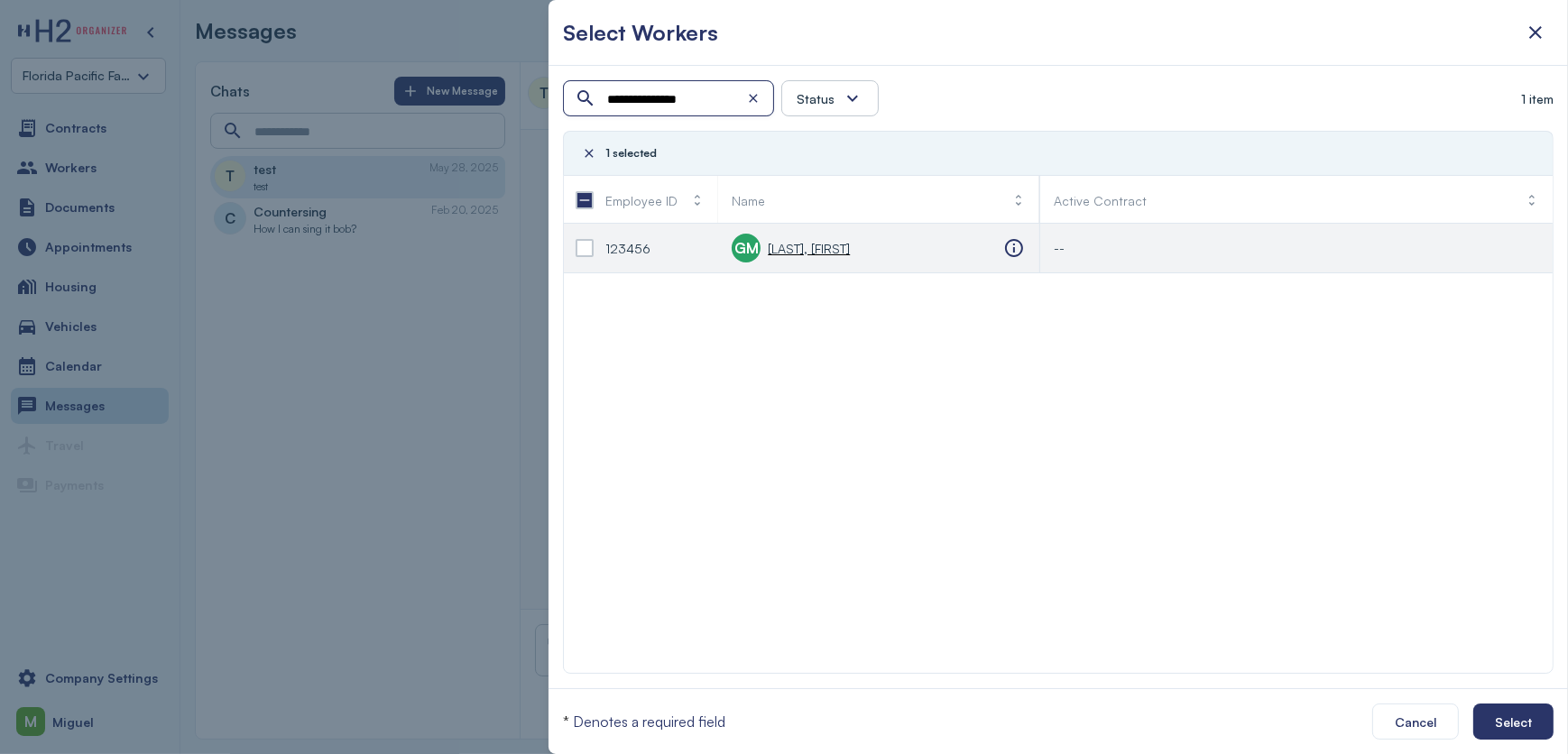 type on "**********" 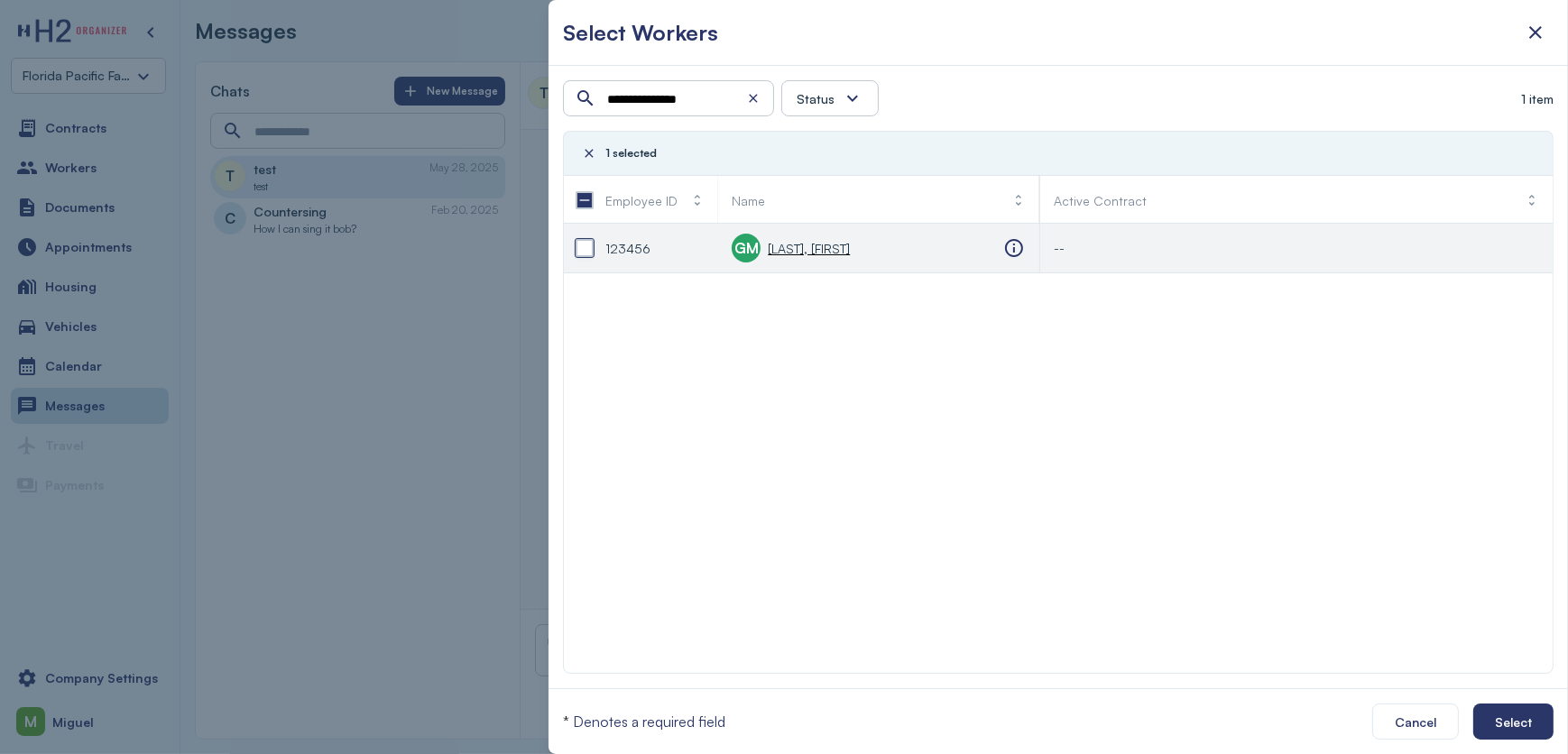 click at bounding box center [585, 248] 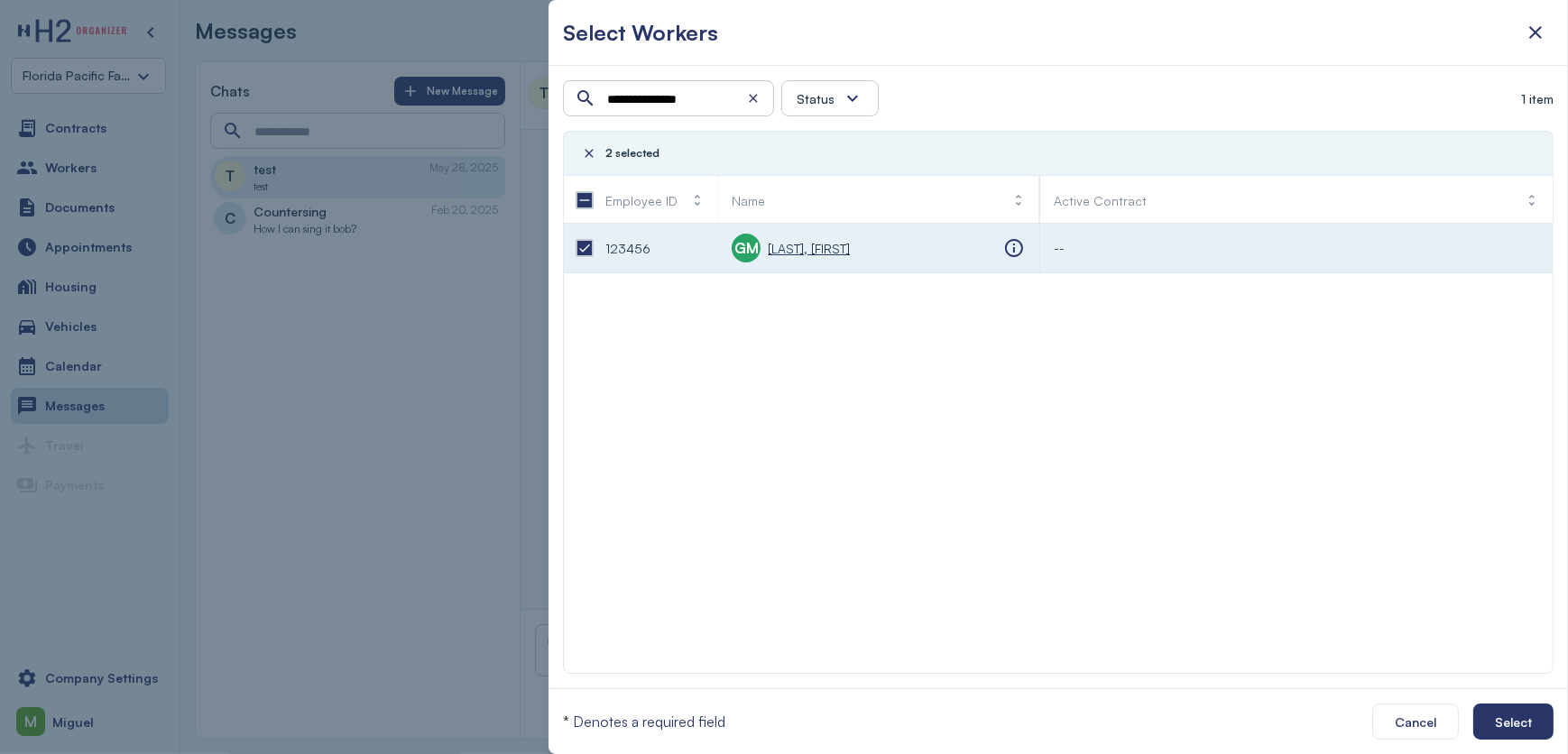 click on "[LAST], [FIRST]" at bounding box center [808, 248] 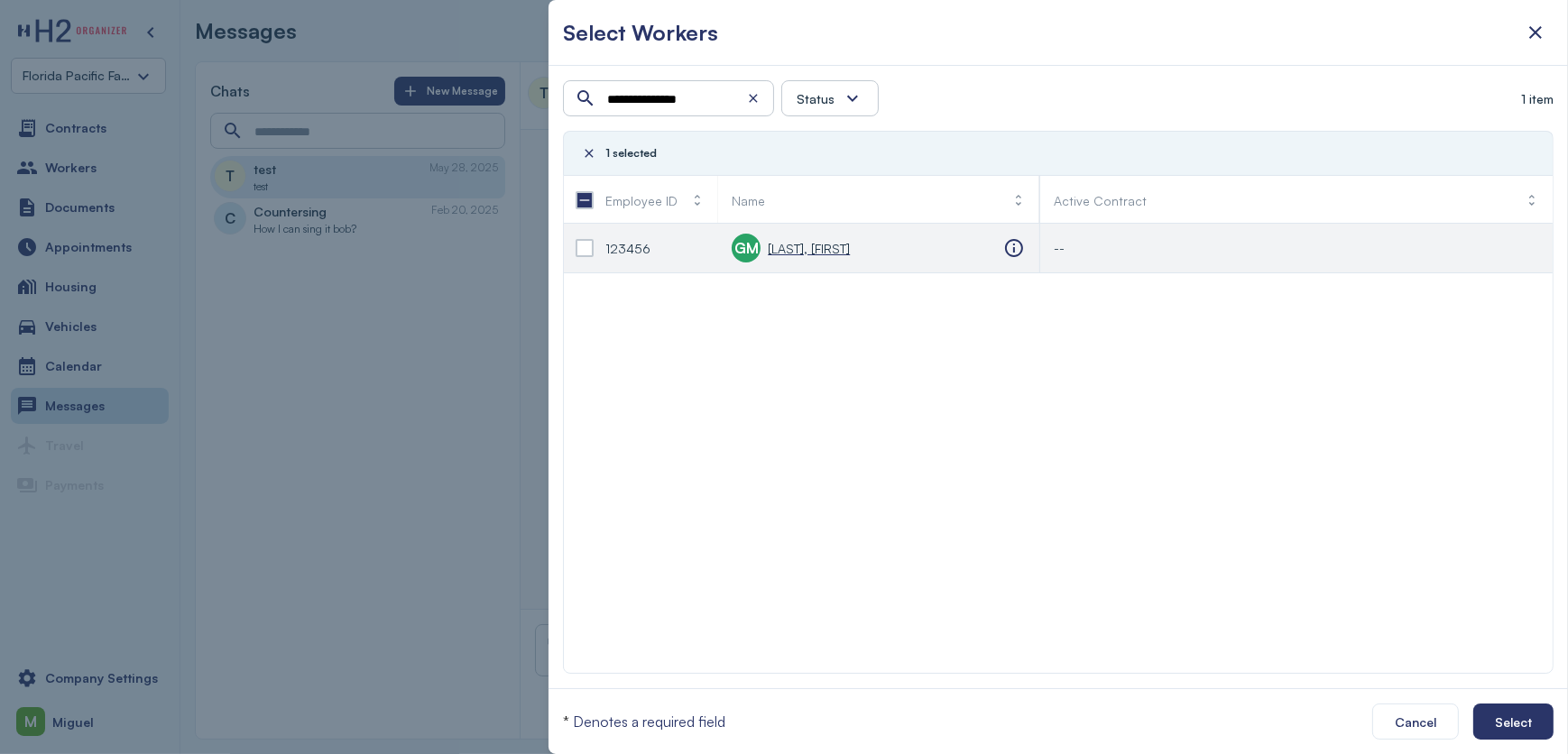 click on "[LAST], [FIRST]" at bounding box center [808, 248] 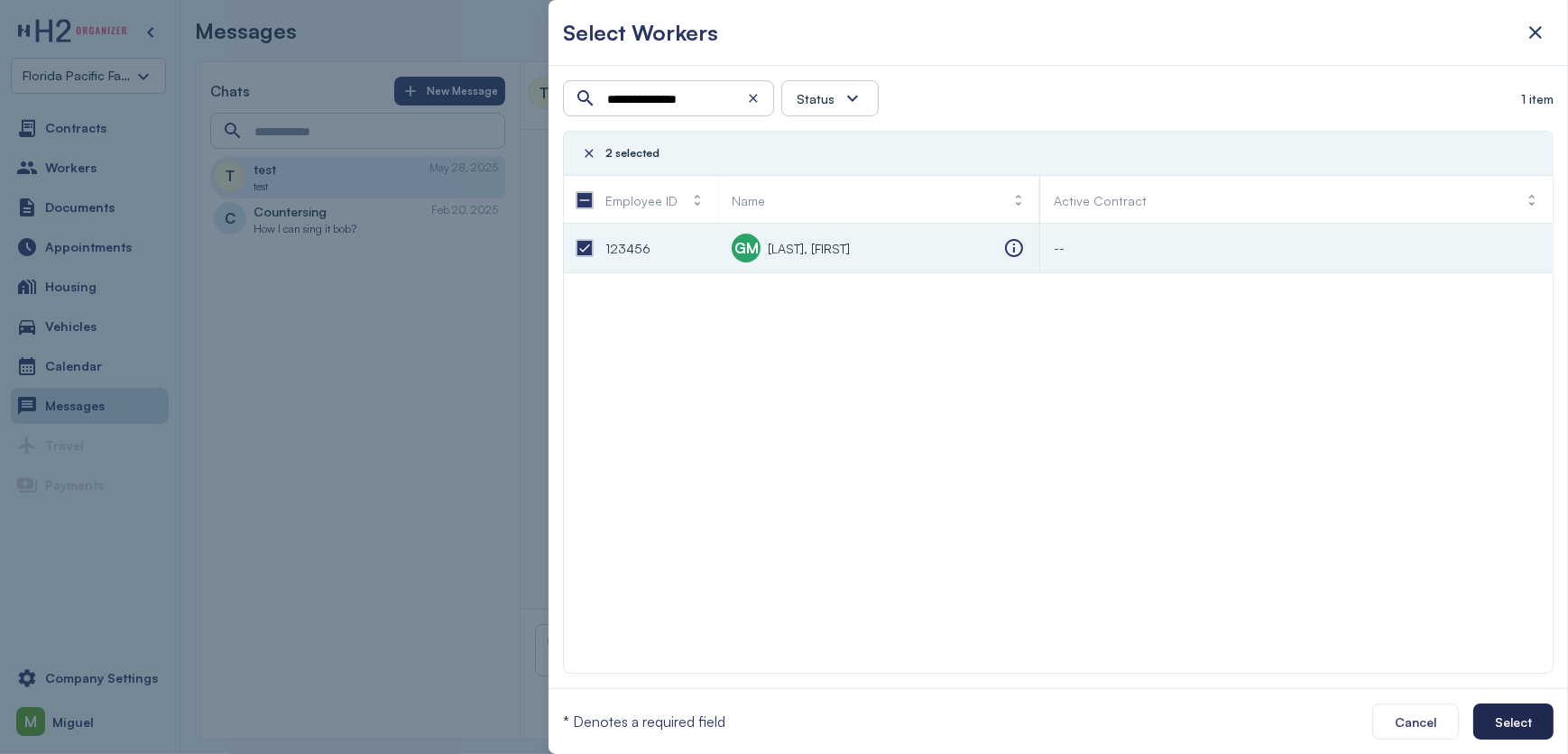 click on "Select" at bounding box center (1513, 722) 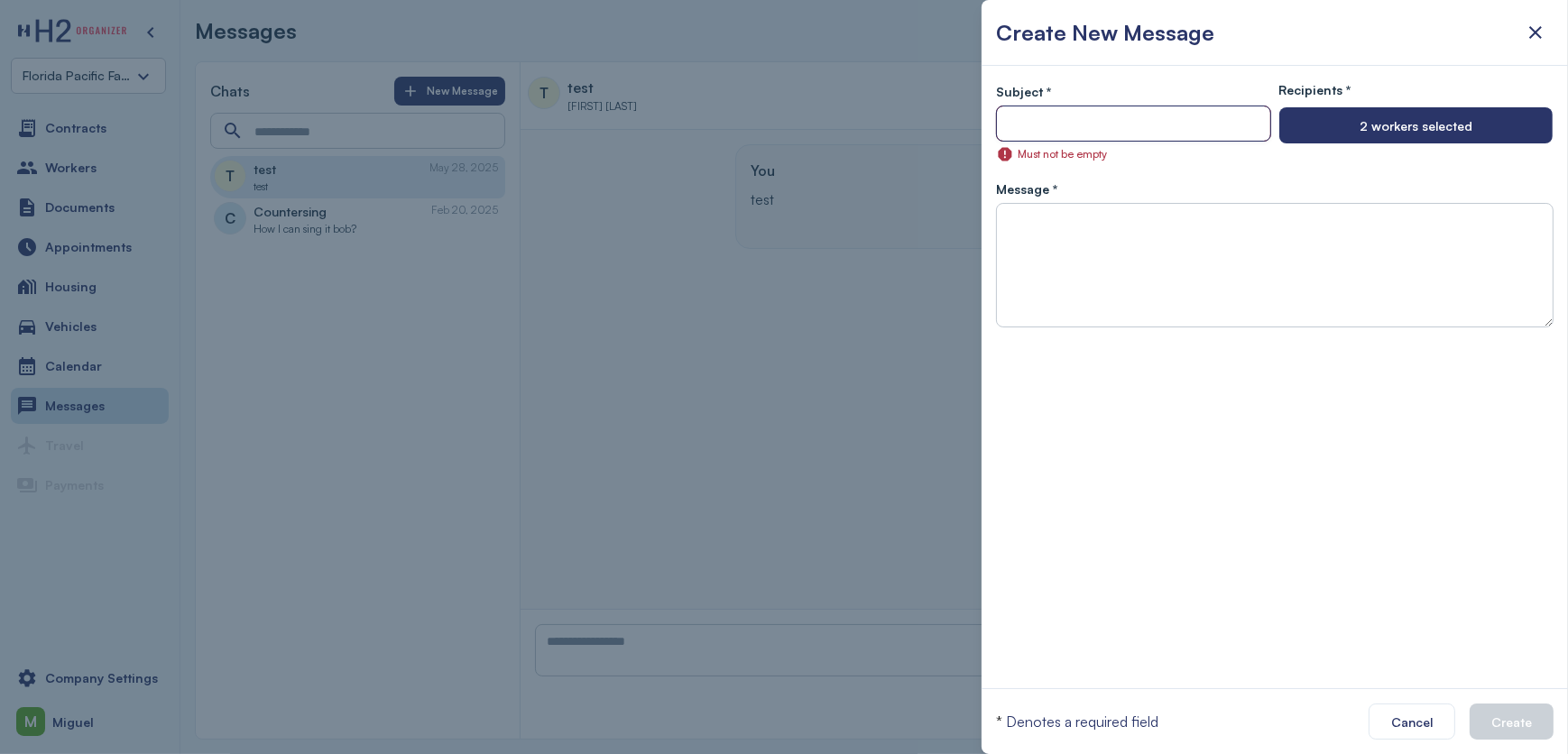 click at bounding box center (1133, 124) 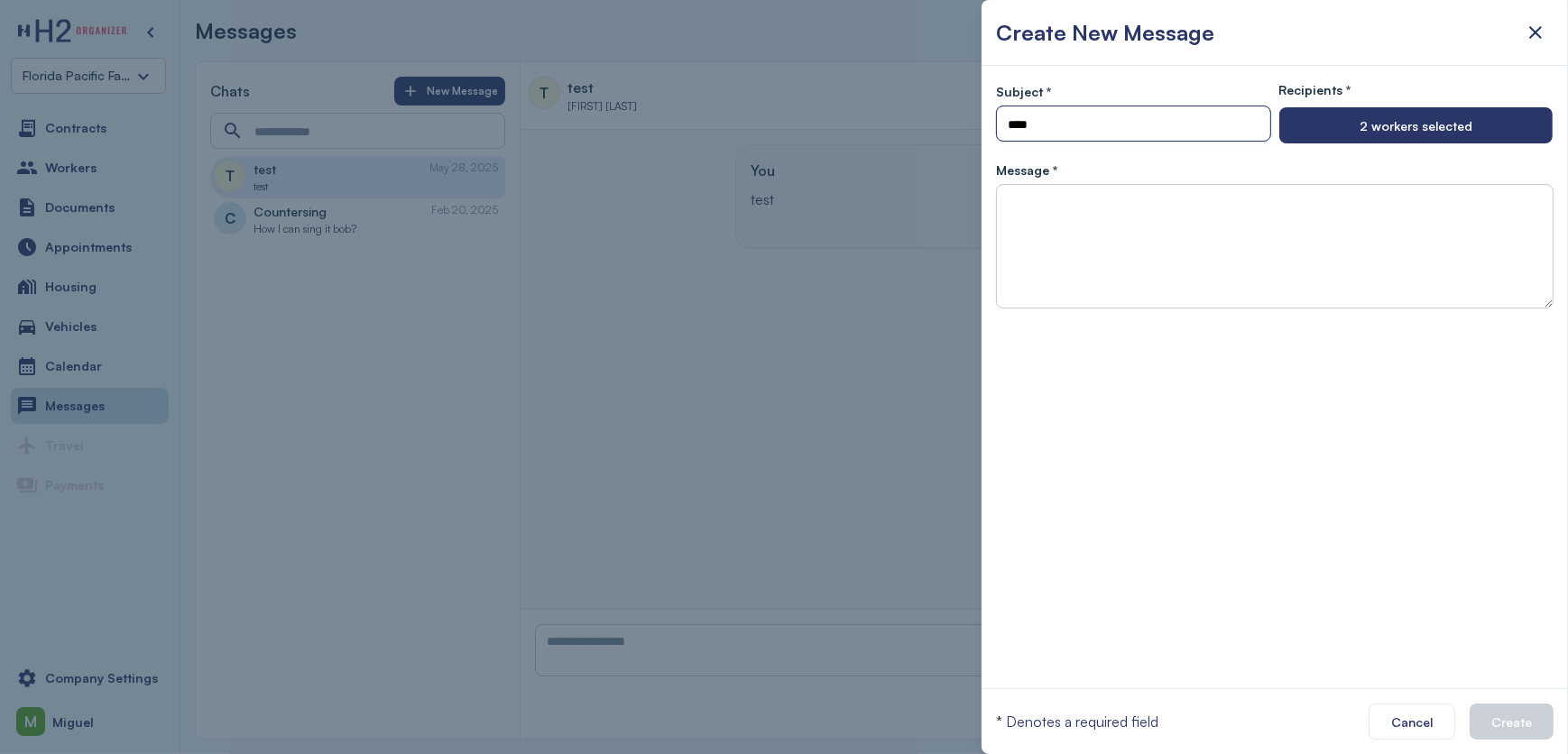 type on "****" 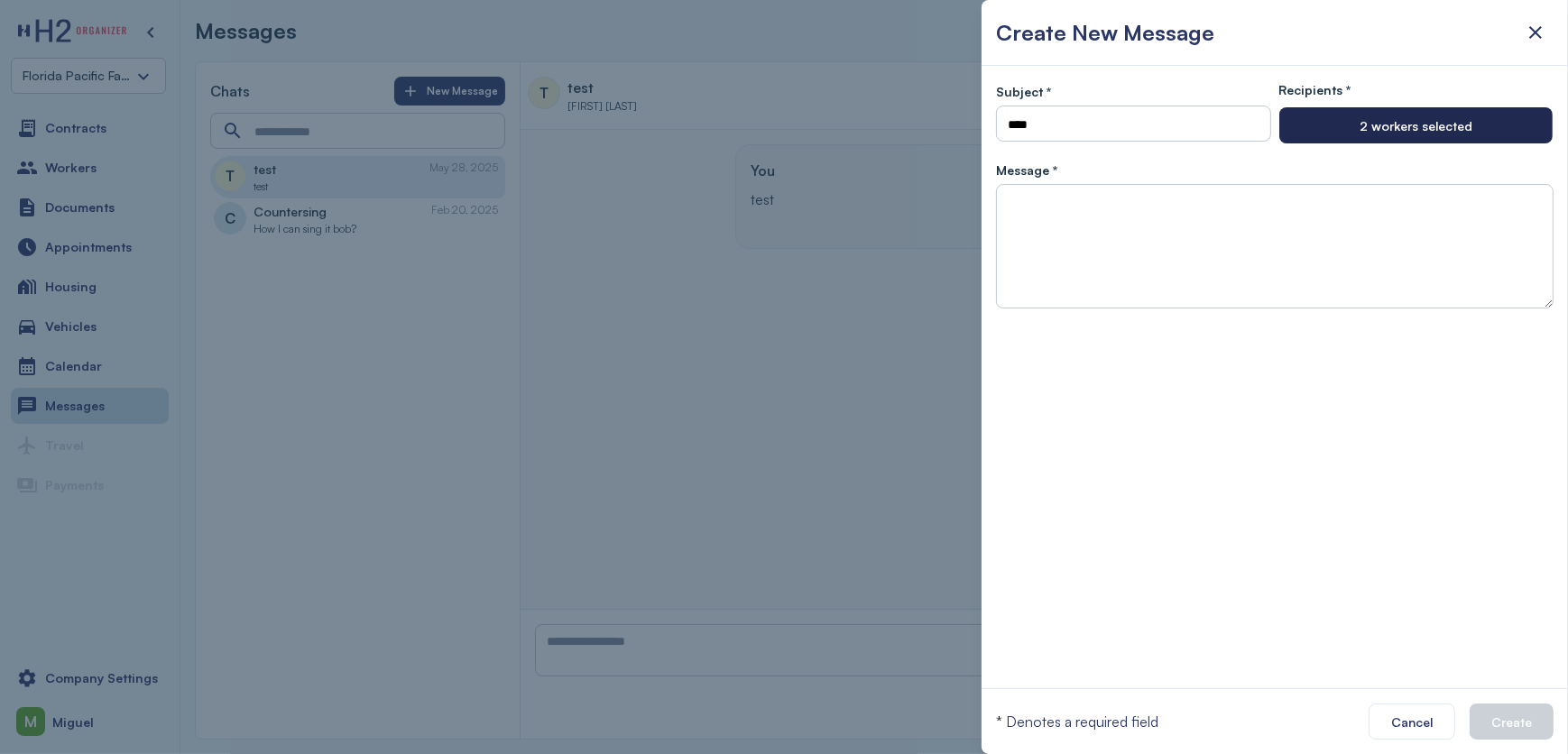 type 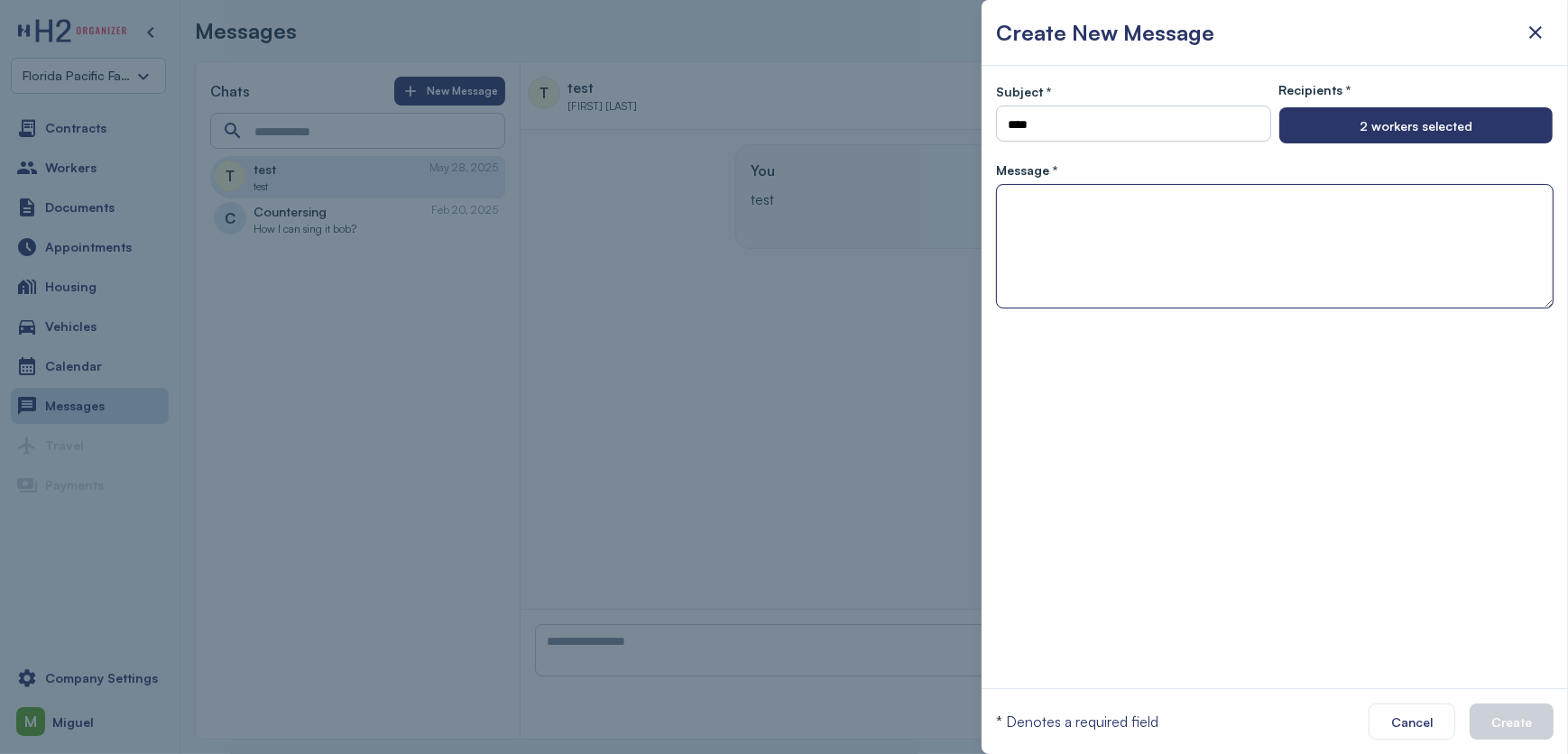 click at bounding box center [1275, 246] 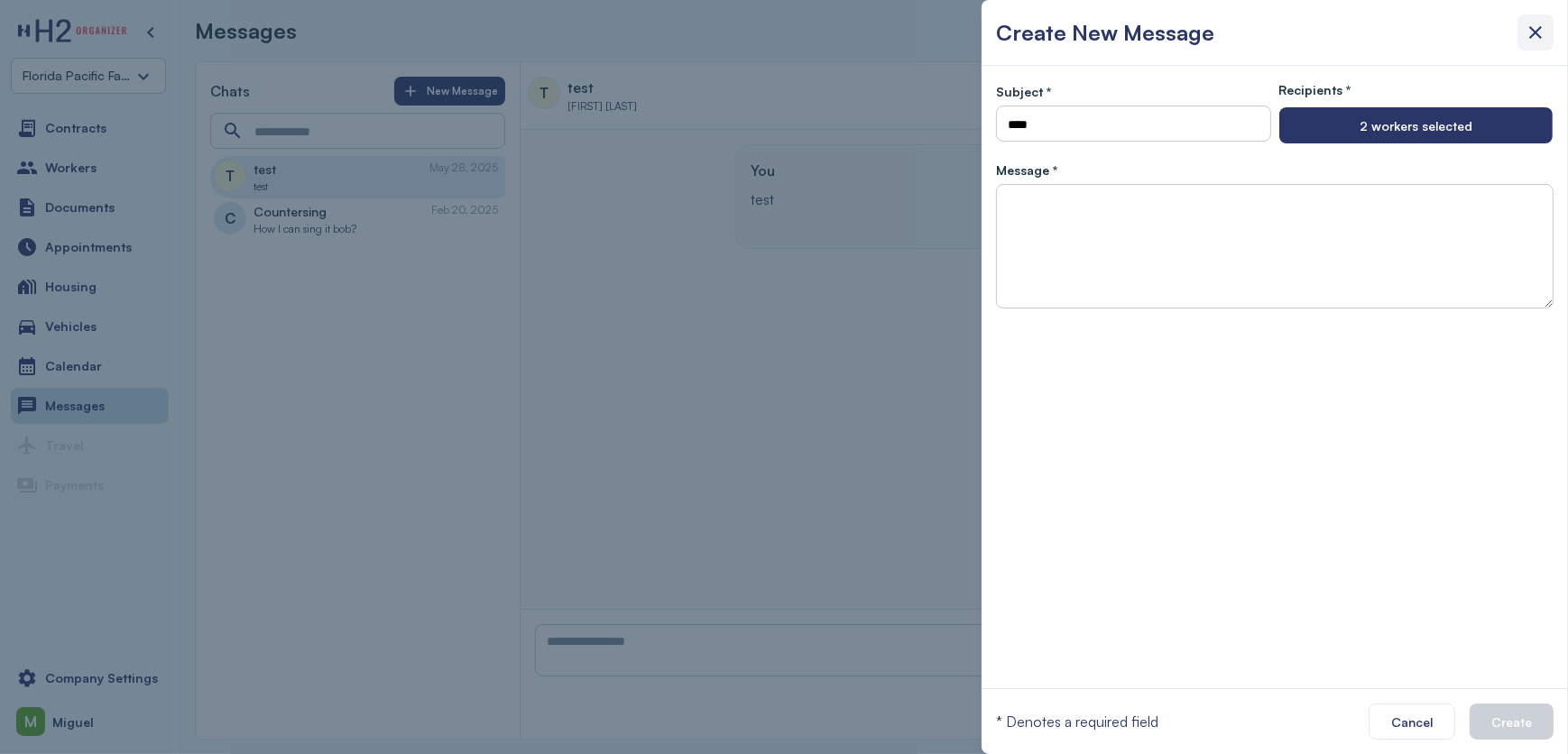 click at bounding box center [1536, 32] 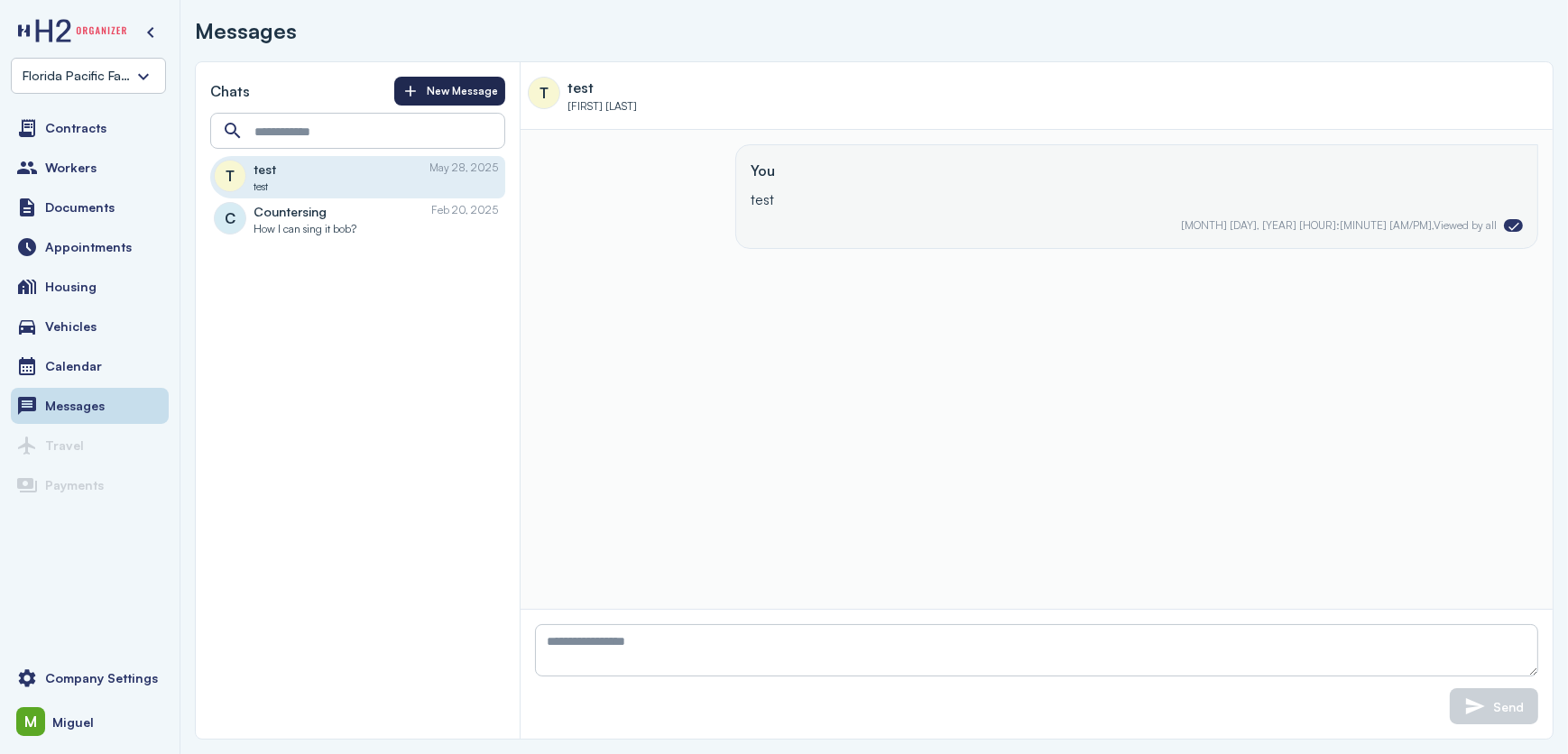 click on "New Message" at bounding box center (449, 91) 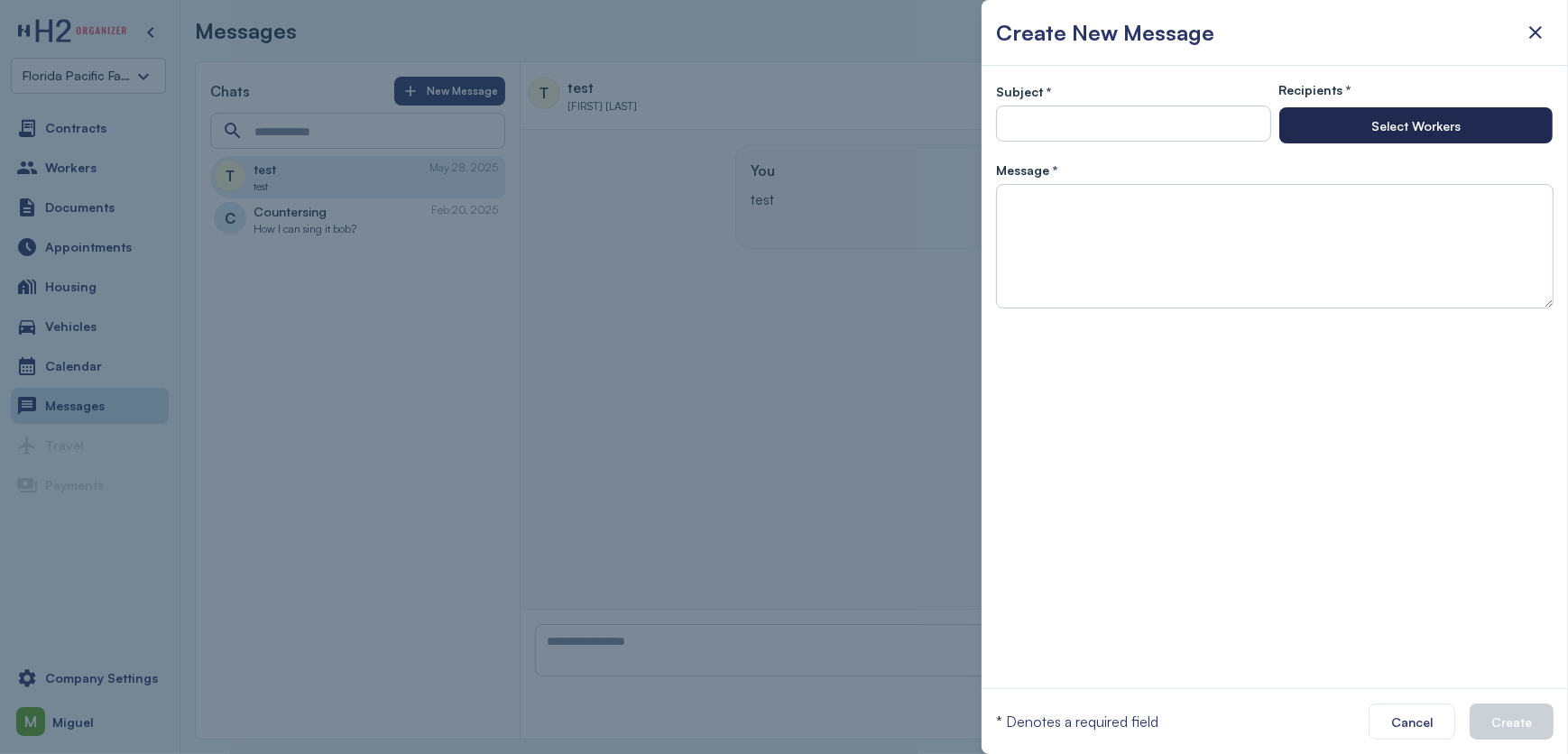 click on "Select Workers" at bounding box center (1416, 125) 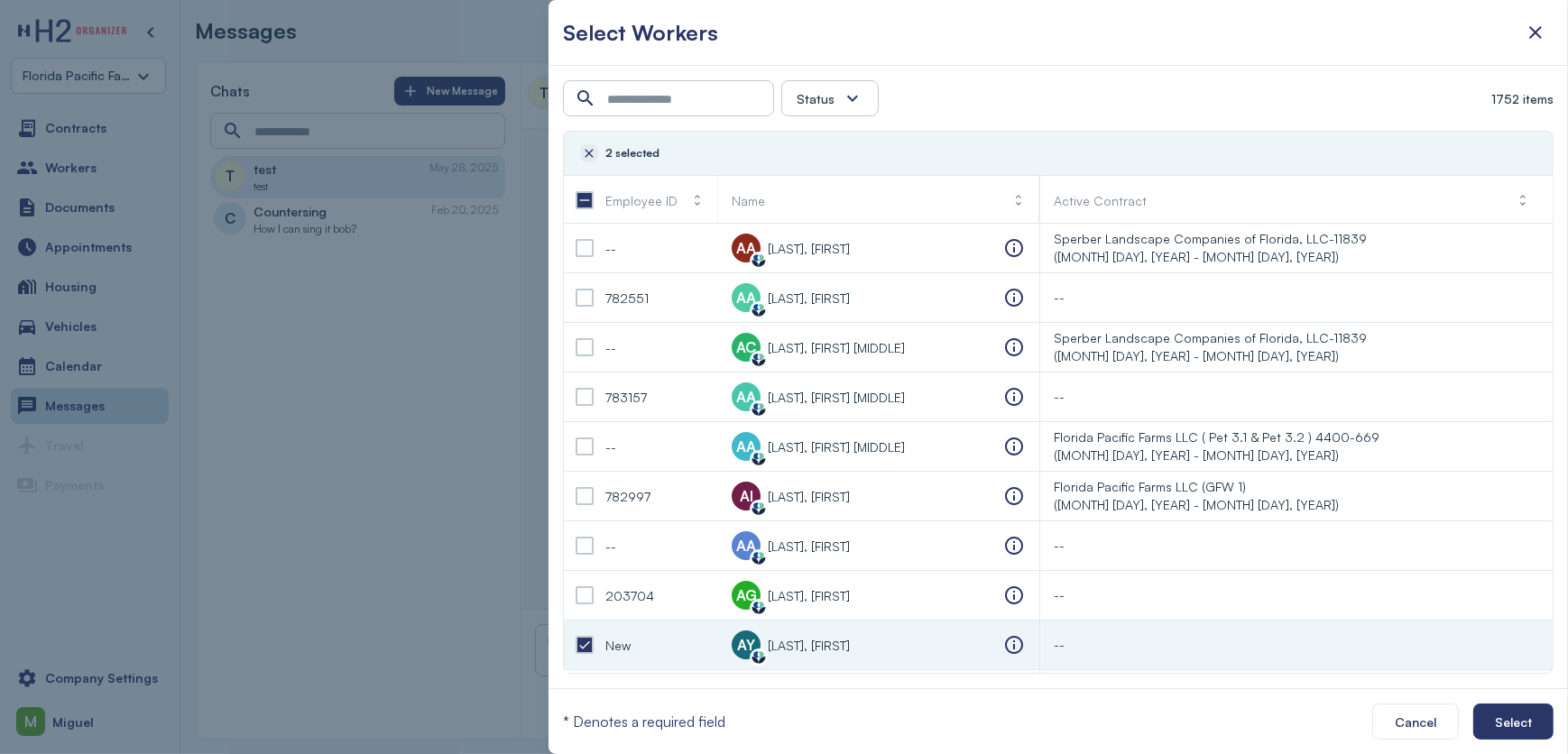 click at bounding box center (589, 153) 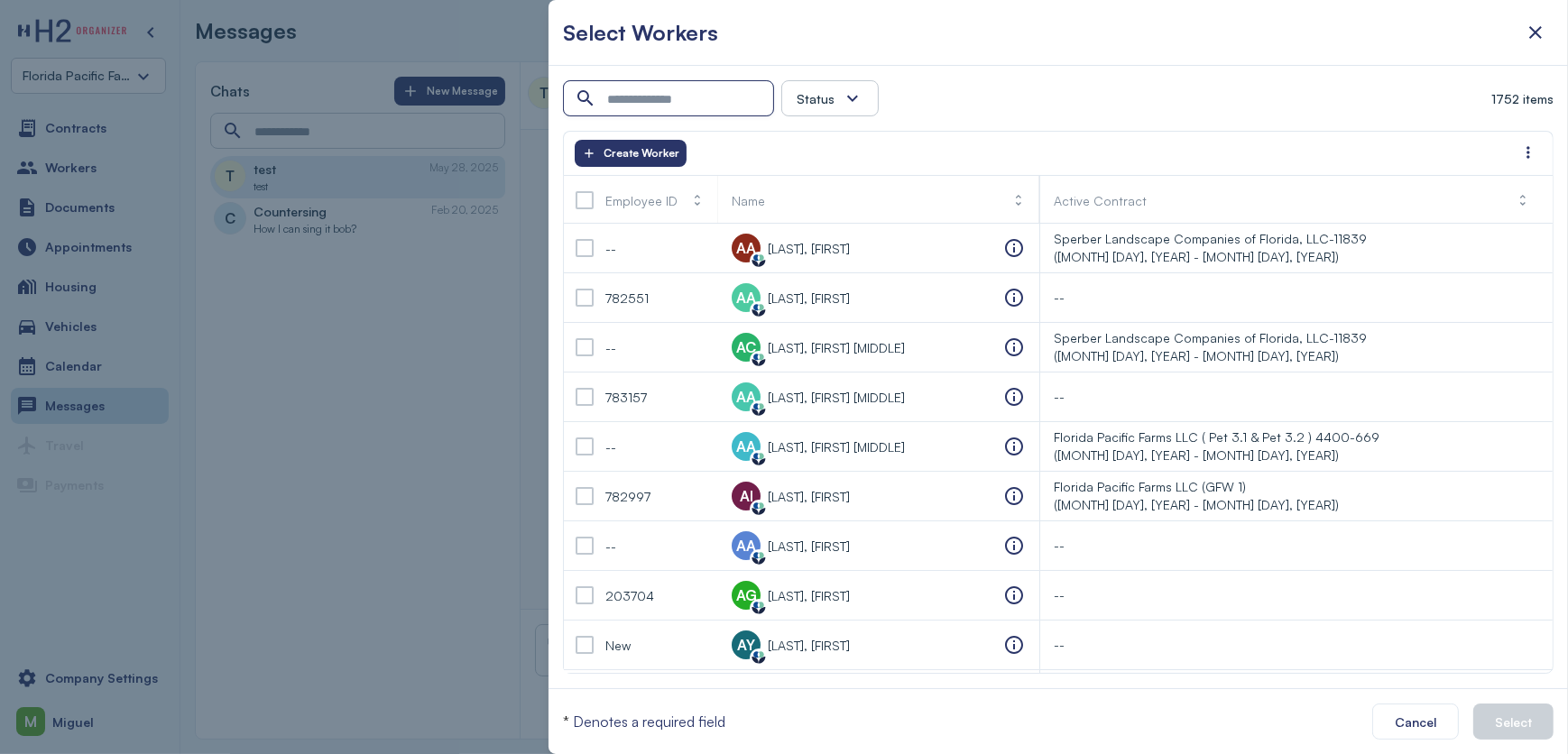 click at bounding box center [670, 99] 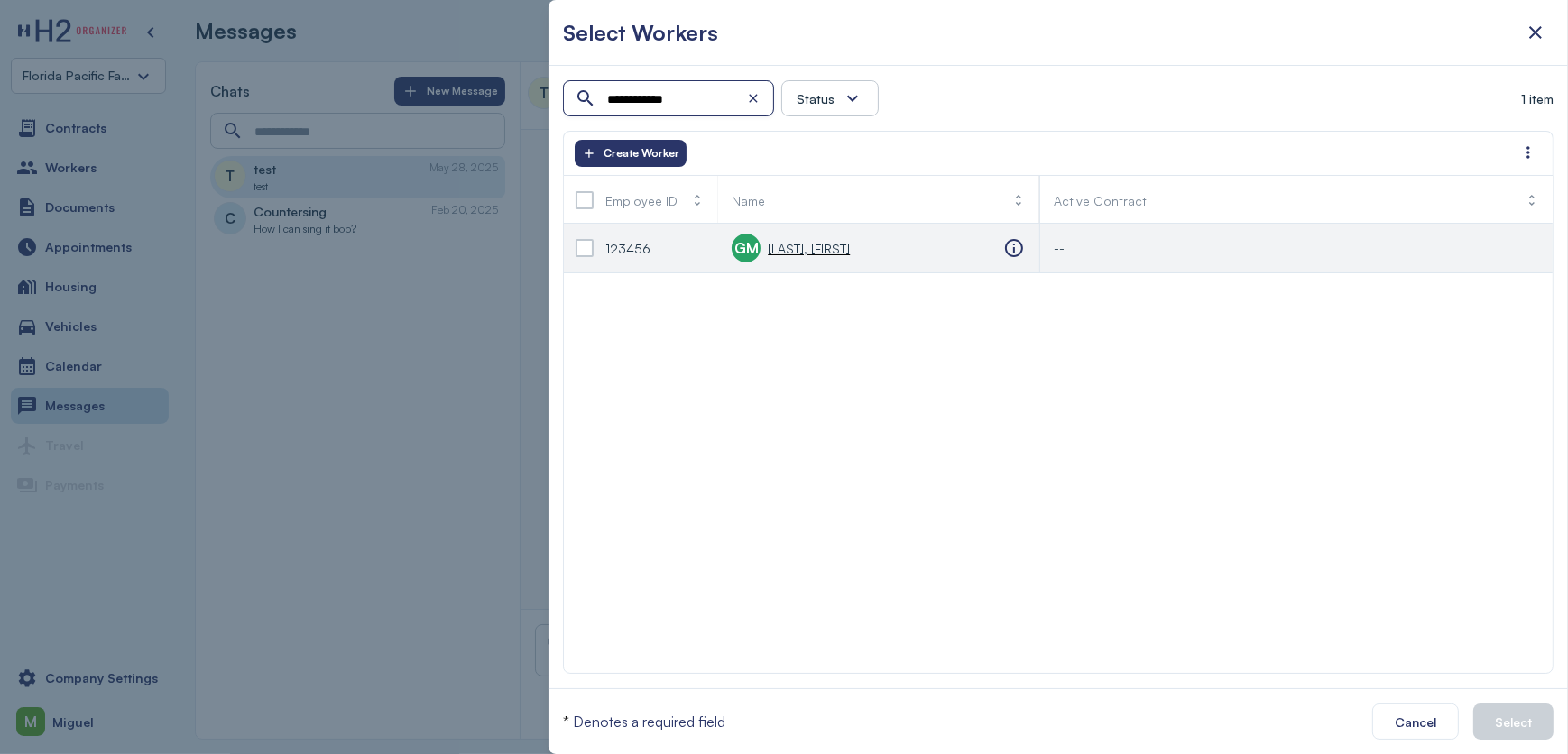 type on "**********" 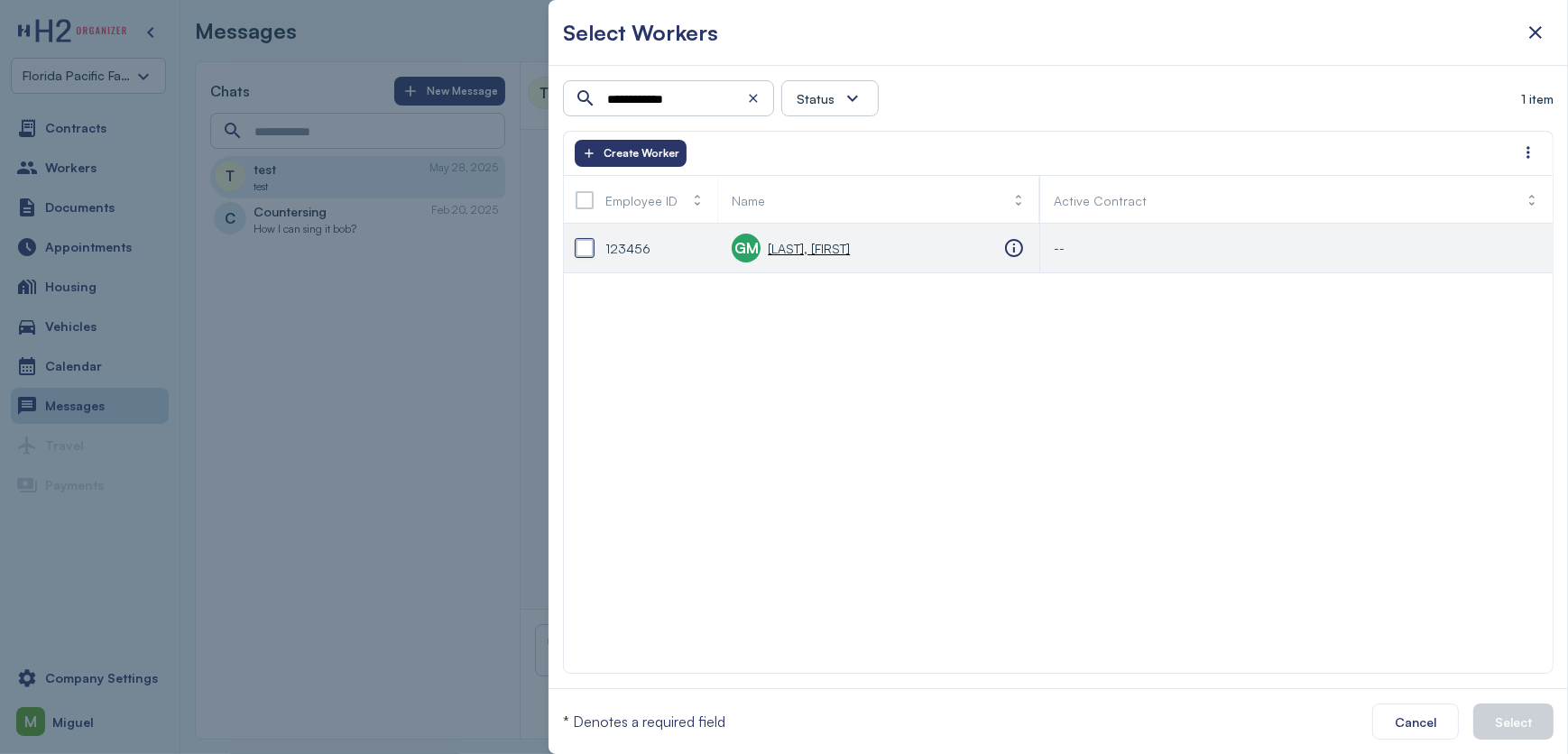 click at bounding box center [585, 248] 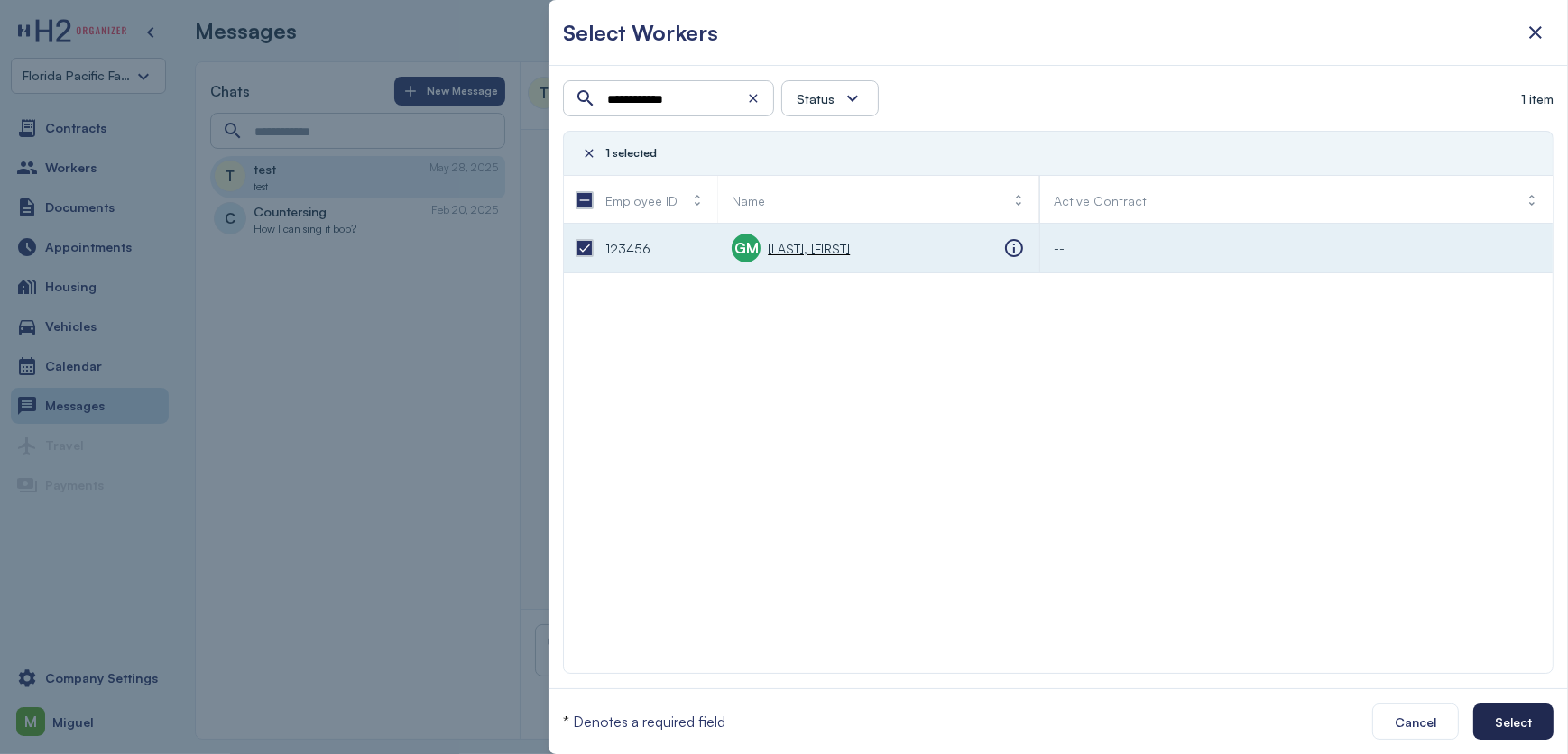 click on "Select" at bounding box center [1513, 722] 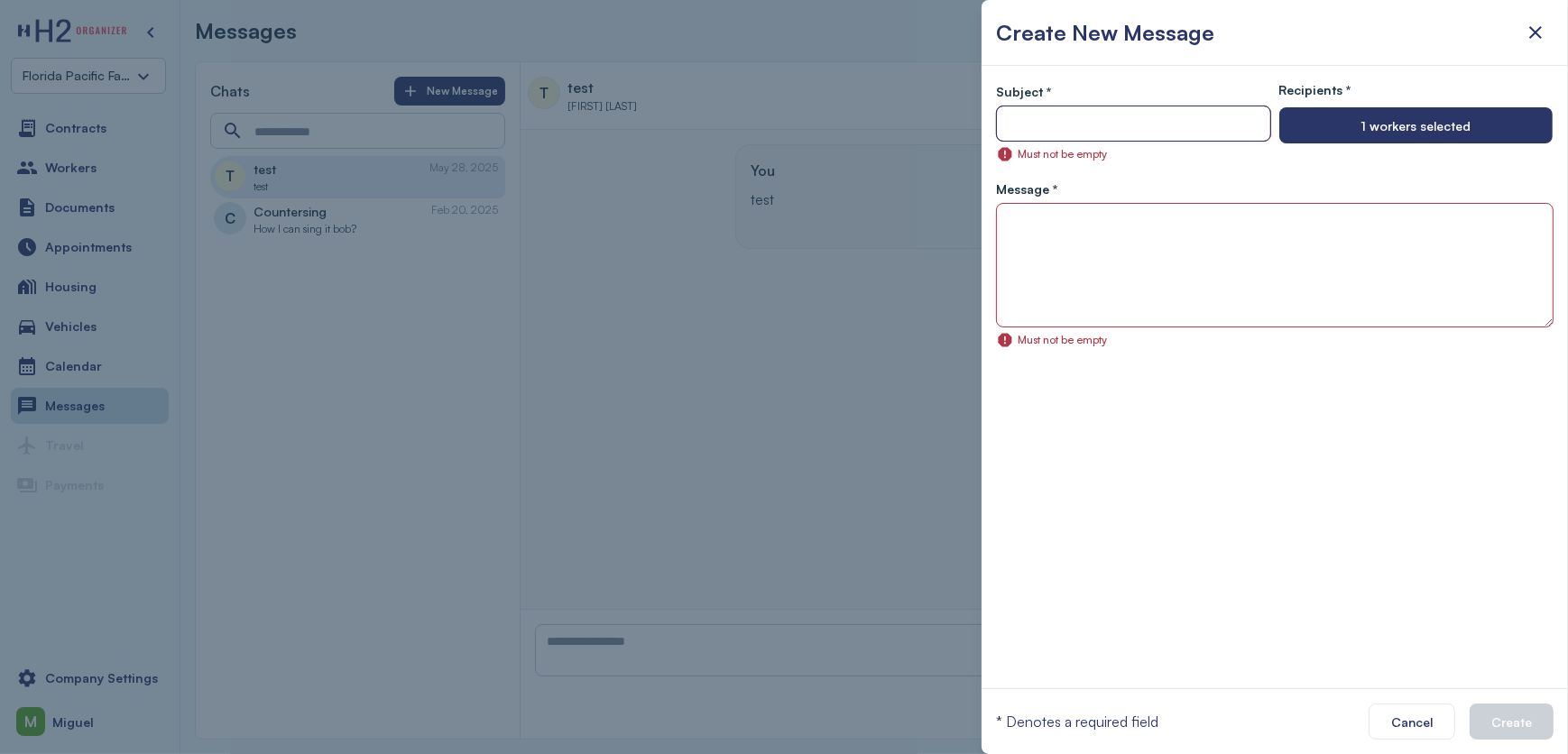 click at bounding box center (1133, 124) 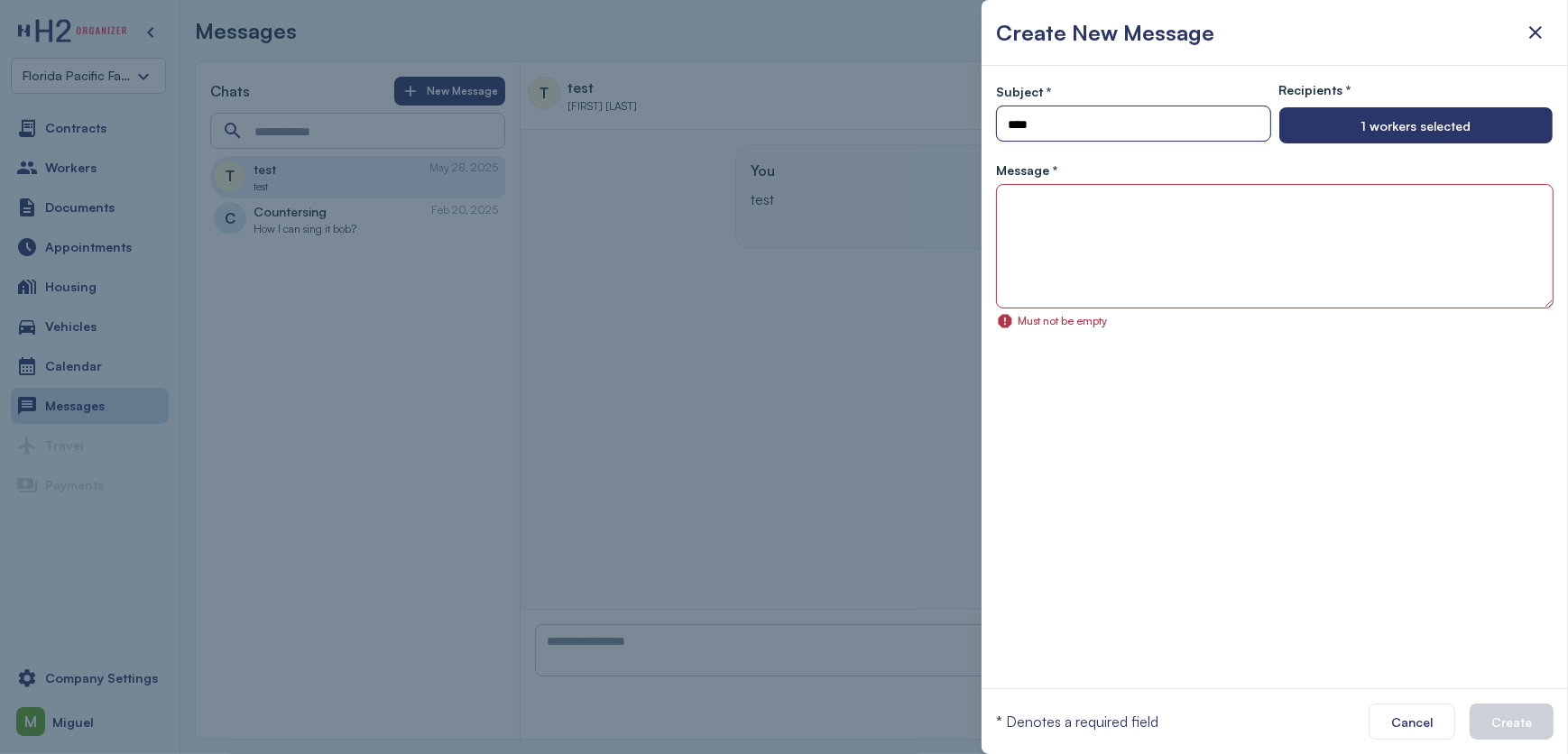 type on "****" 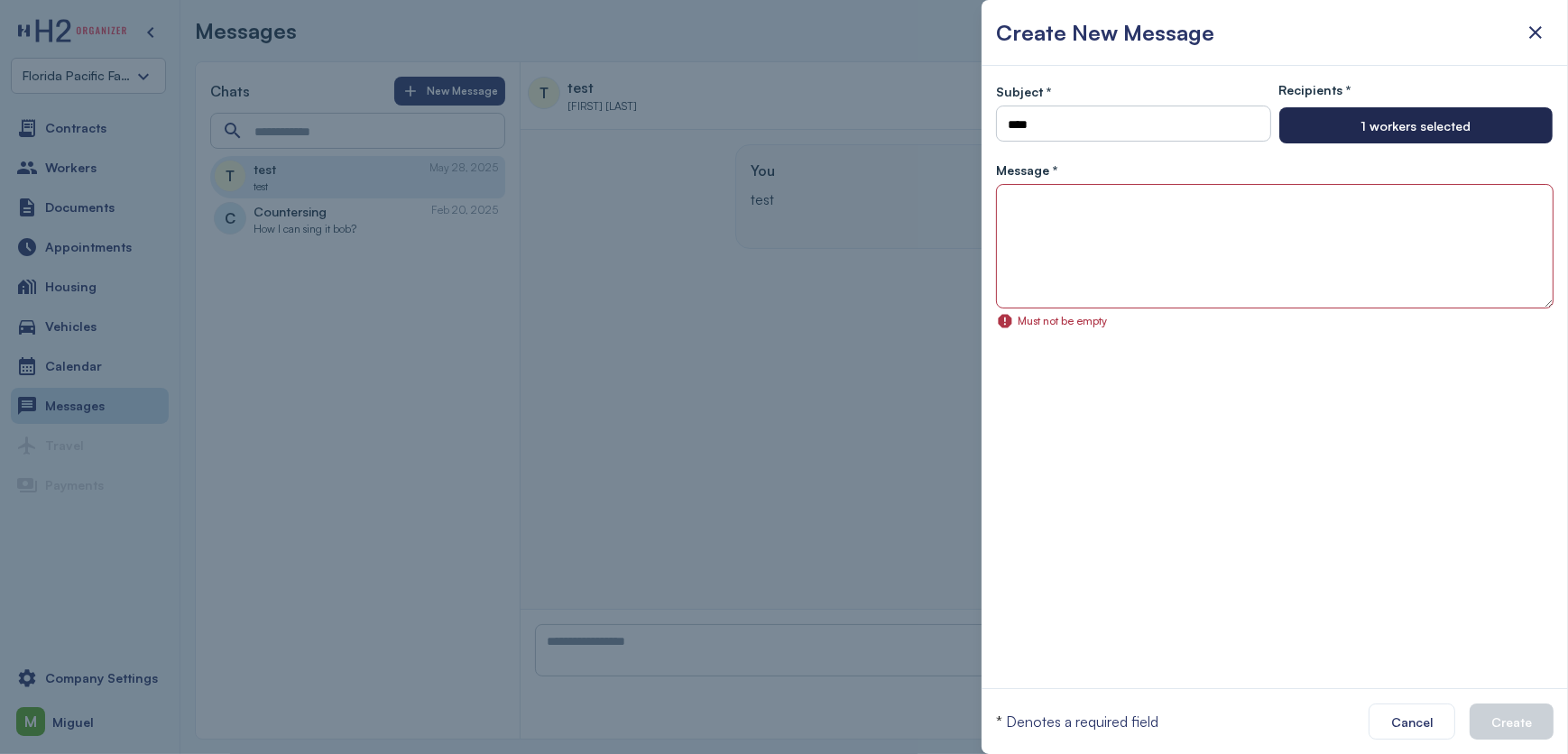 type 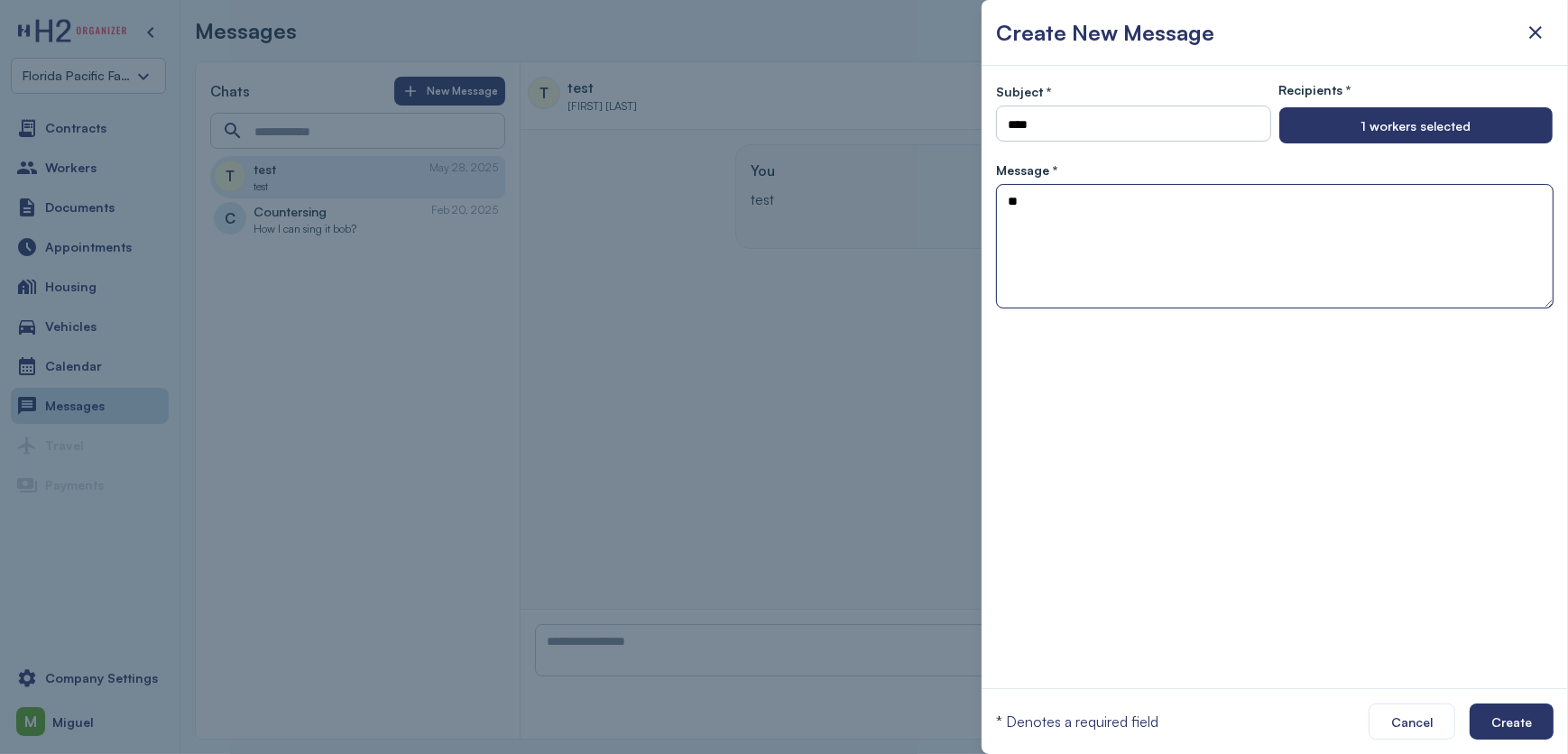 type on "*" 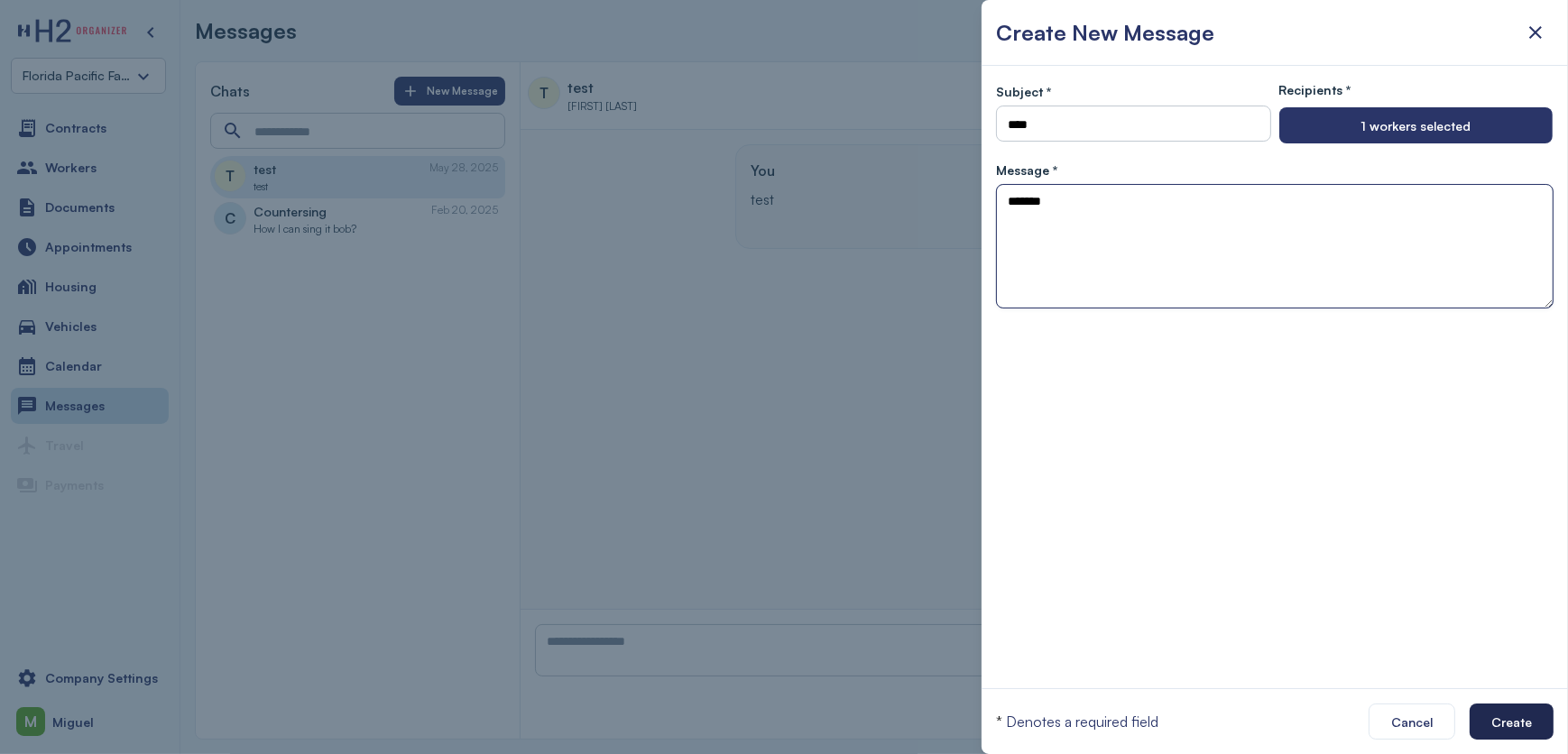 type on "******" 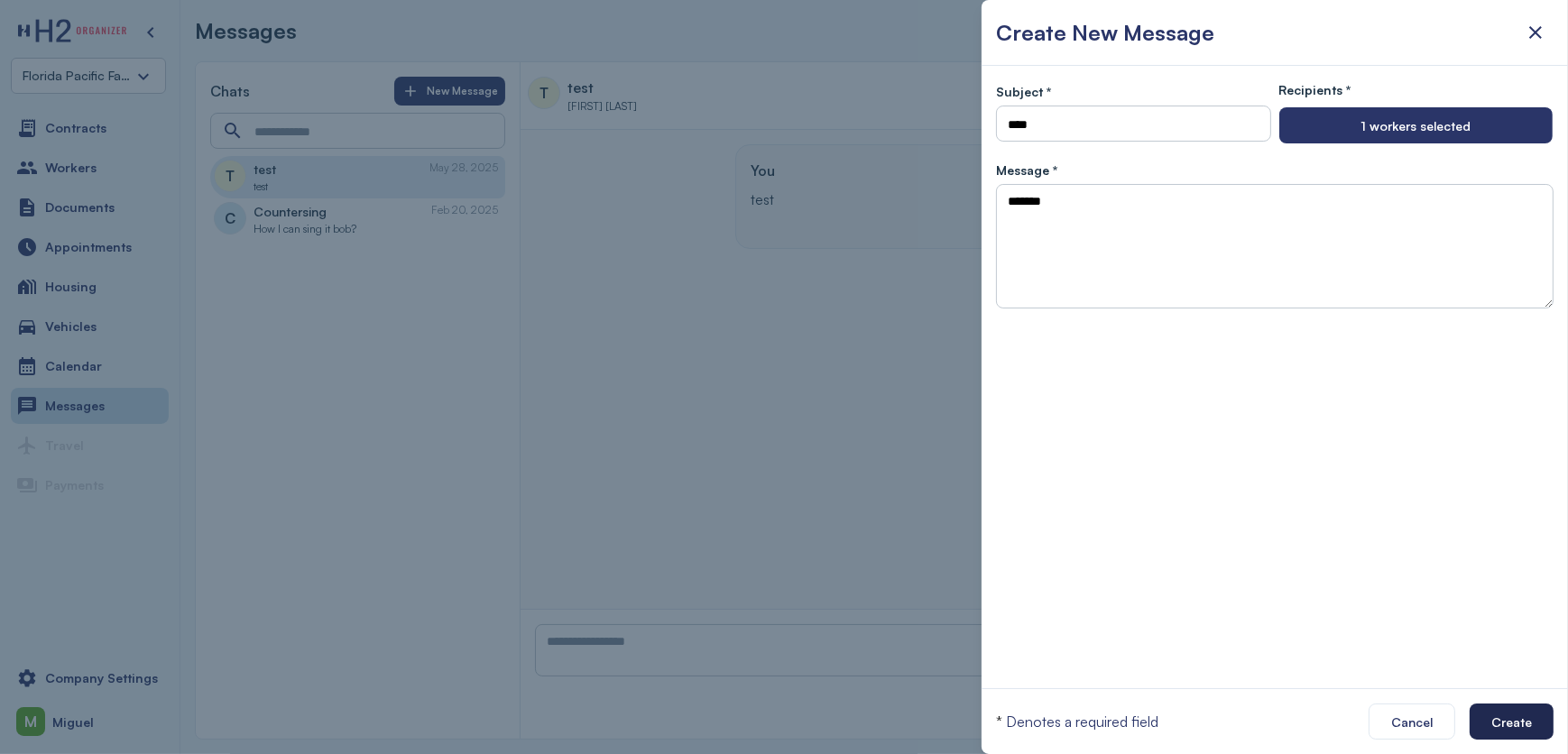 click on "Create" at bounding box center [1511, 722] 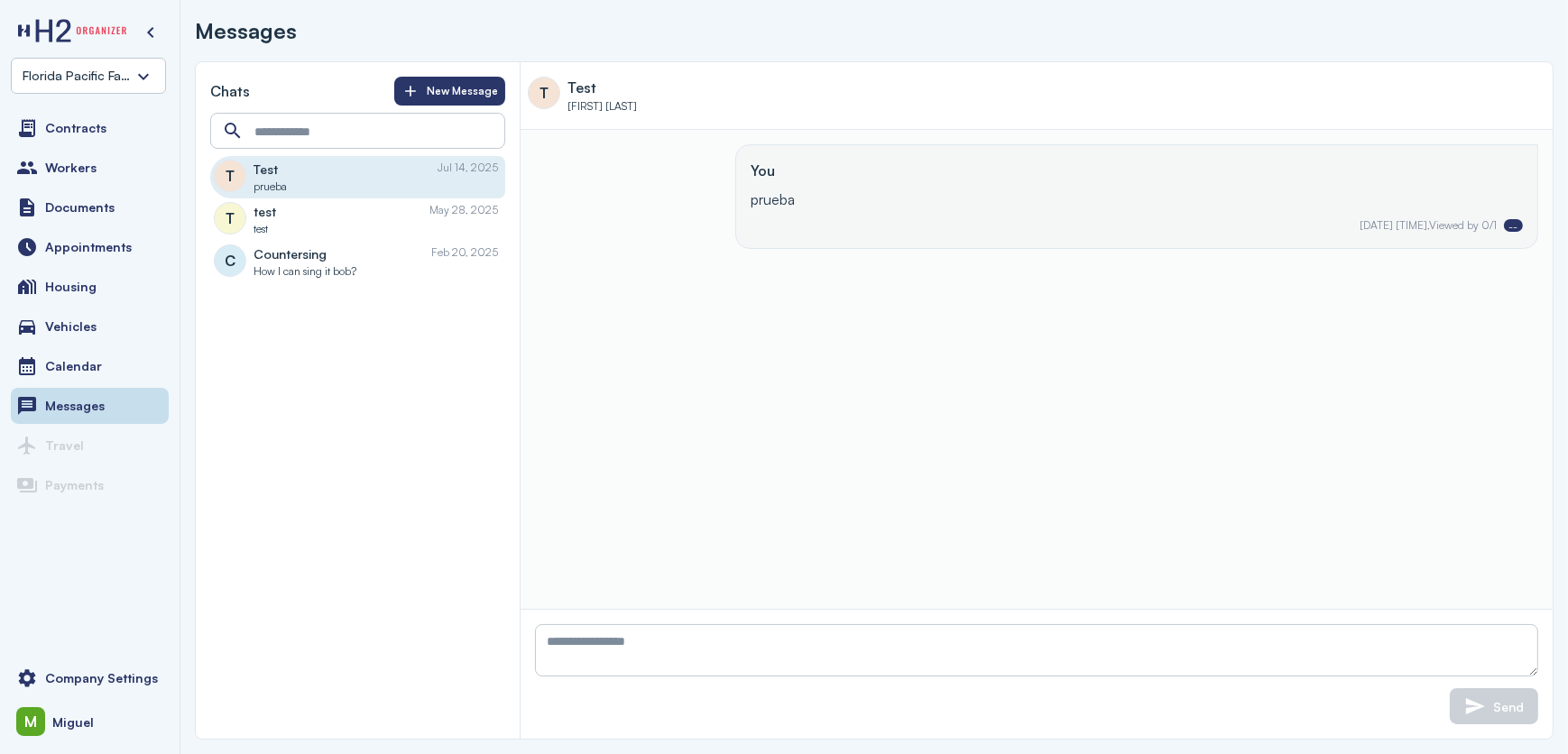 click on "prueba" at bounding box center (270, 187) 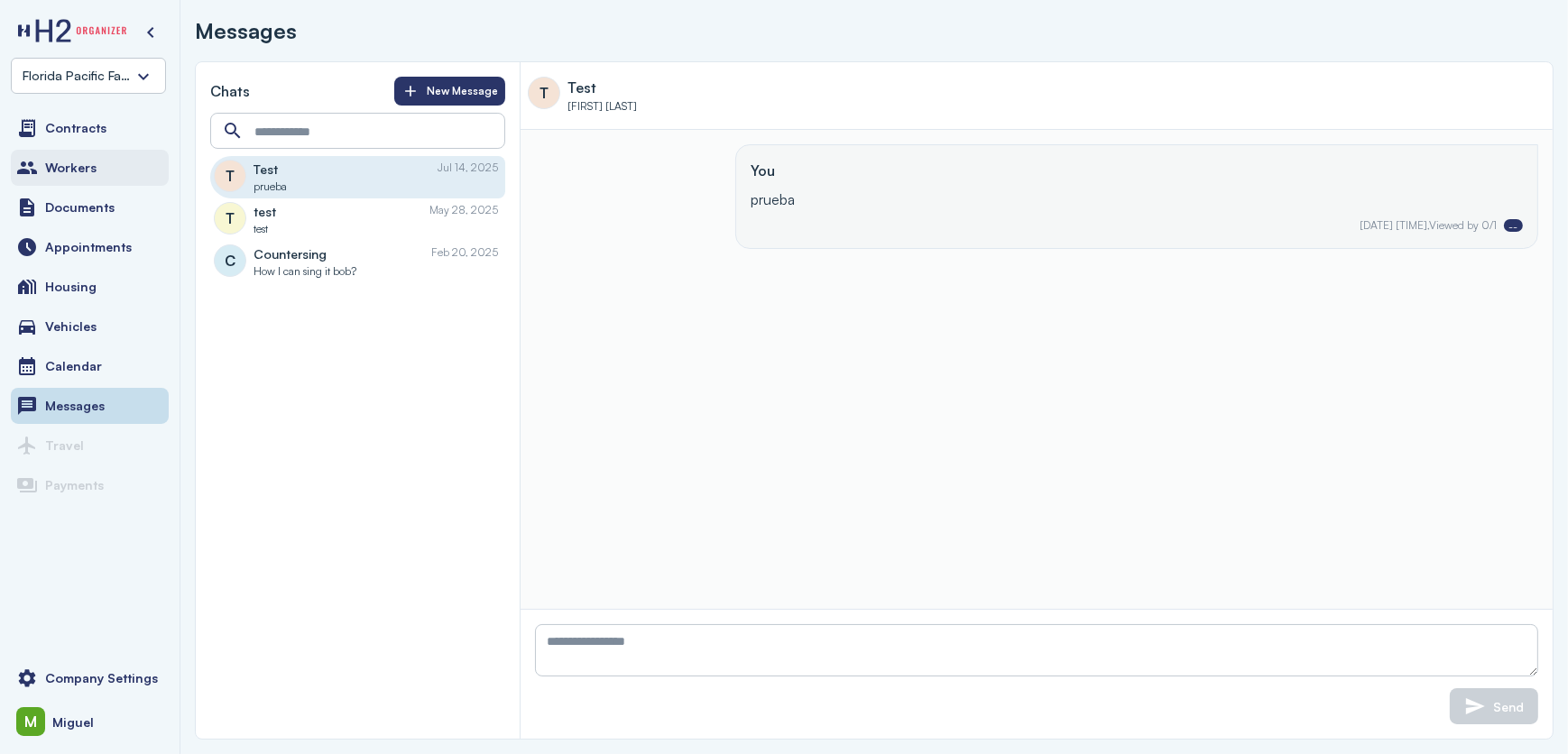 click on "Workers" at bounding box center [89, 168] 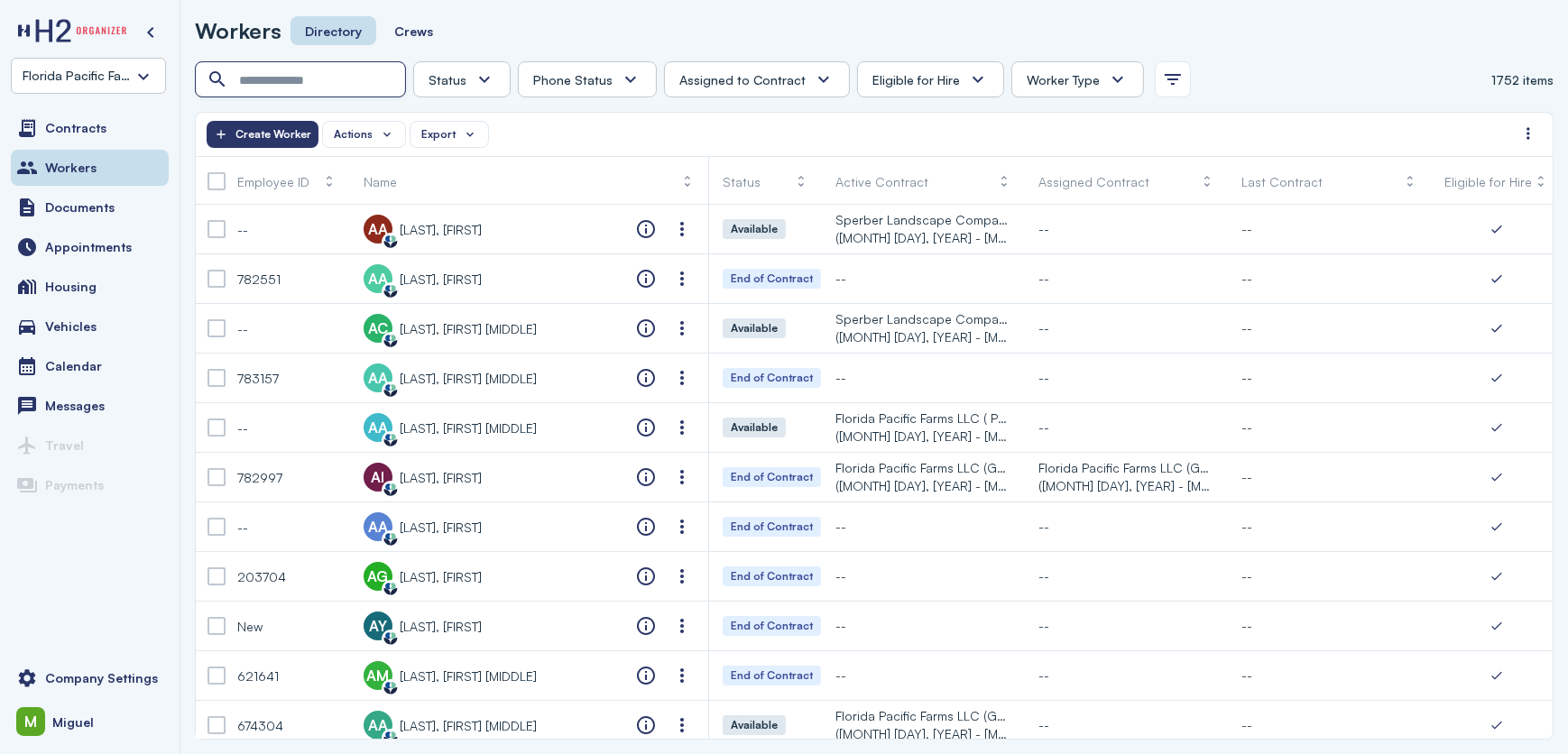 click at bounding box center [302, 80] 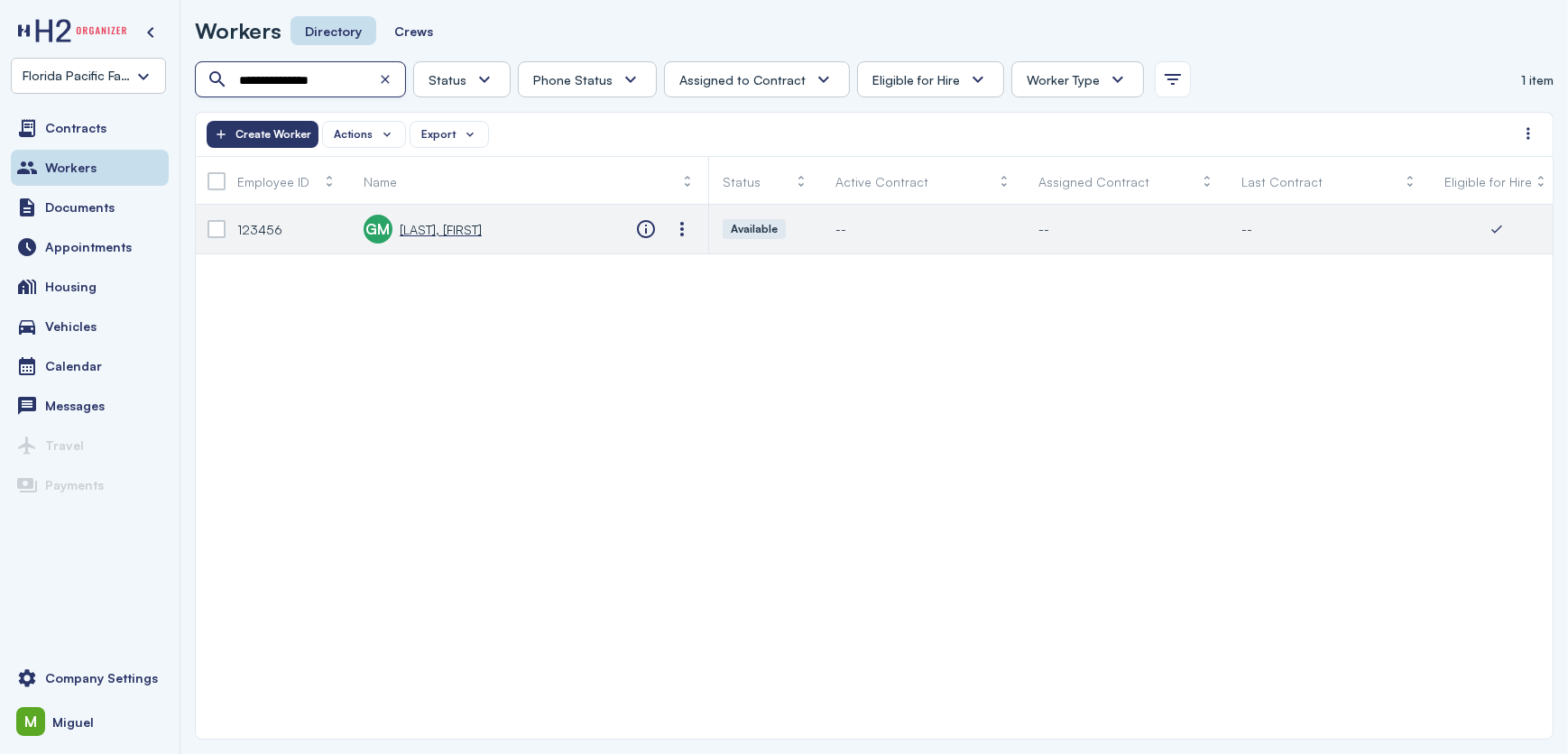 type on "**********" 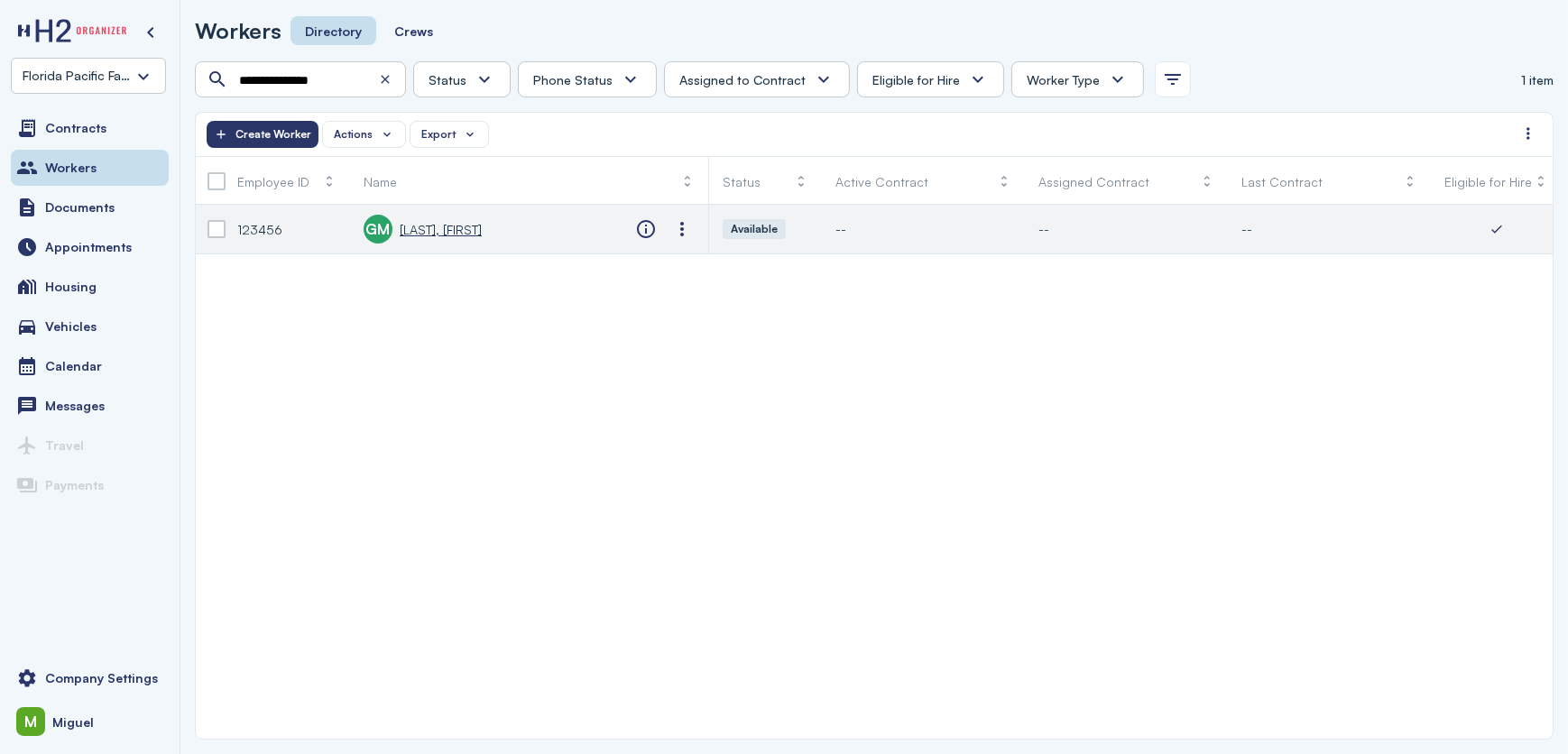 click on "[LAST], [FIRST]" at bounding box center [440, 229] 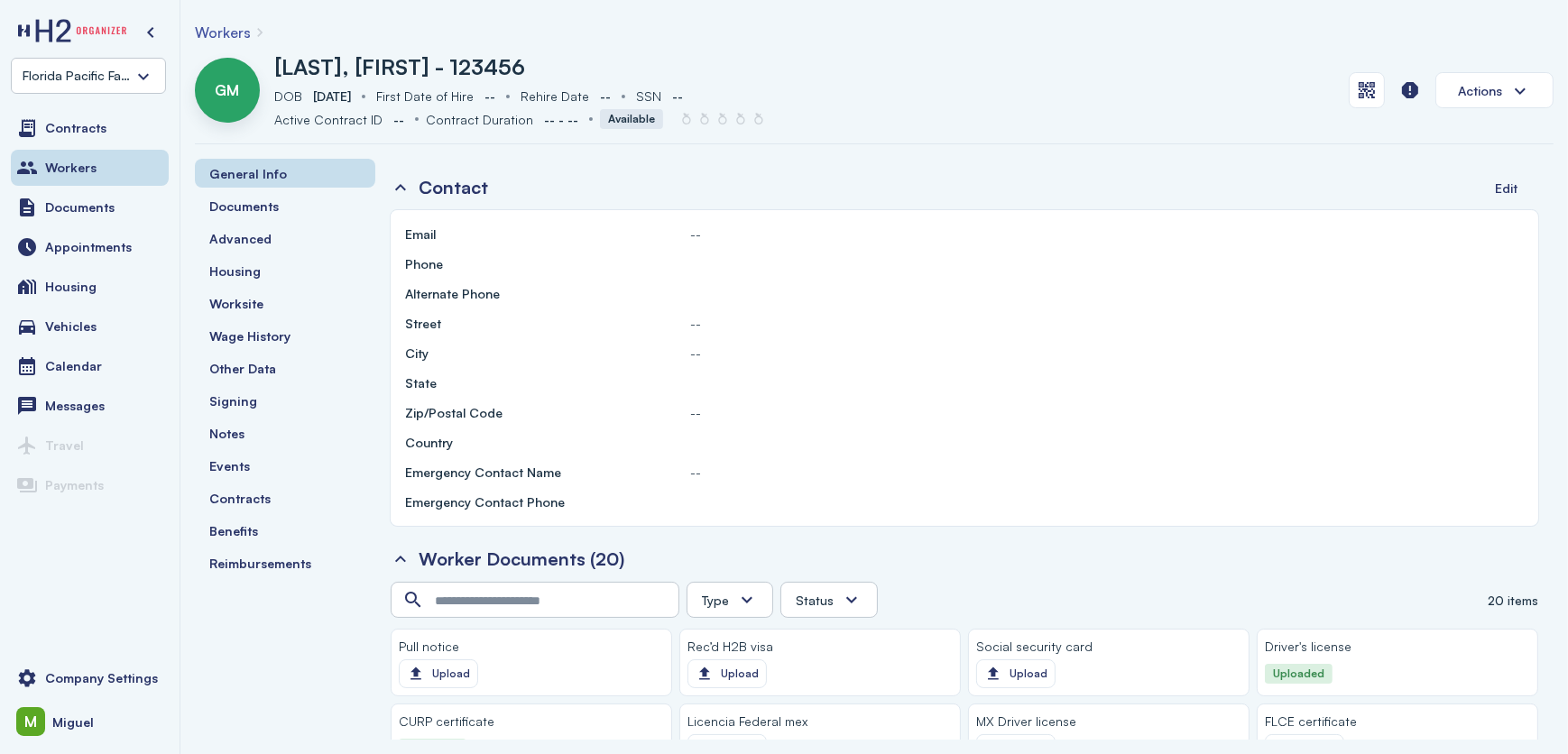 scroll, scrollTop: 796, scrollLeft: 0, axis: vertical 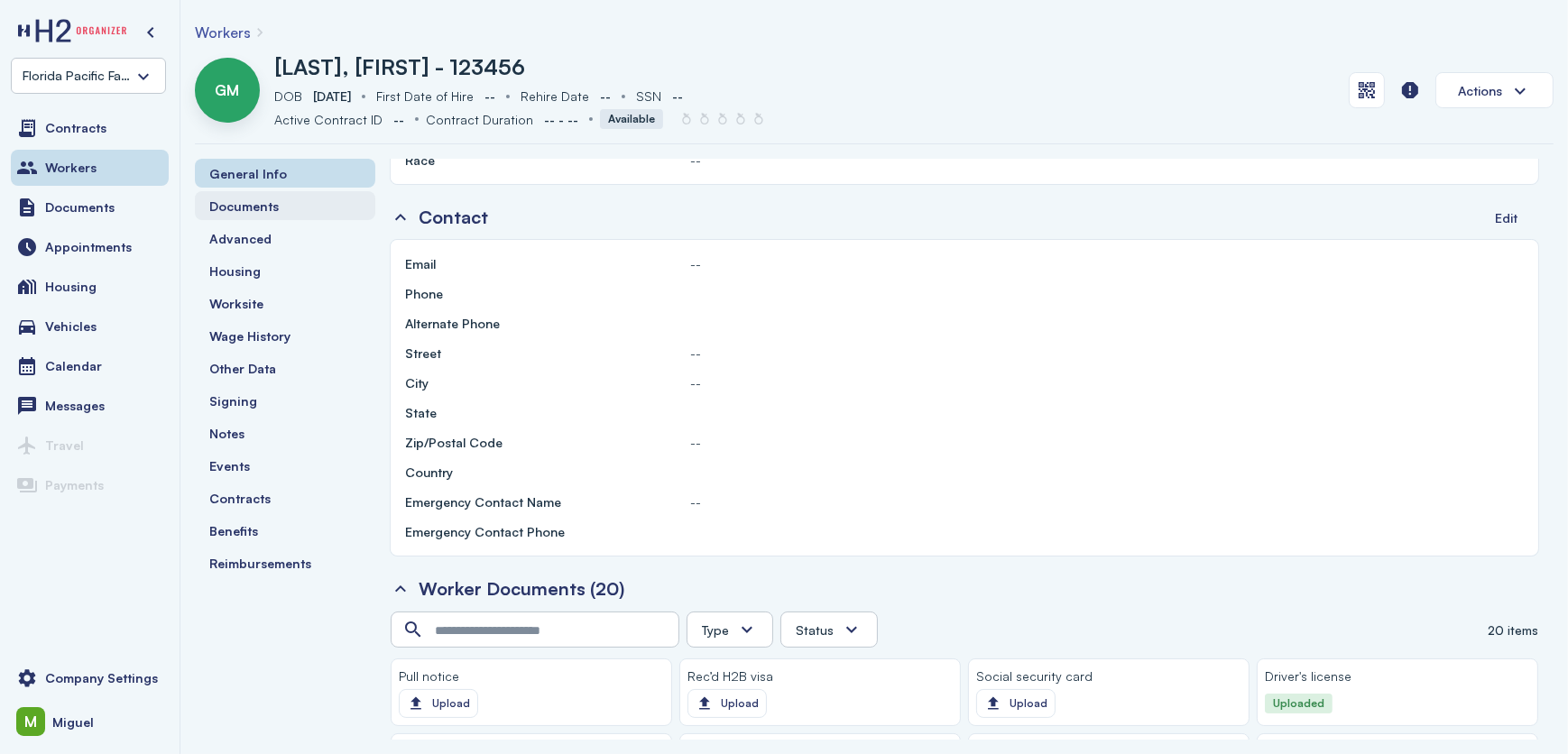 click on "Documents" at bounding box center (244, 206) 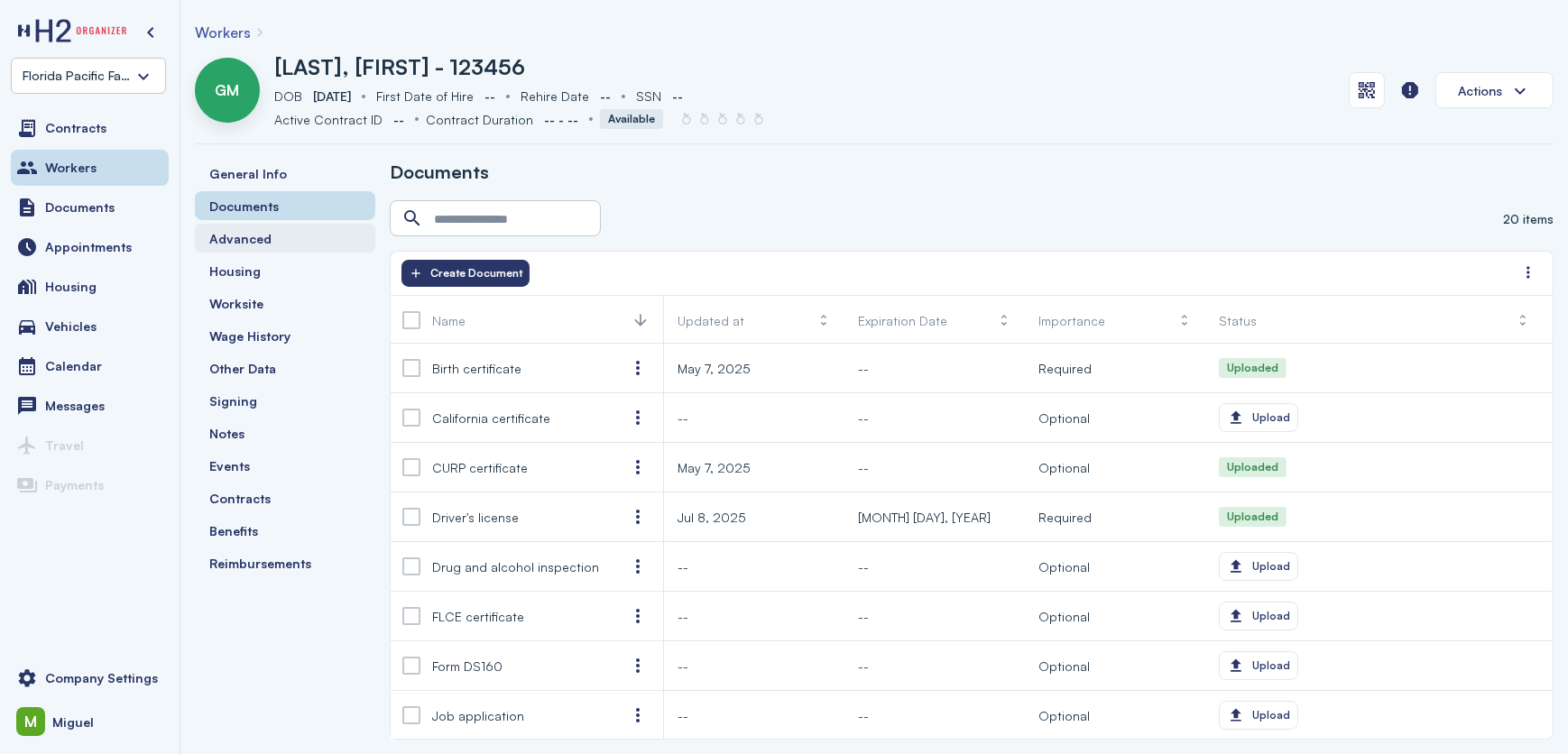 click on "Advanced" at bounding box center (240, 238) 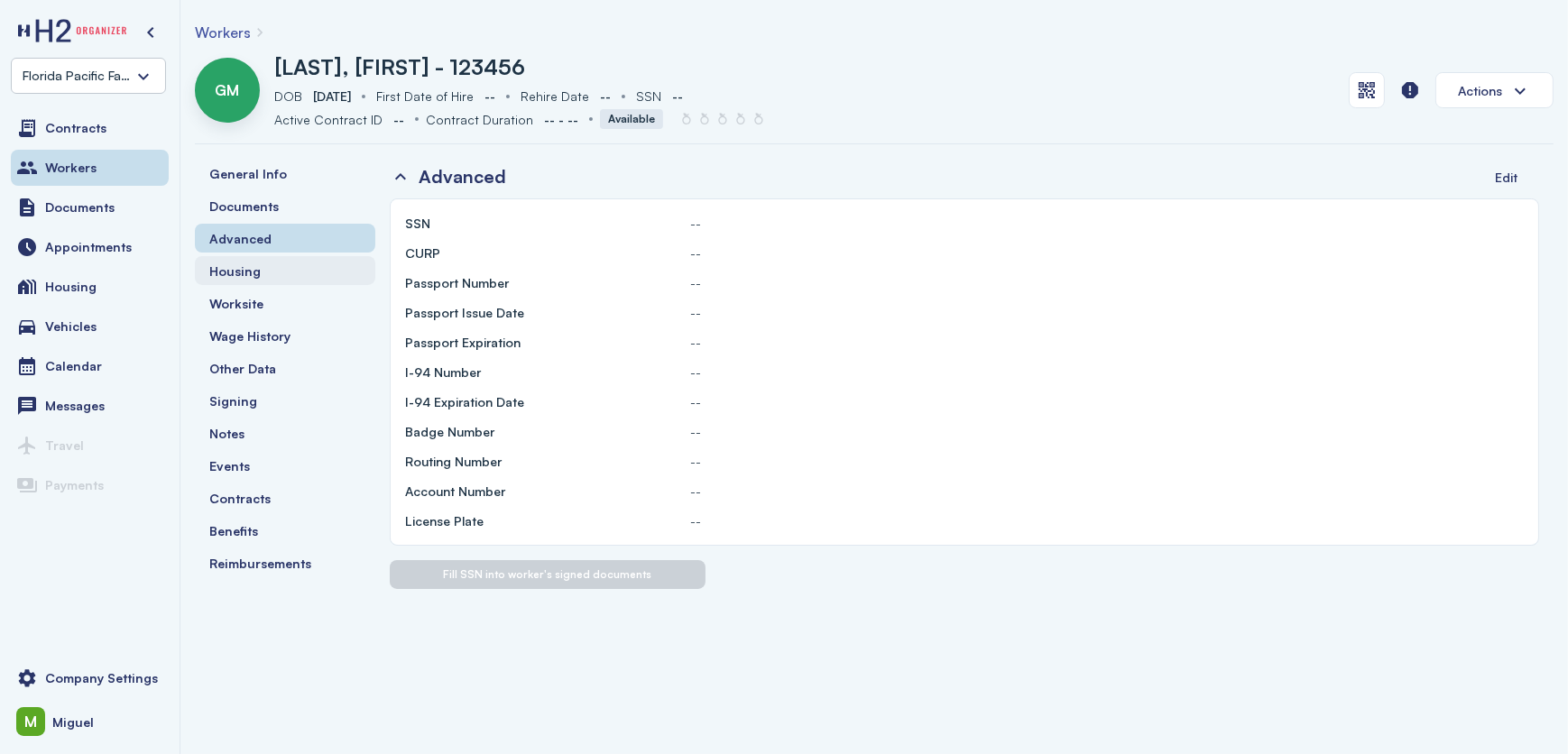 click on "Housing" at bounding box center (235, 271) 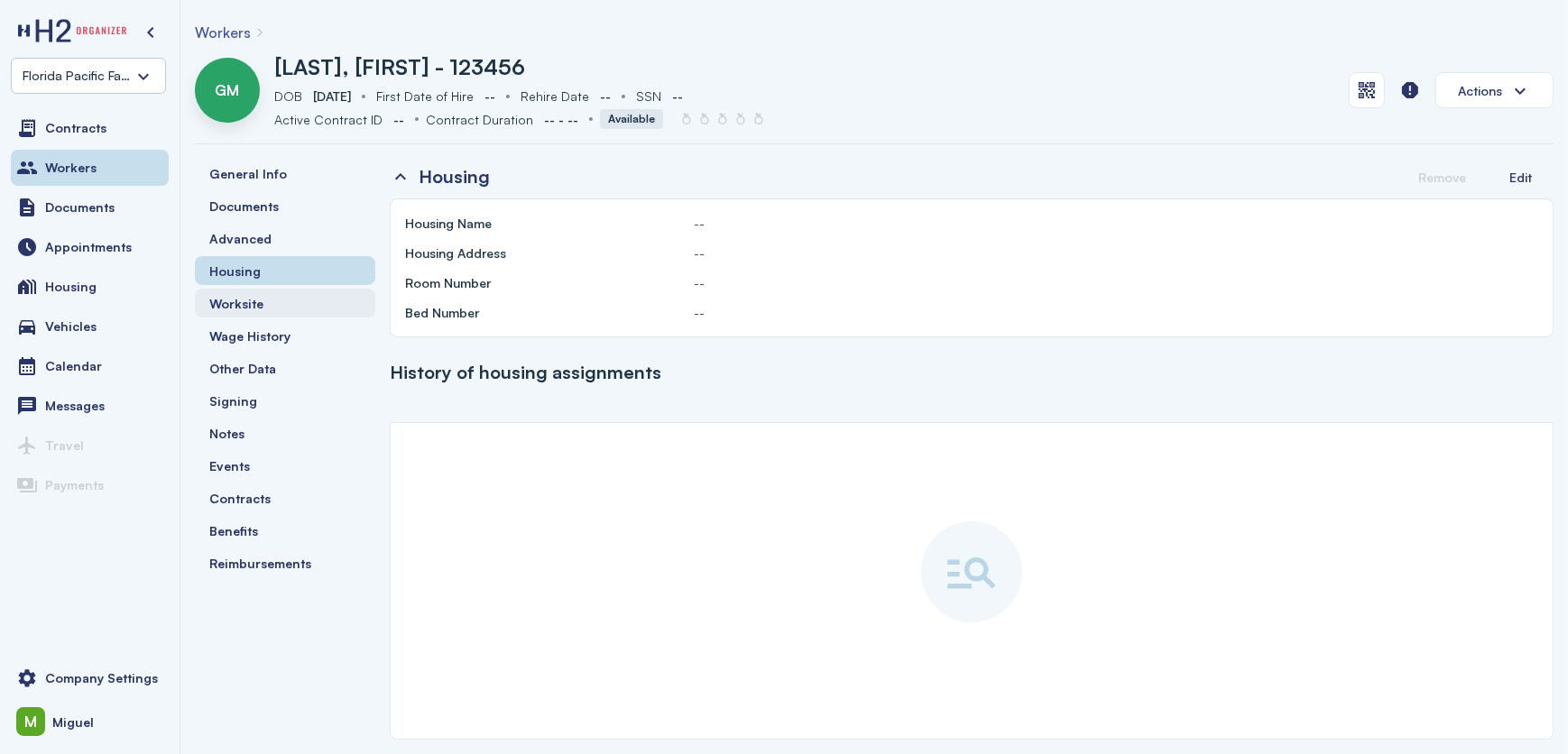 click on "Worksite" at bounding box center [236, 303] 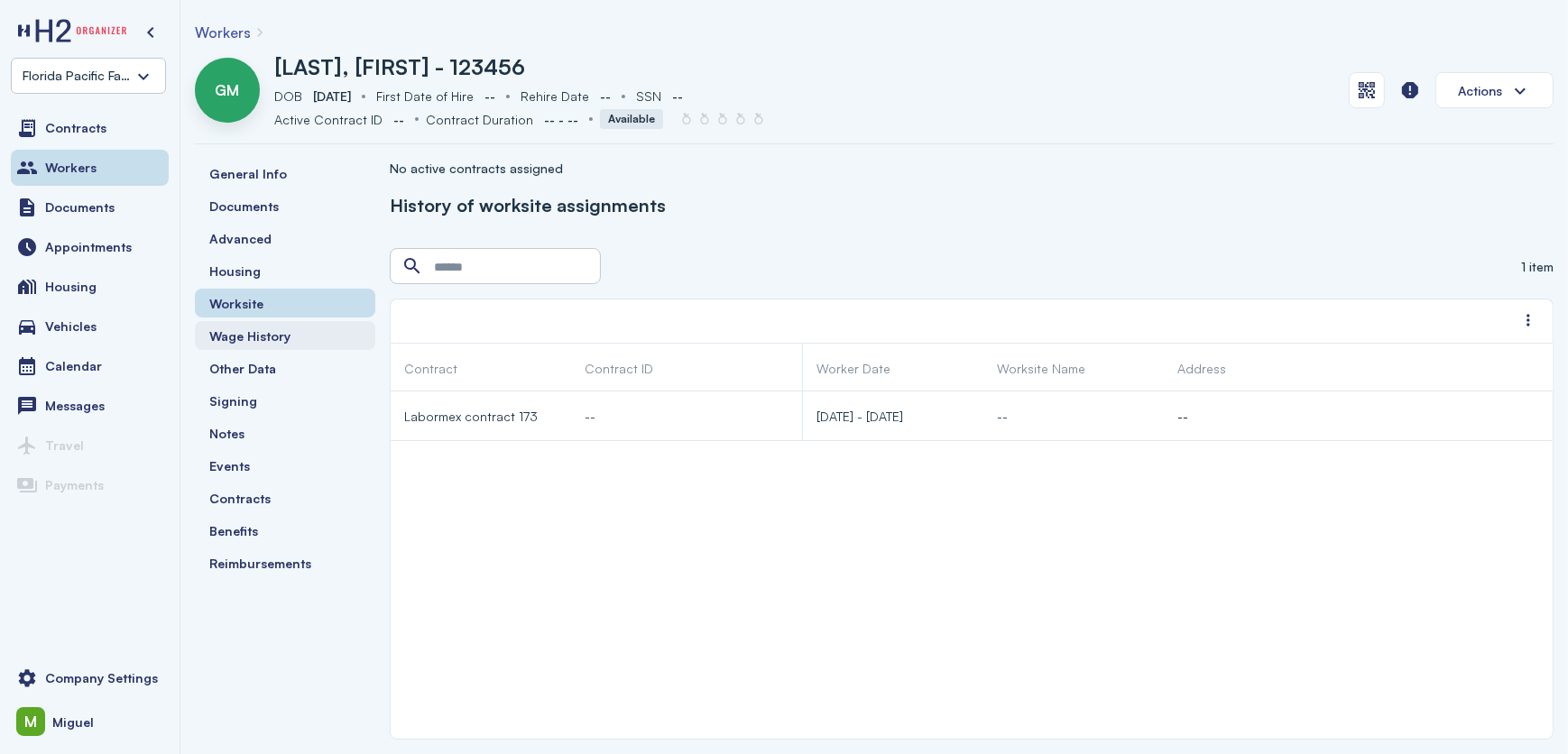 click on "Wage History" at bounding box center (250, 336) 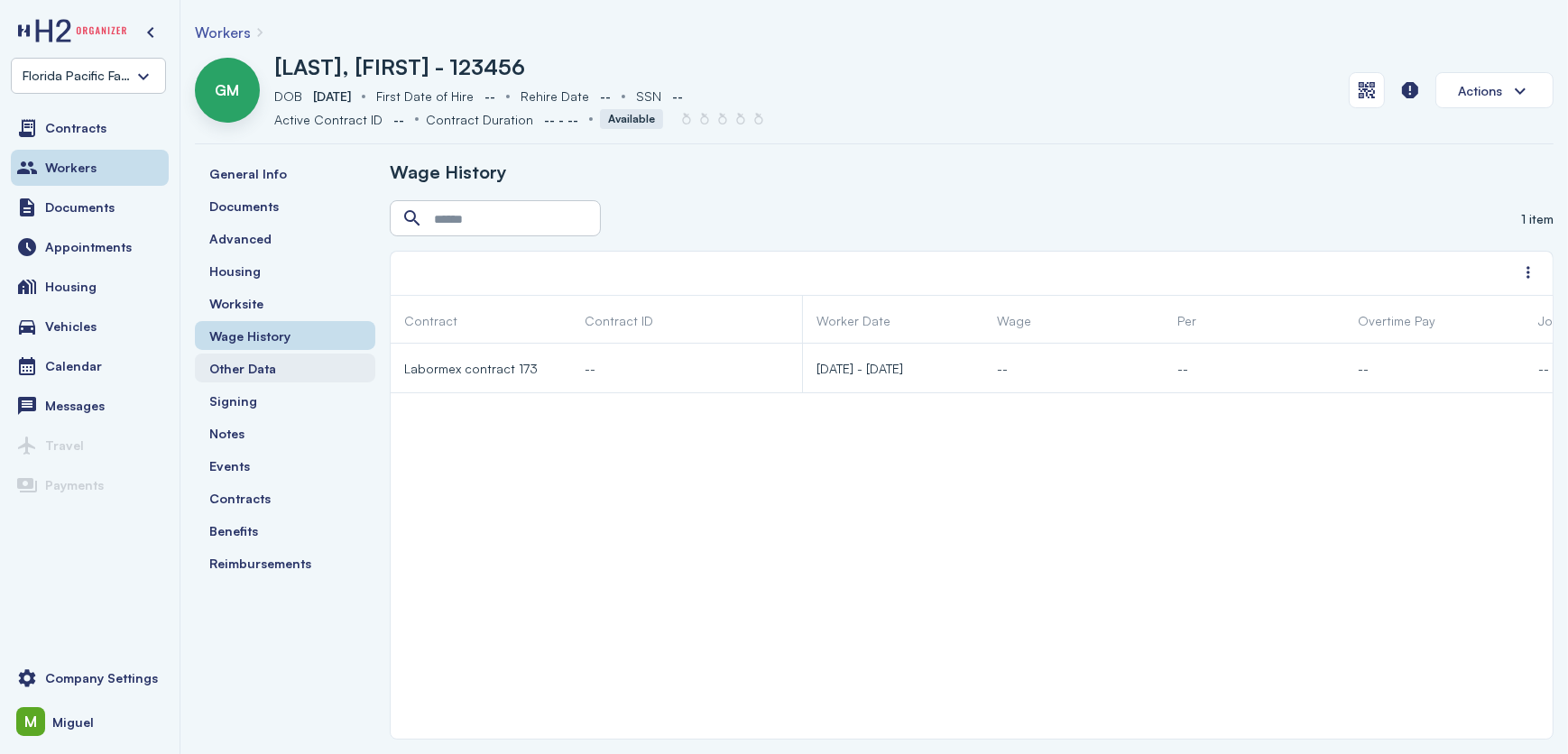 click on "Other Data" at bounding box center (243, 368) 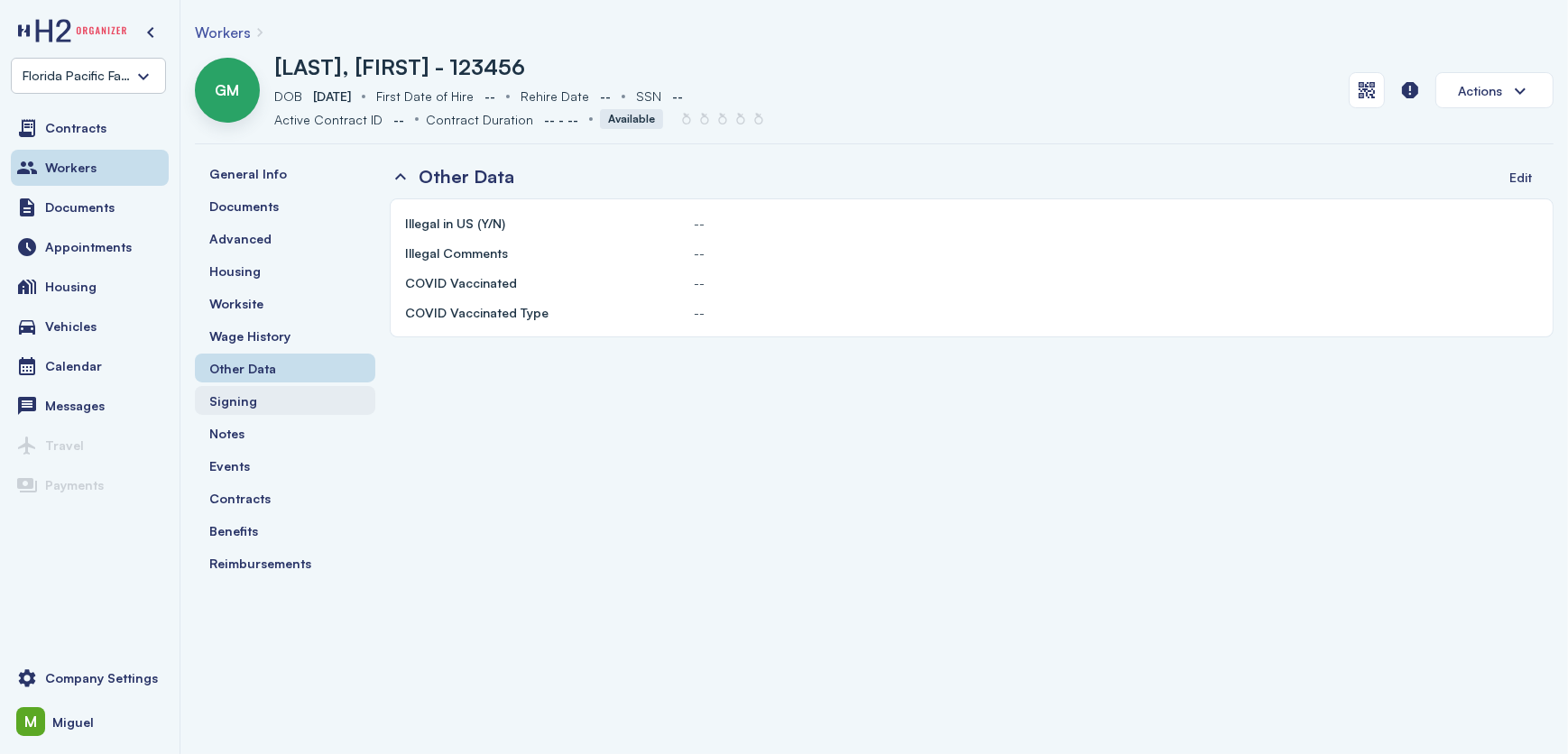 click on "Signing" at bounding box center [233, 400] 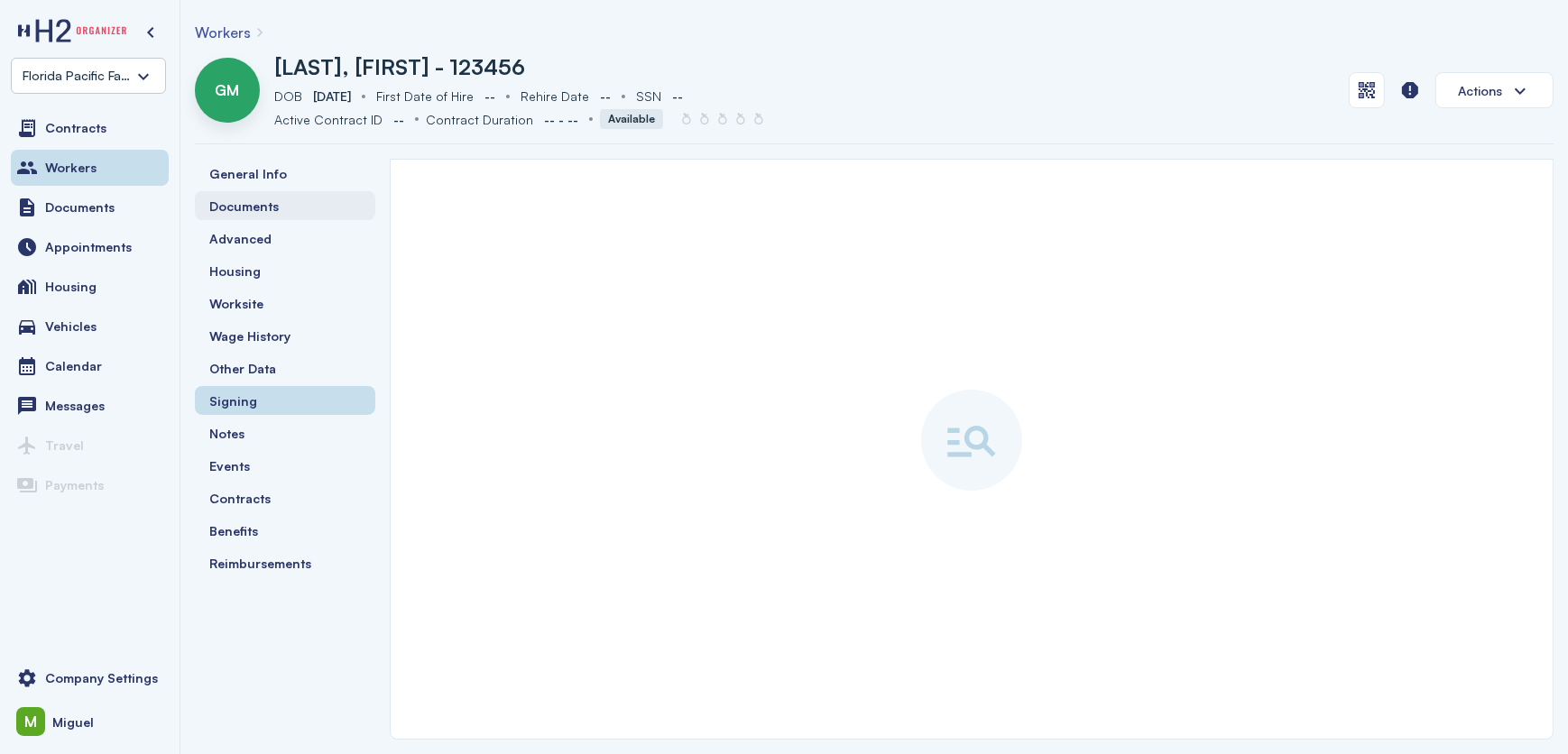 click on "Documents" at bounding box center (285, 206) 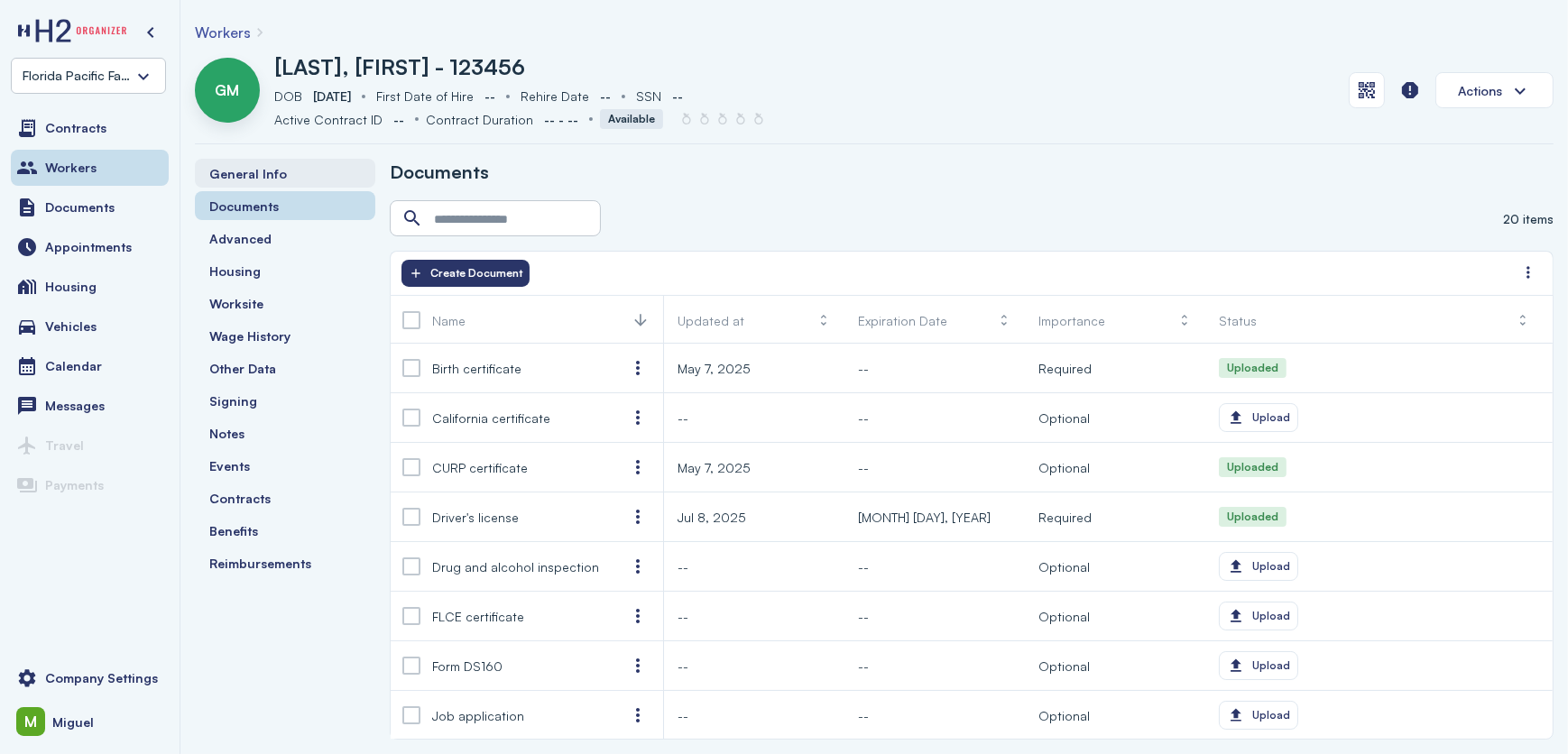 click on "General Info" at bounding box center [248, 173] 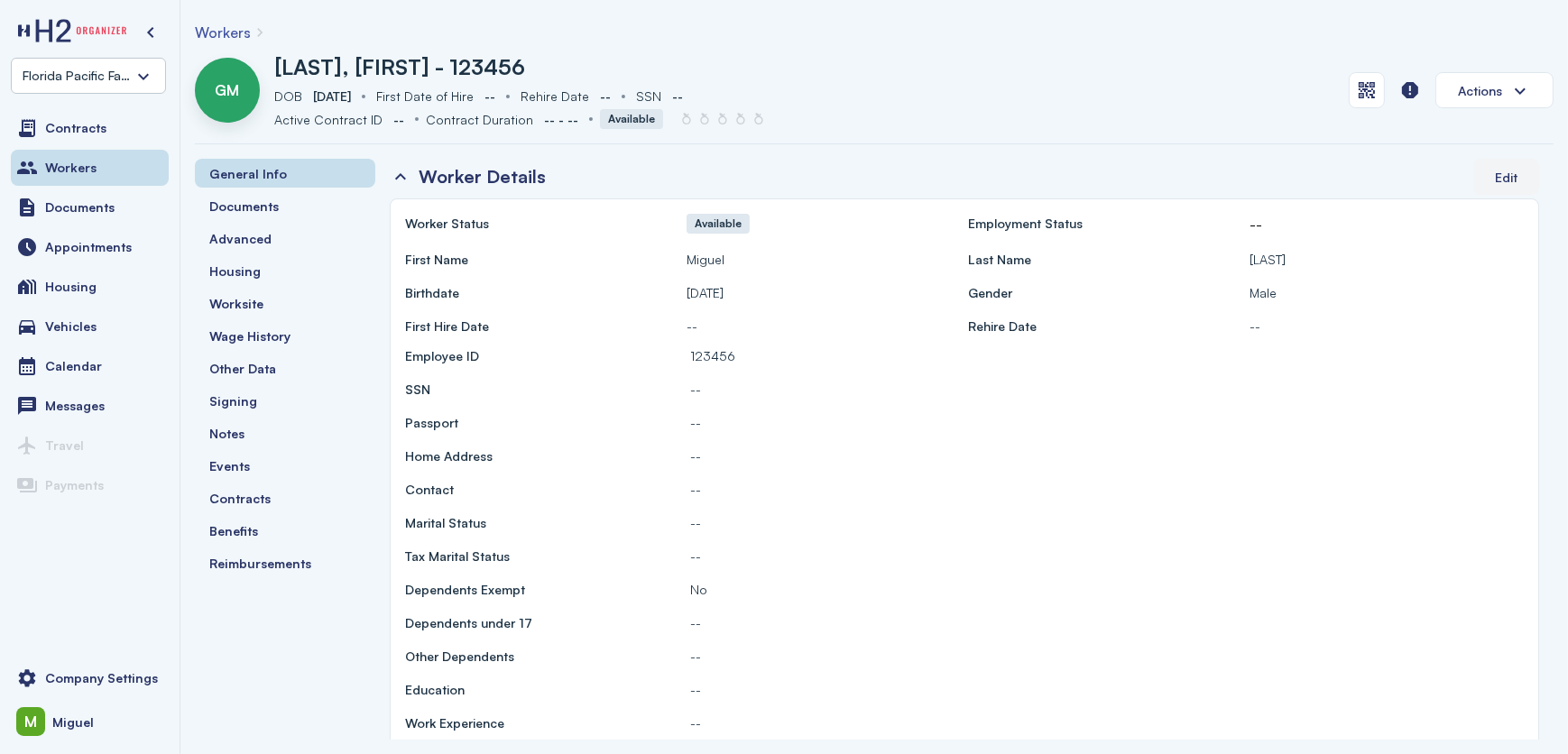 click on "Edit" at bounding box center (1506, 177) 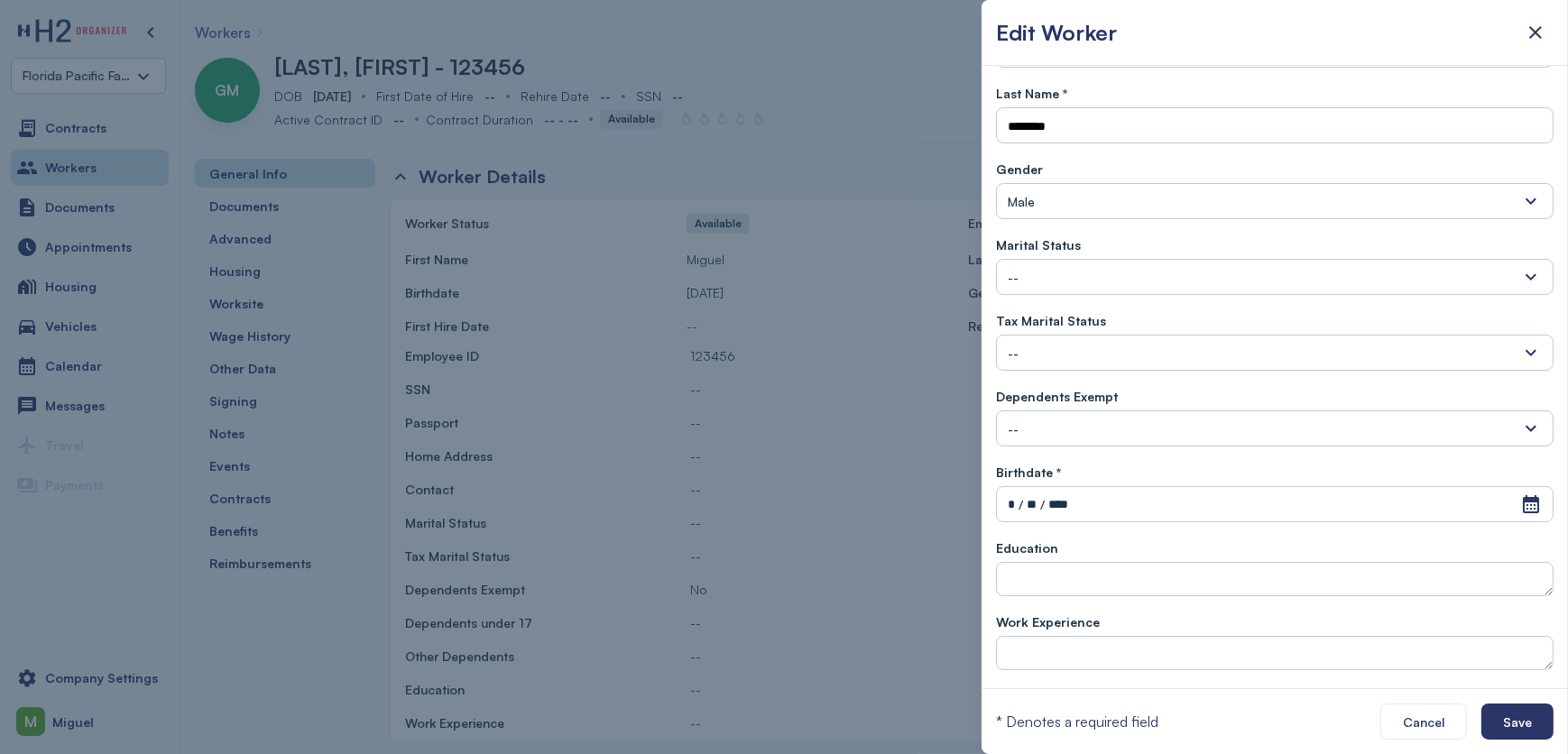 scroll, scrollTop: 163, scrollLeft: 0, axis: vertical 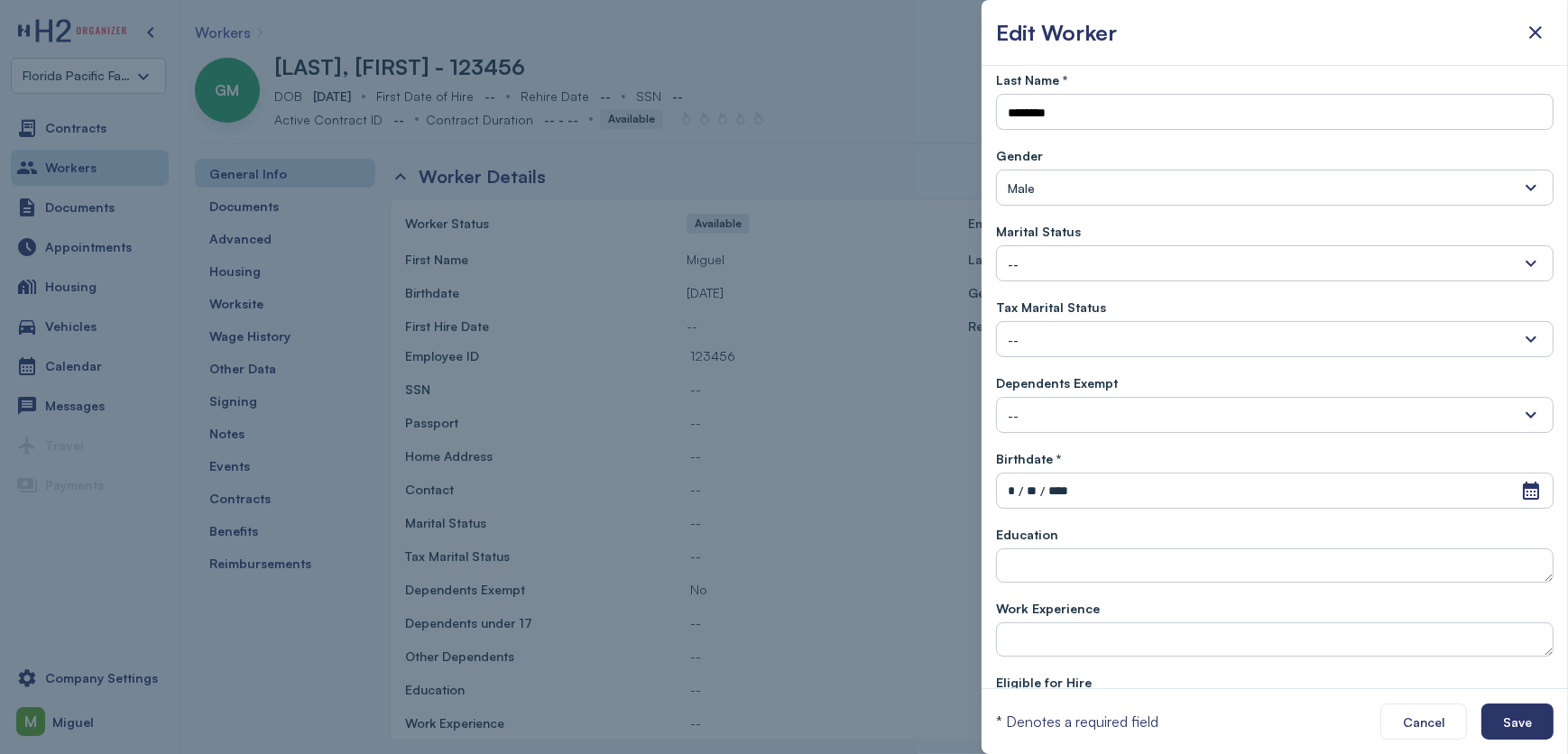 click at bounding box center [784, 377] 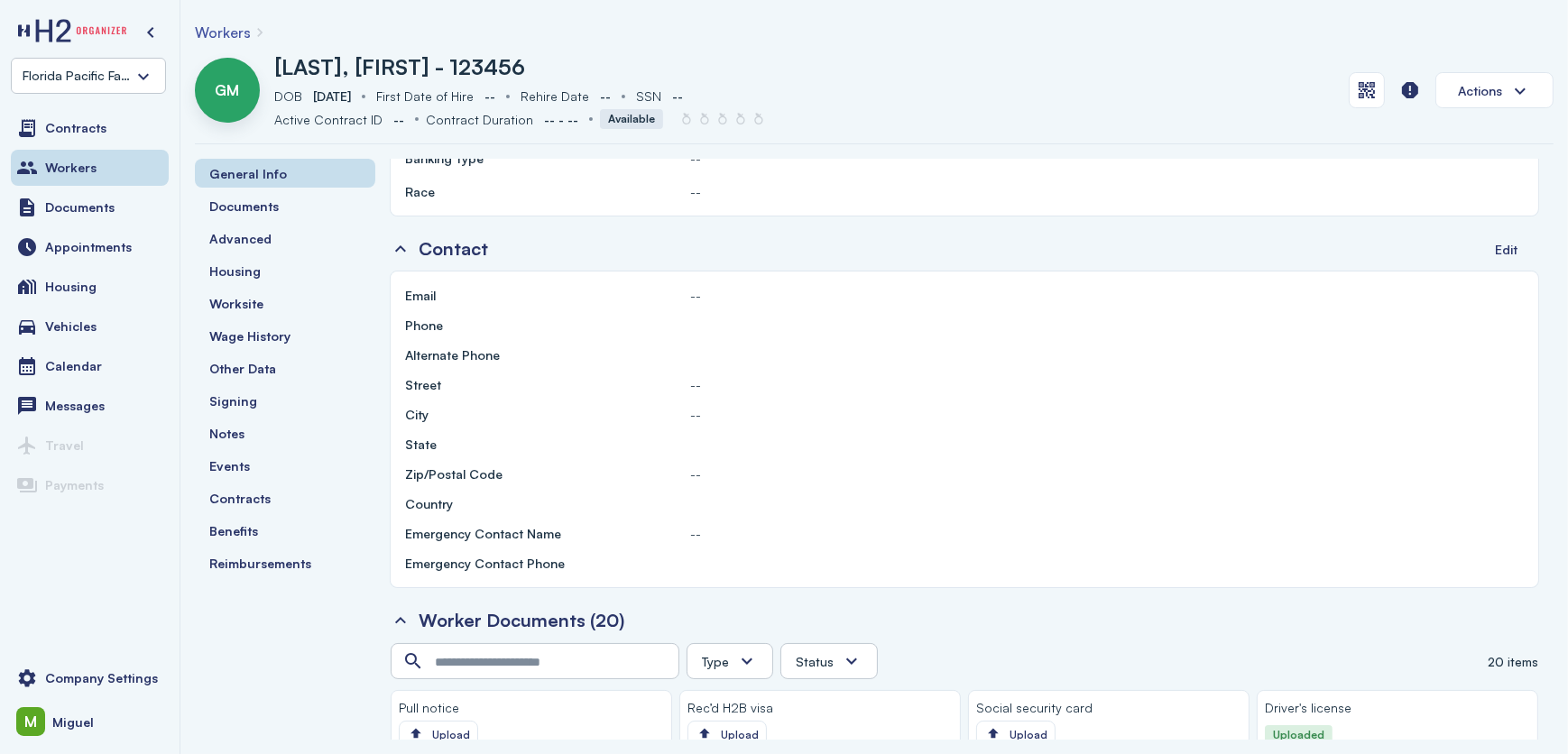 scroll, scrollTop: 738, scrollLeft: 0, axis: vertical 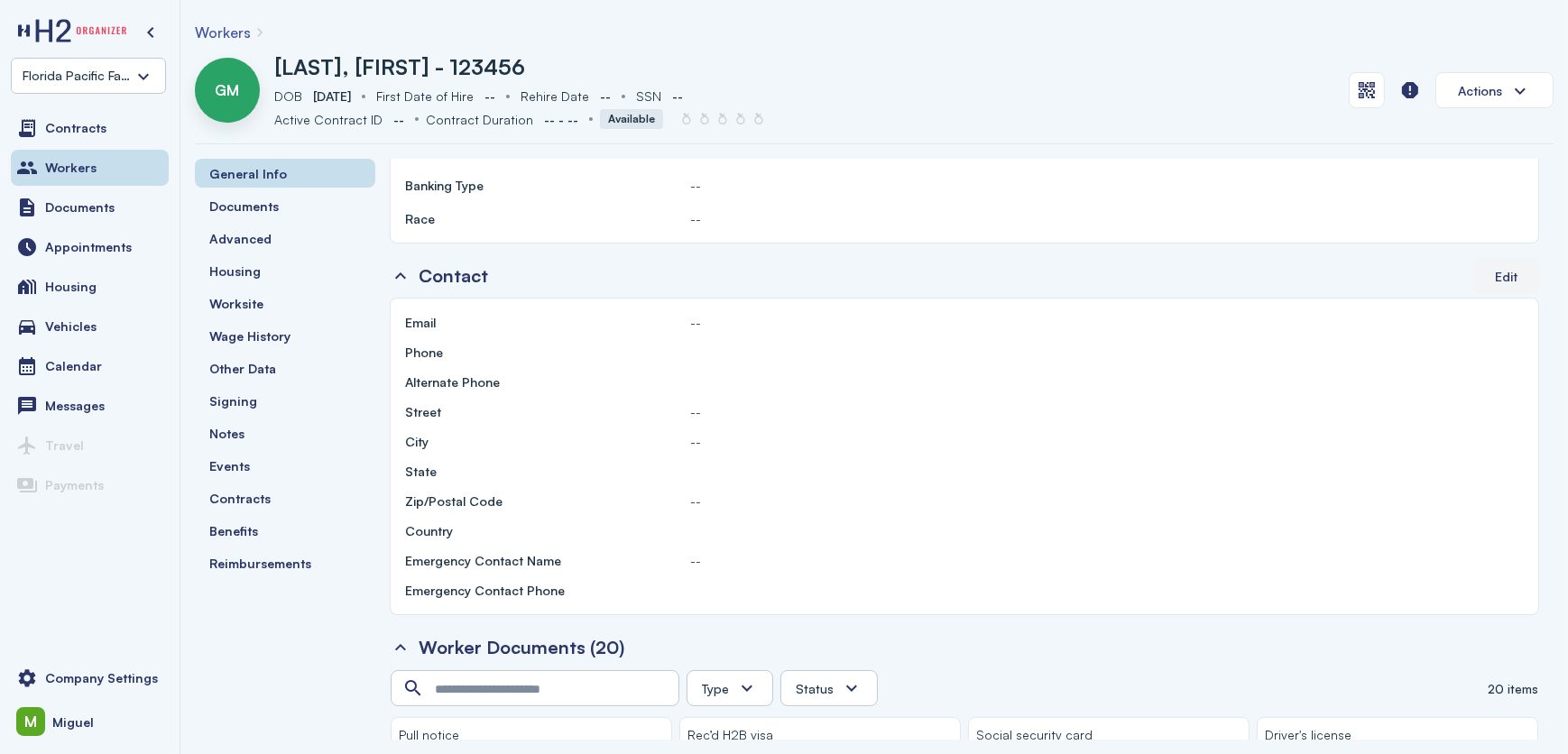 click on "Edit" at bounding box center [1506, 276] 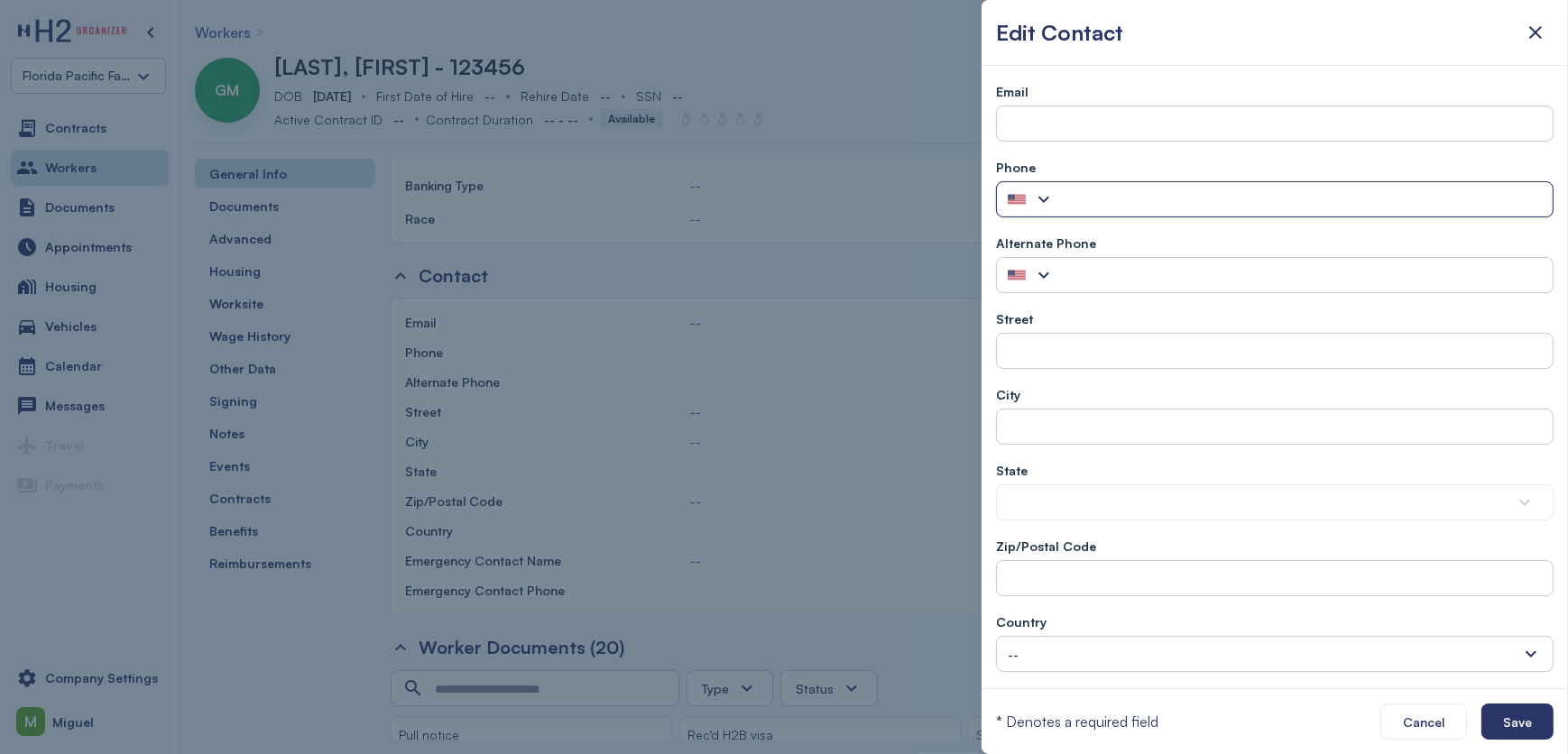 drag, startPoint x: 1088, startPoint y: 195, endPoint x: 1120, endPoint y: 207, distance: 34.176015 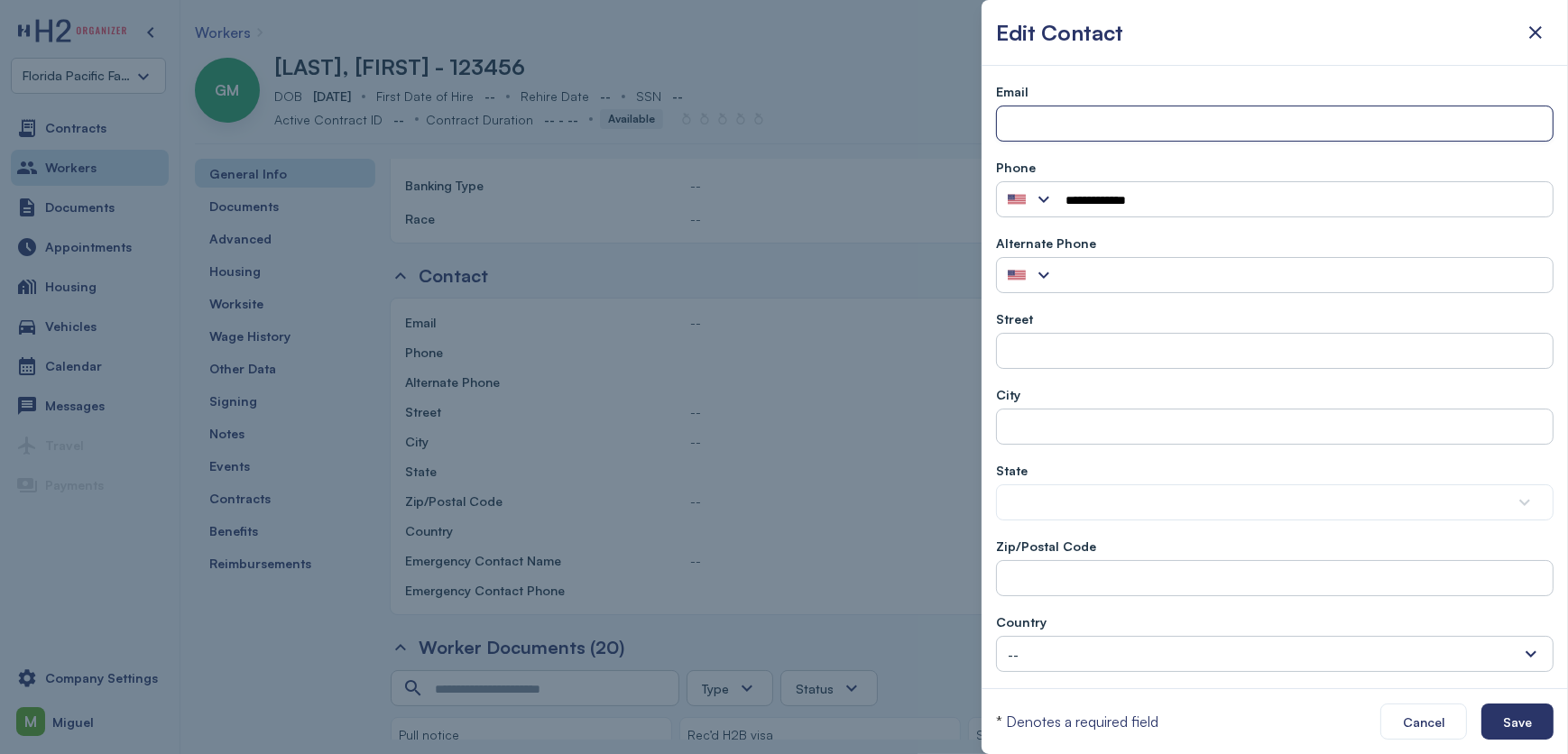 type on "**********" 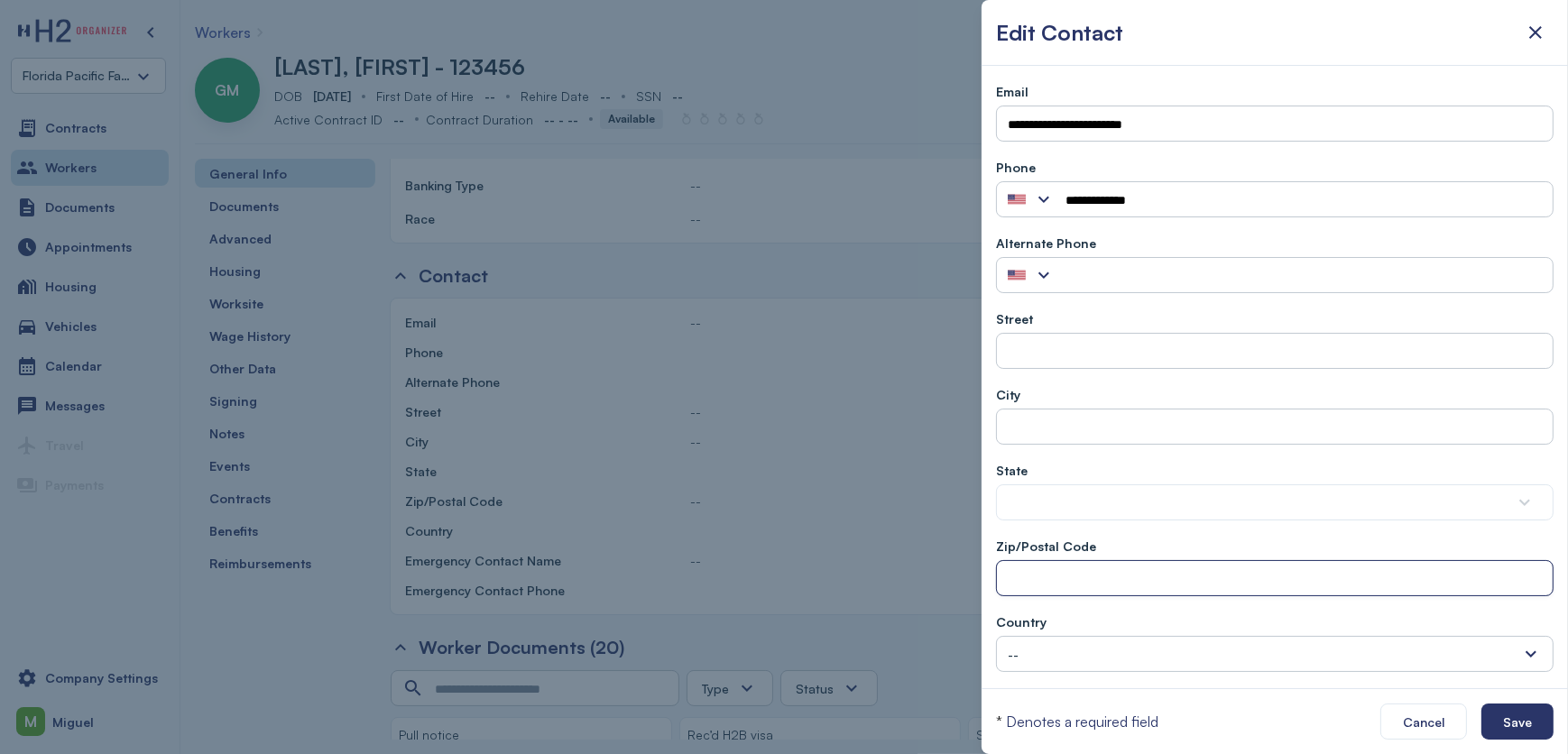 type on "*****" 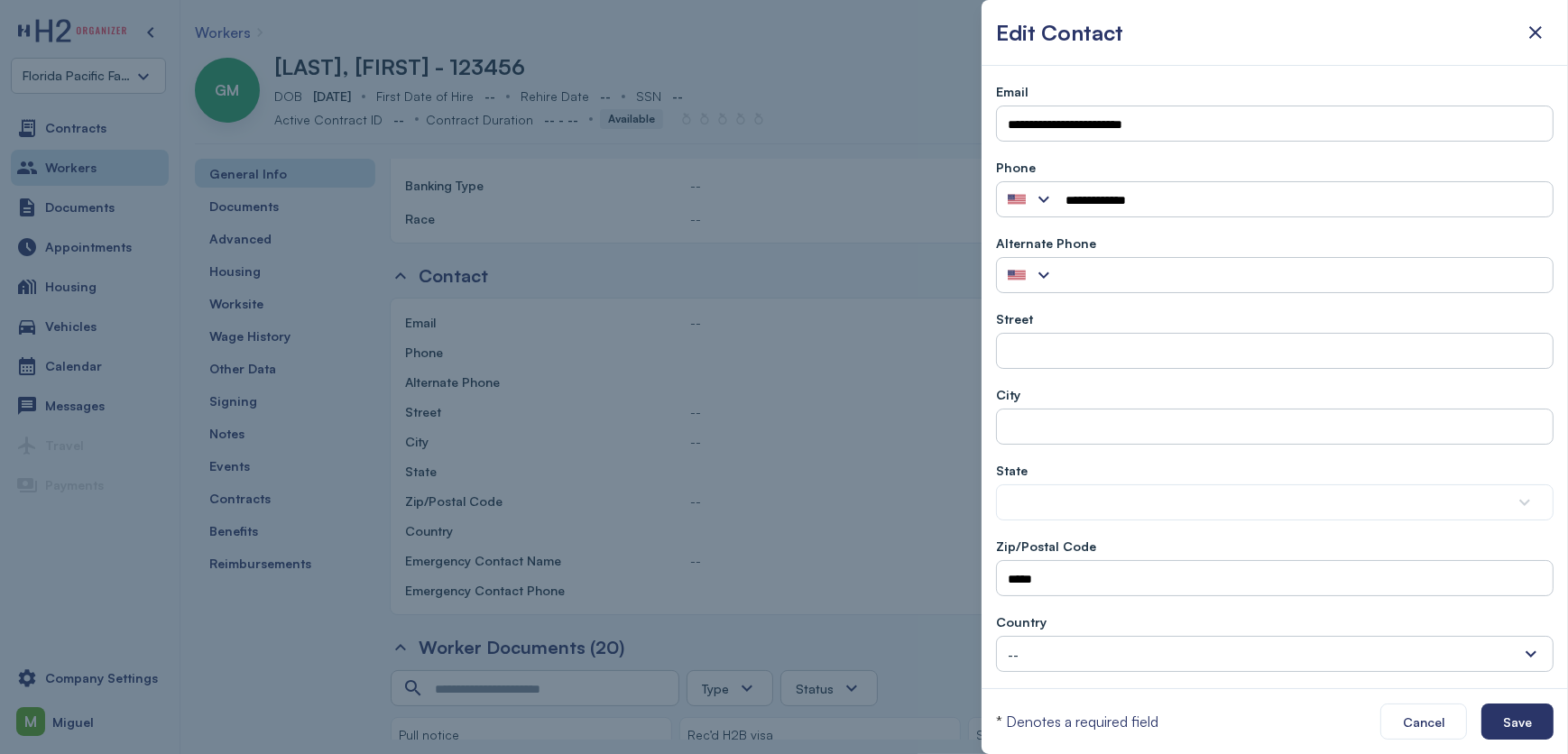 type on "**********" 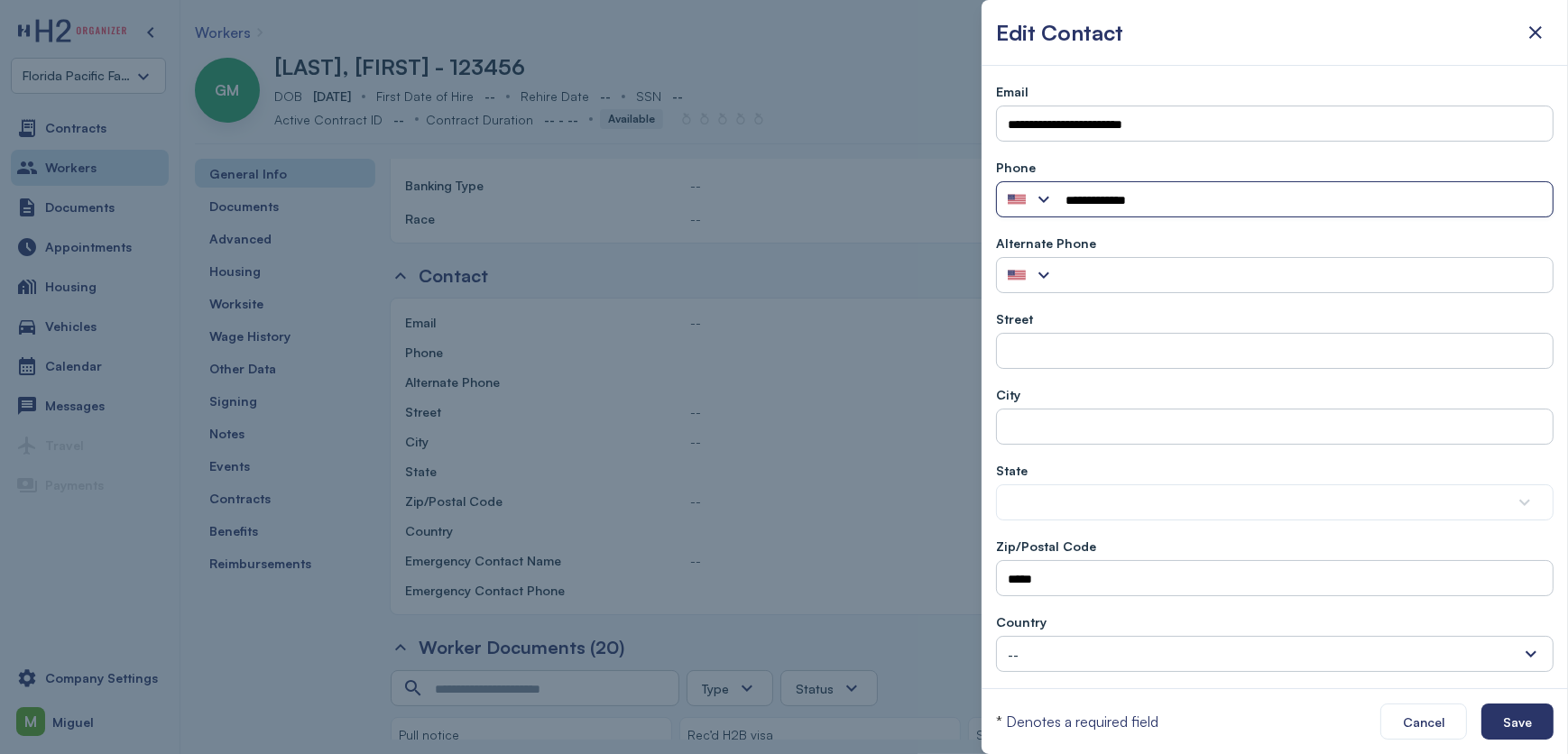 drag, startPoint x: 1069, startPoint y: 199, endPoint x: 1082, endPoint y: 199, distance: 13 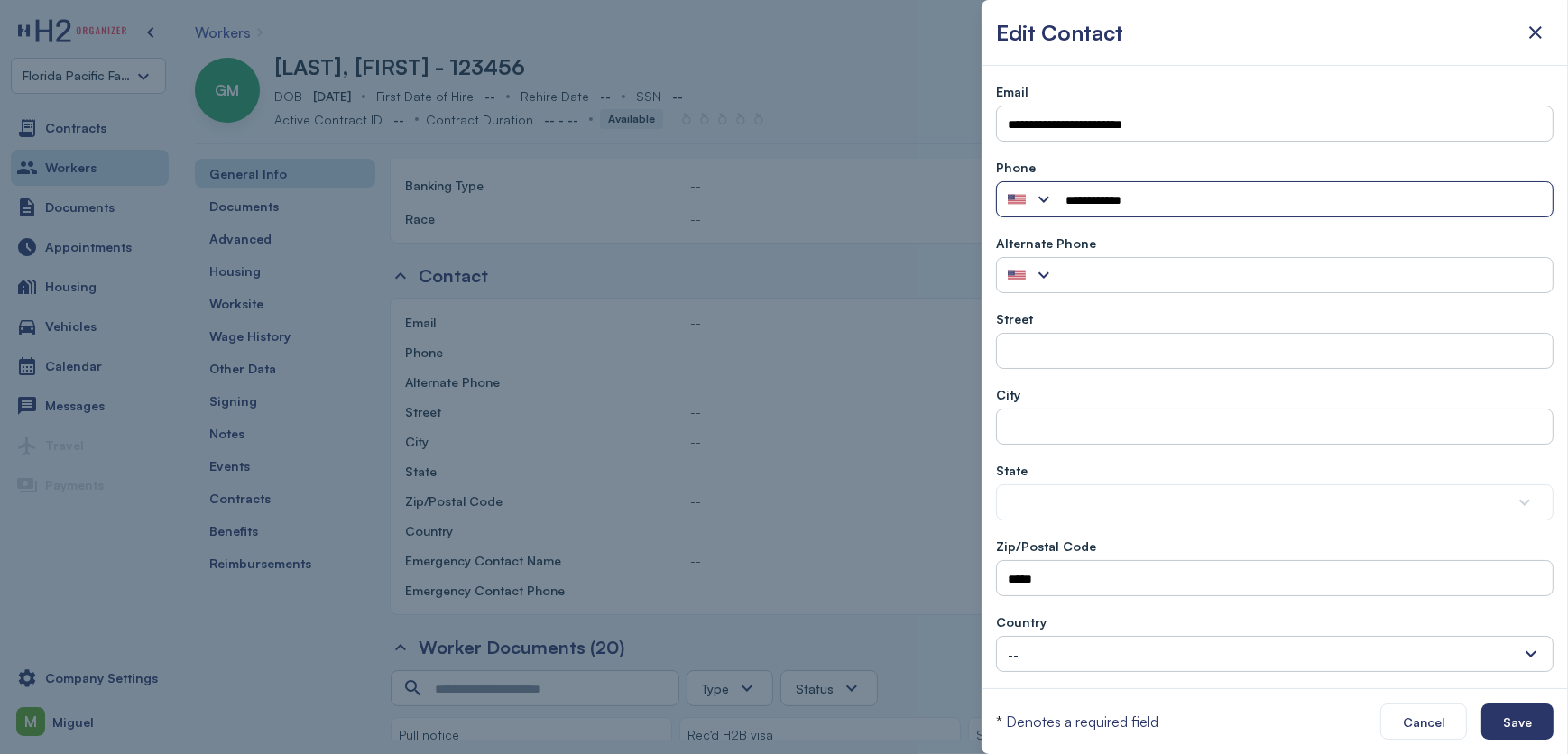 type on "**********" 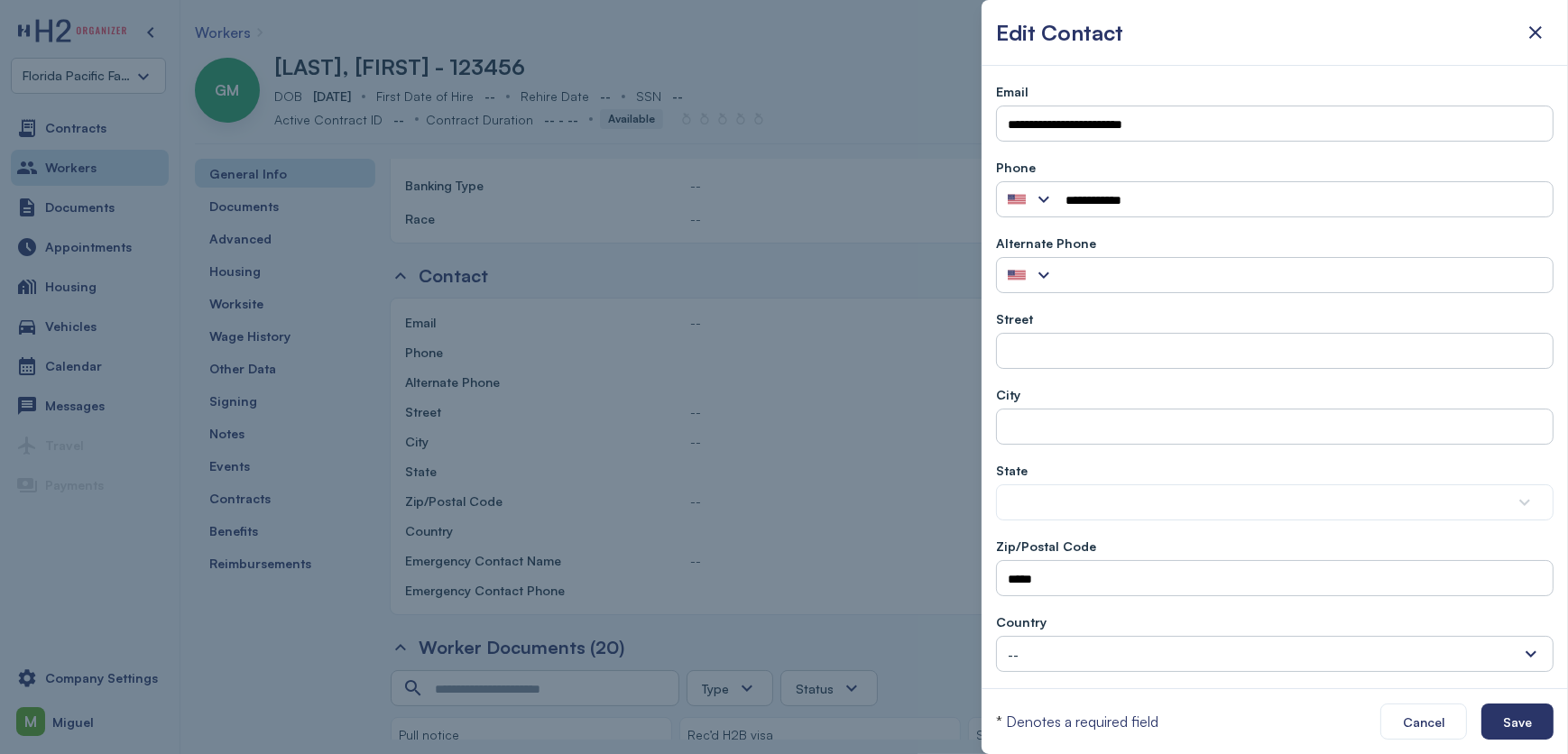 click on "Alternate Phone" at bounding box center [1275, 243] 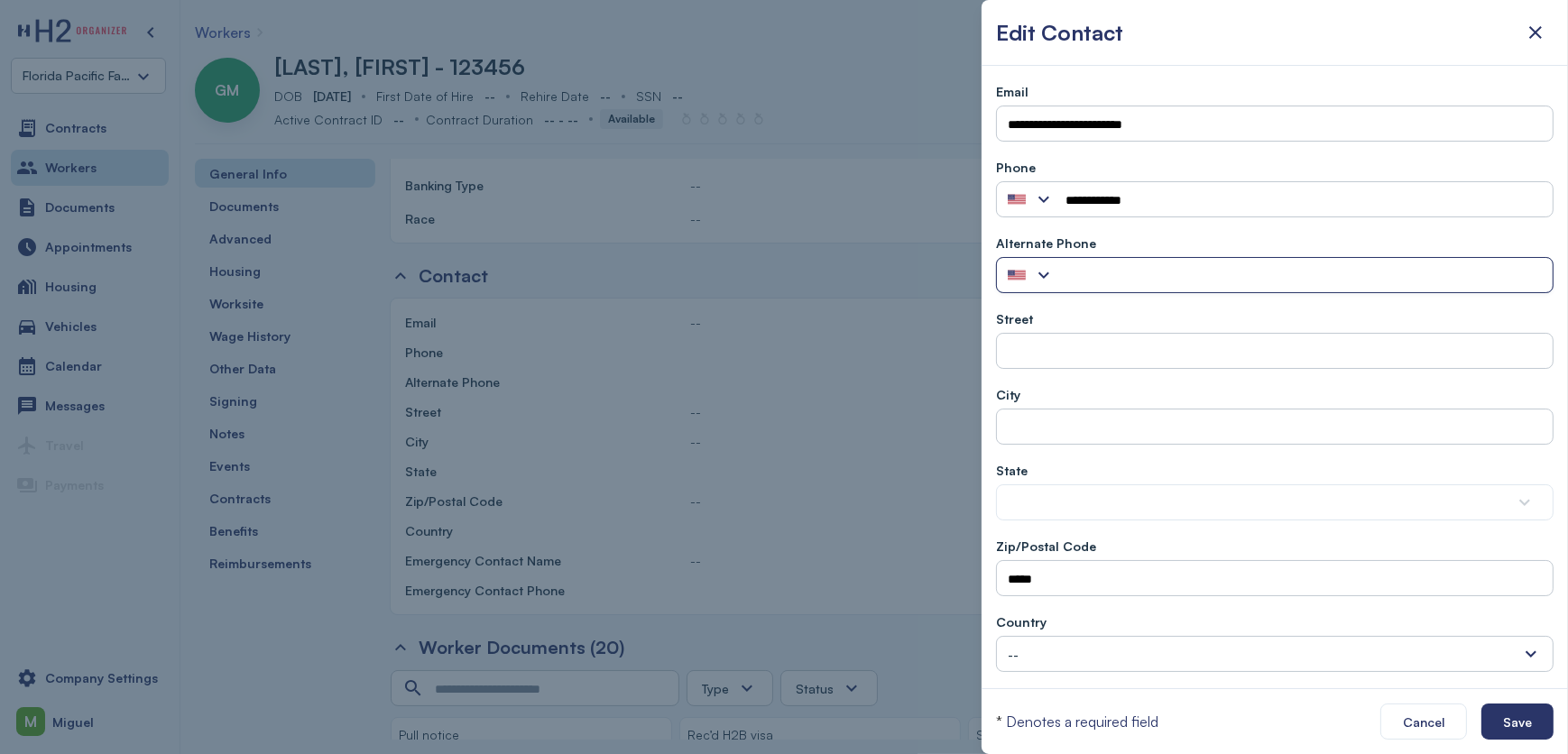 click at bounding box center [1304, 276] 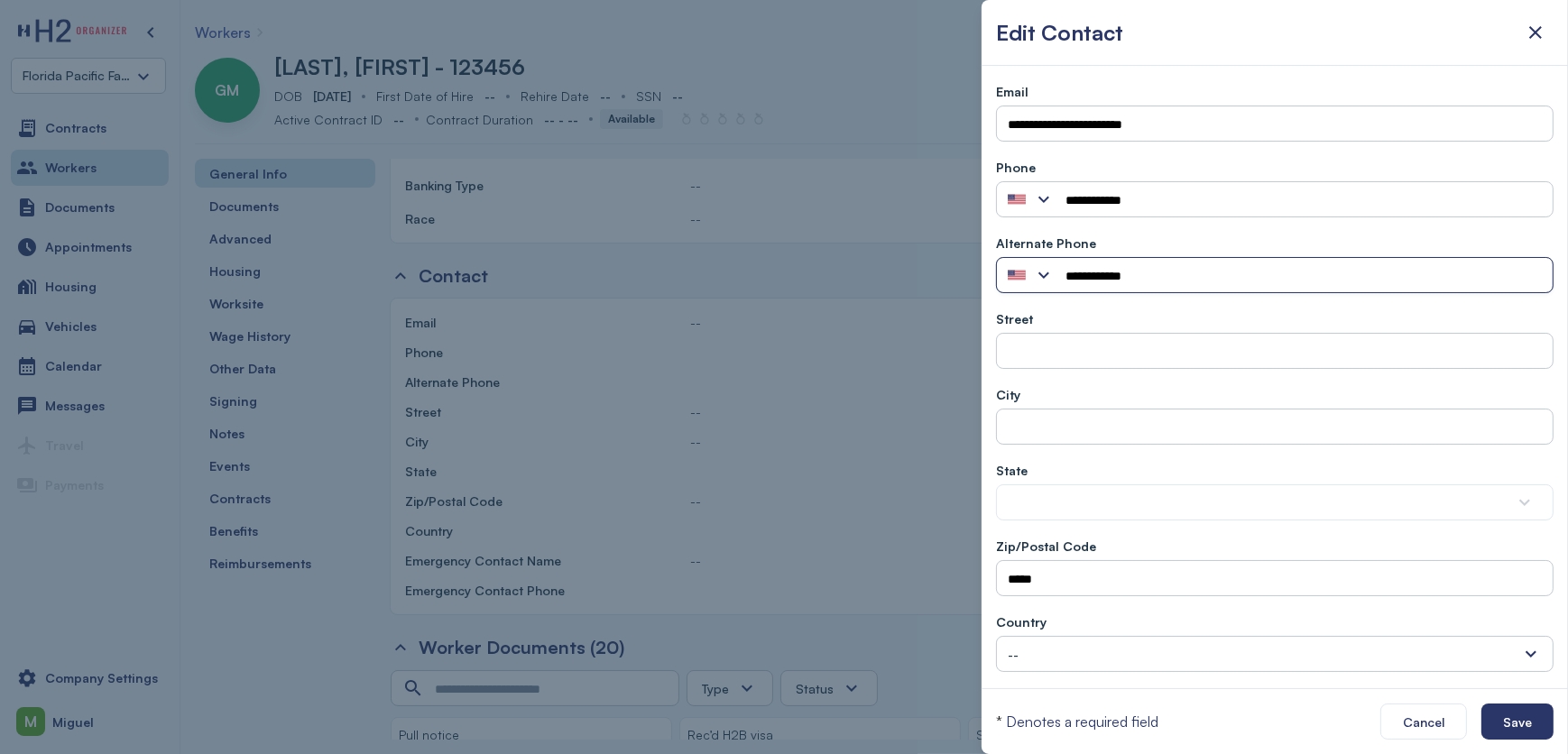type on "**********" 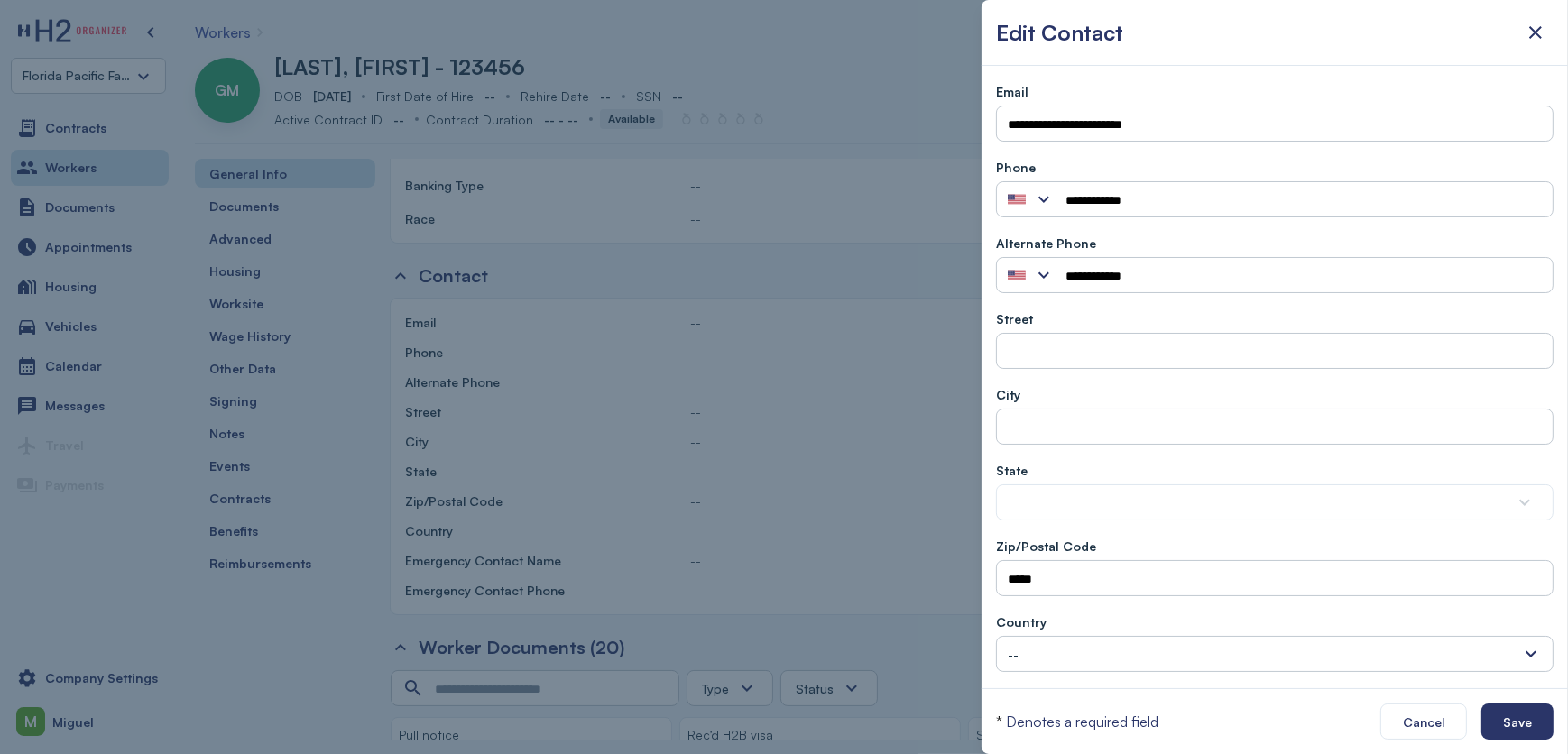 click on "Street" at bounding box center (1275, 318) 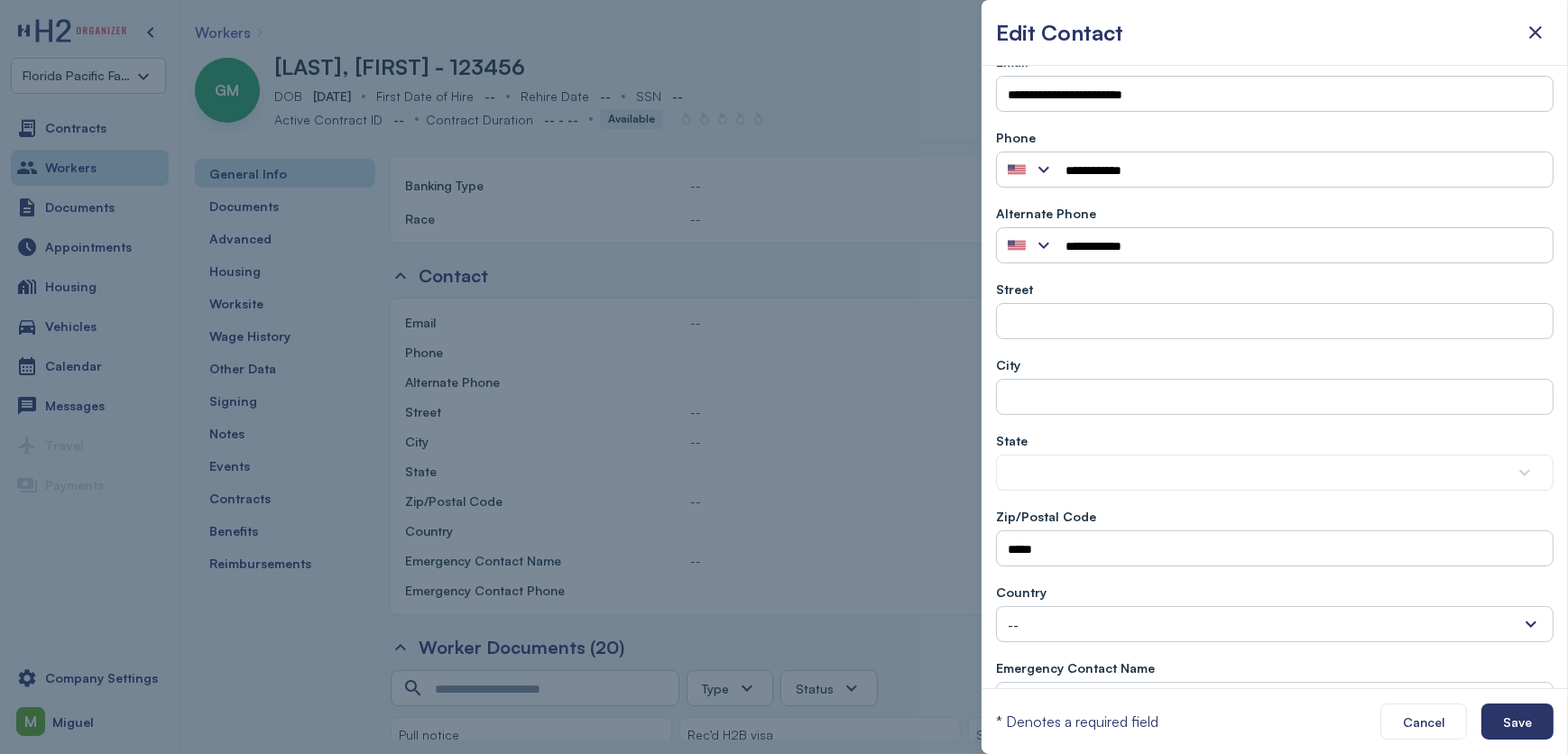 scroll, scrollTop: 81, scrollLeft: 0, axis: vertical 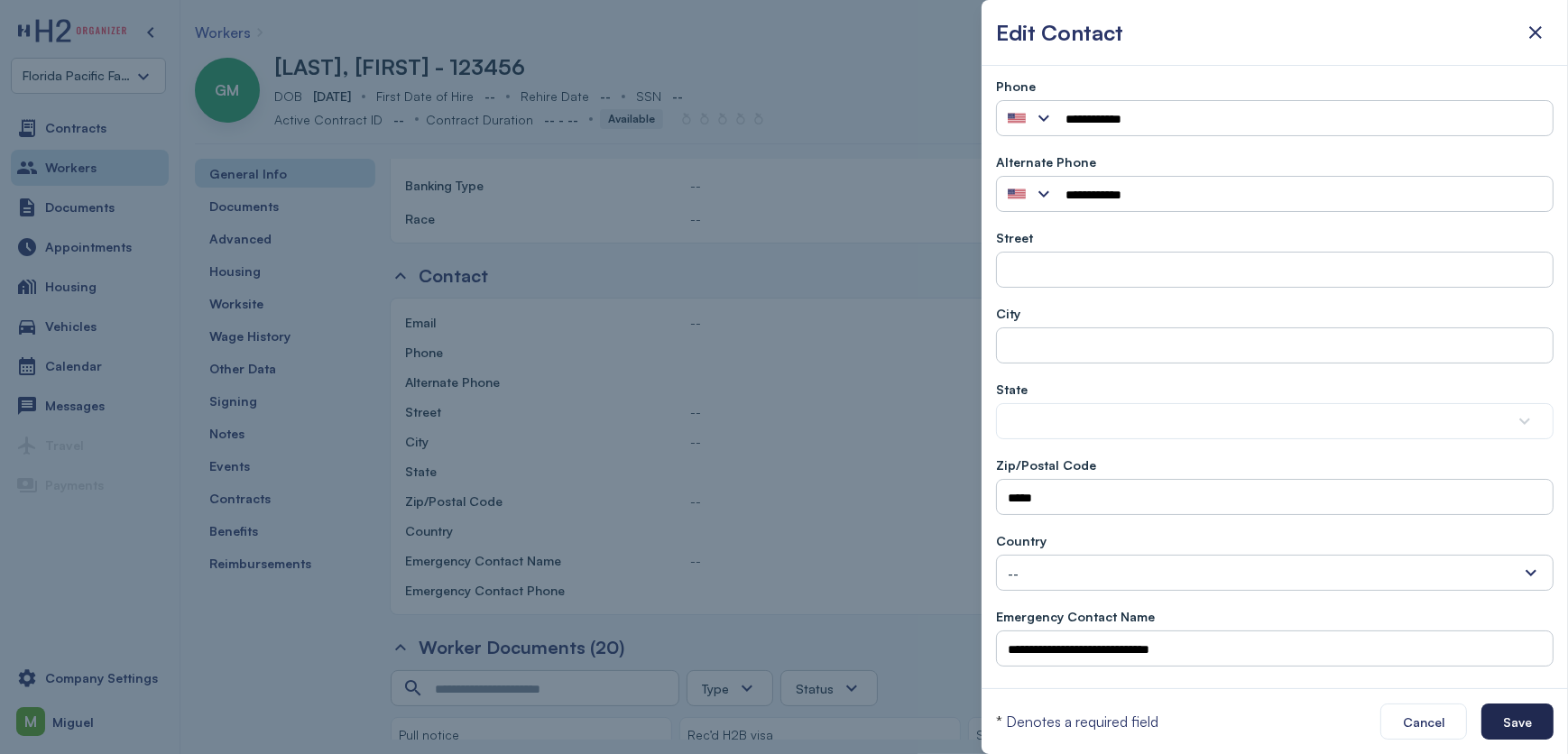click on "Save" at bounding box center (1517, 722) 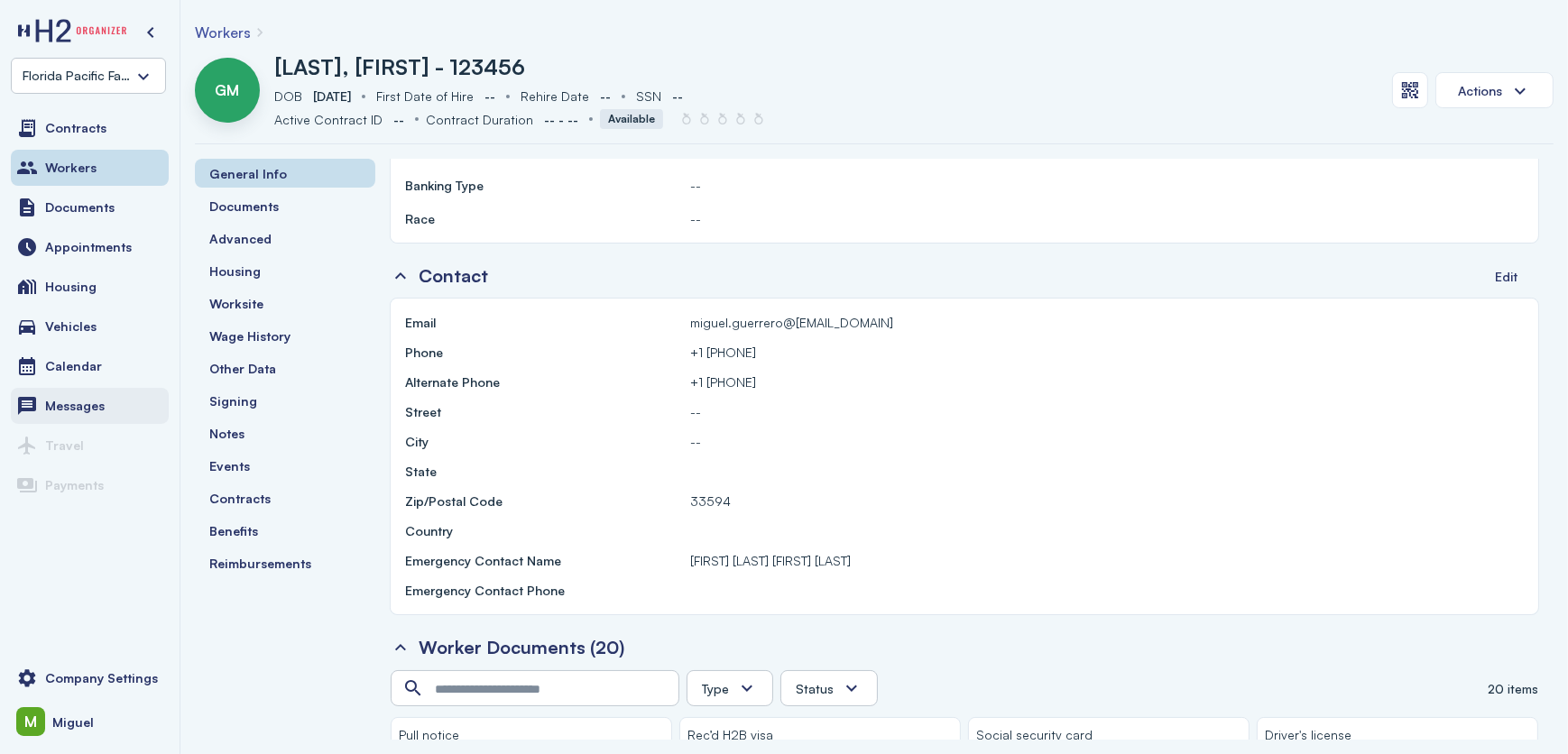 click on "Messages" at bounding box center [75, 406] 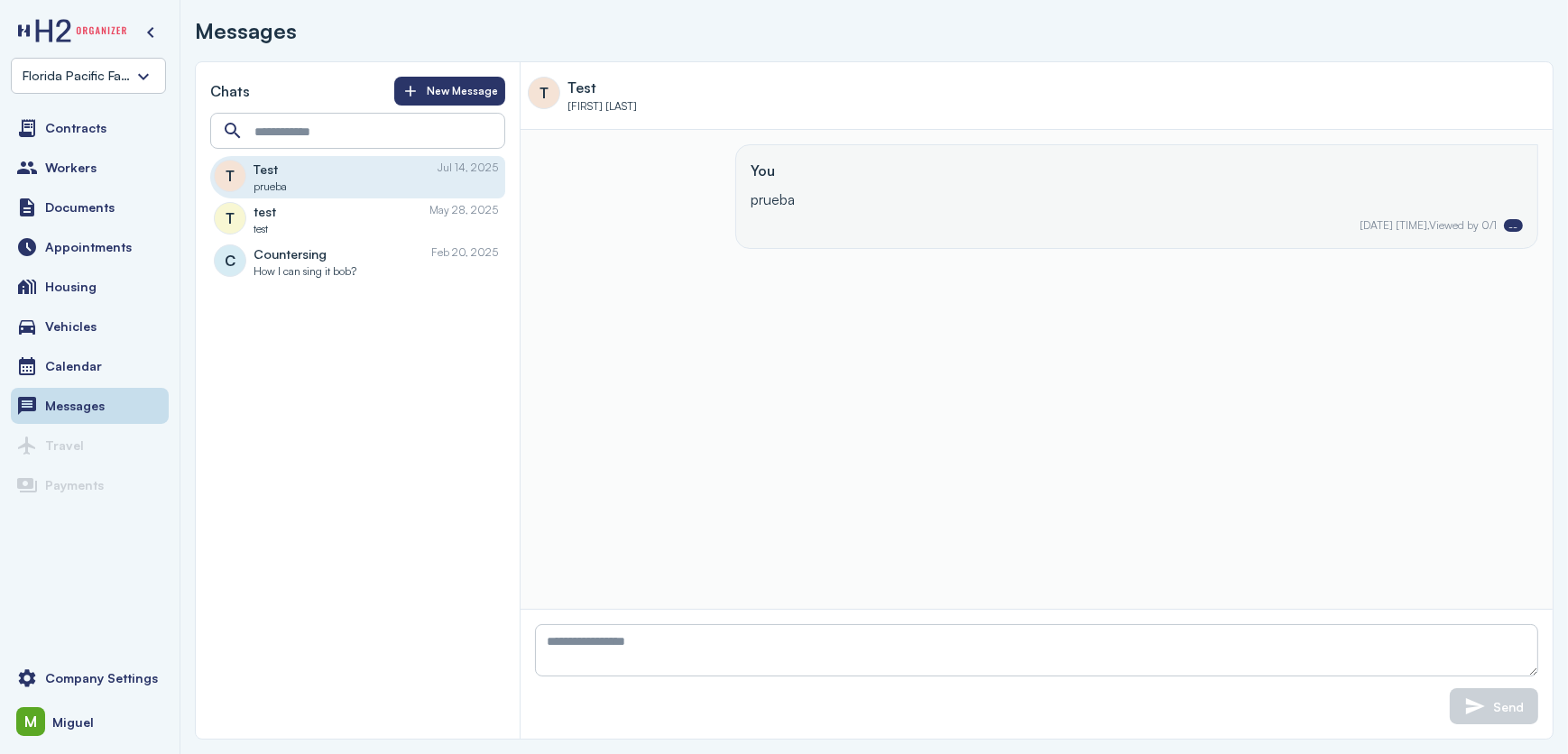 click on "prueba" at bounding box center [375, 187] 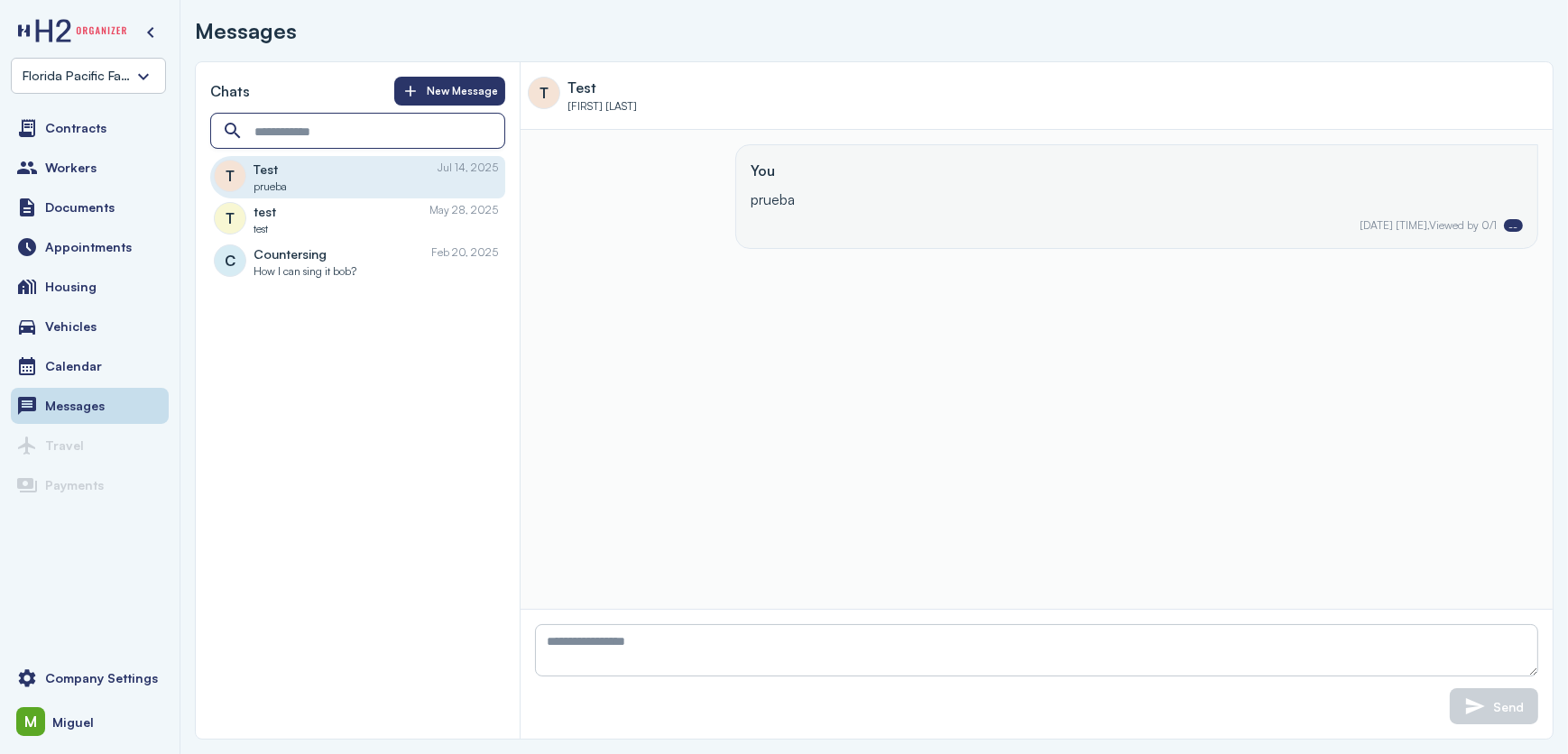 click at bounding box center (359, 132) 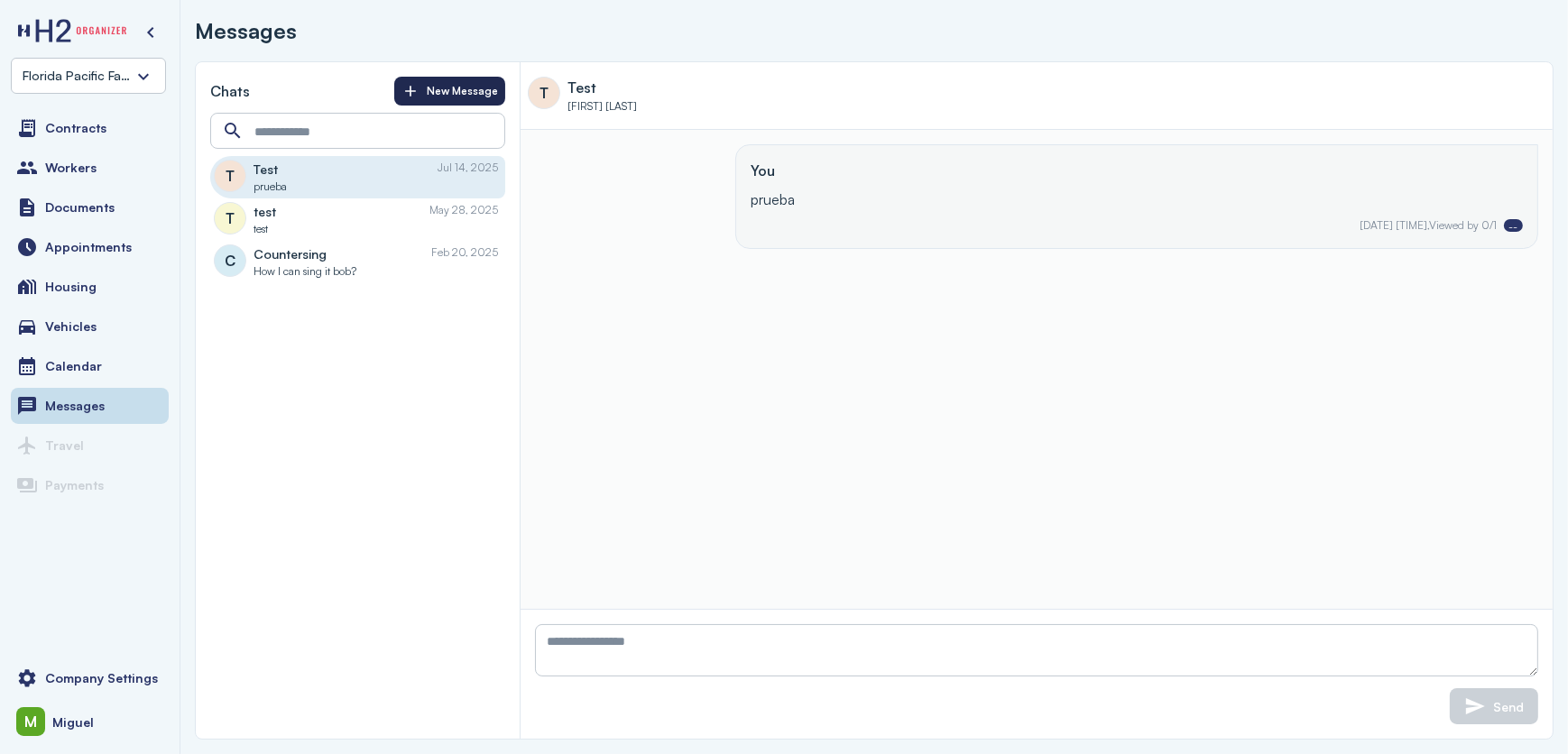 click on "New Message" 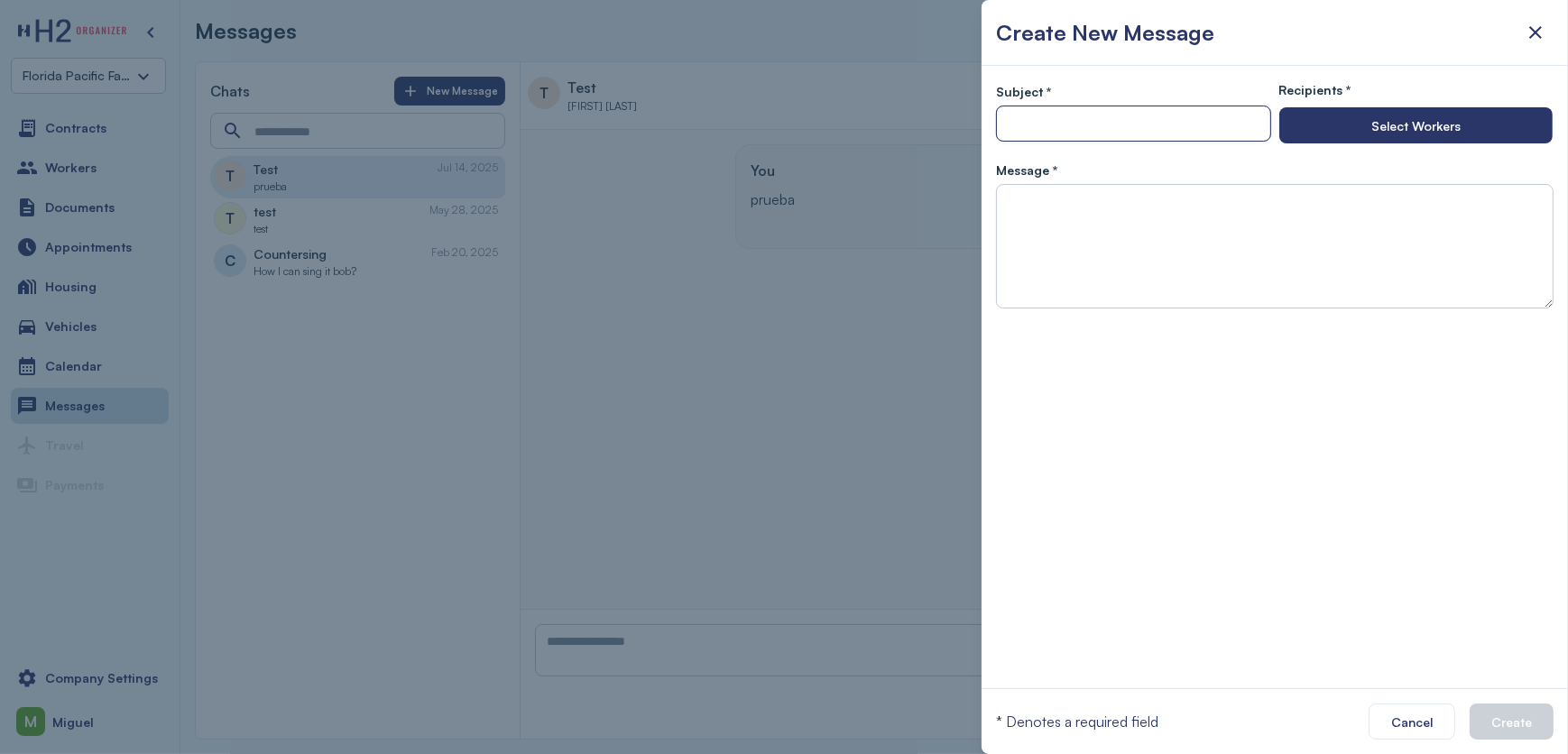 click at bounding box center [1133, 124] 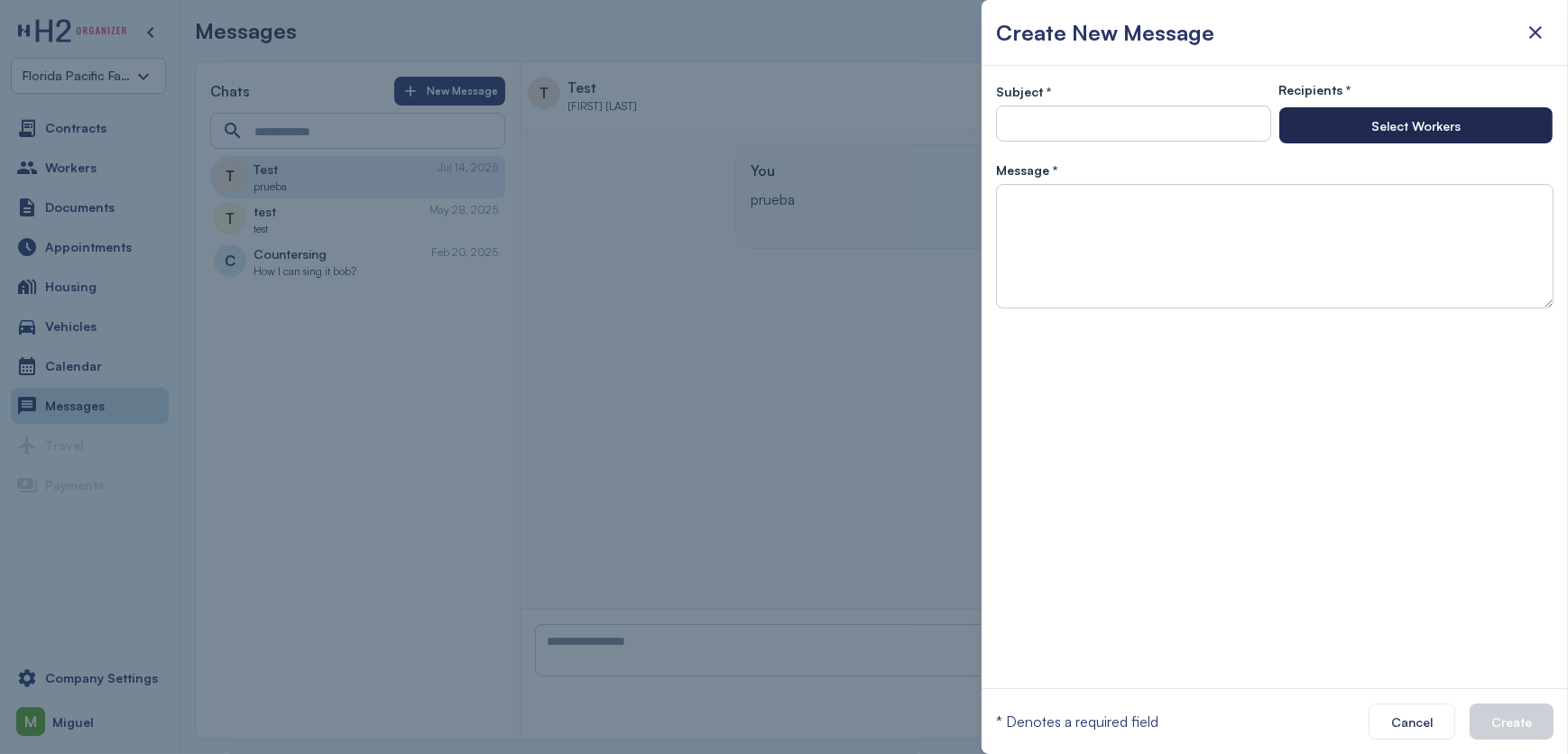 click on "Select Workers" at bounding box center [1416, 125] 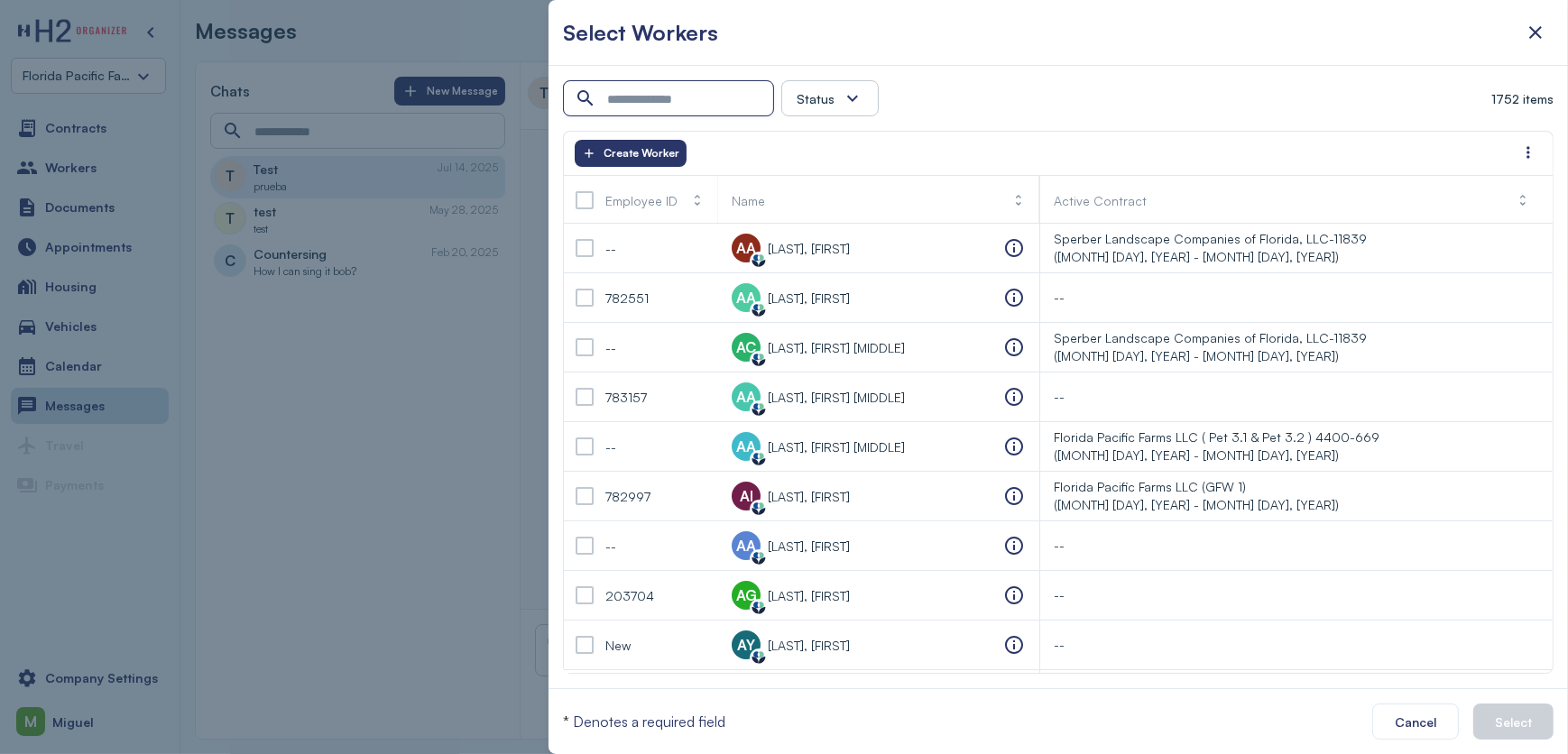 drag, startPoint x: 662, startPoint y: 87, endPoint x: 653, endPoint y: 95, distance: 12.041595 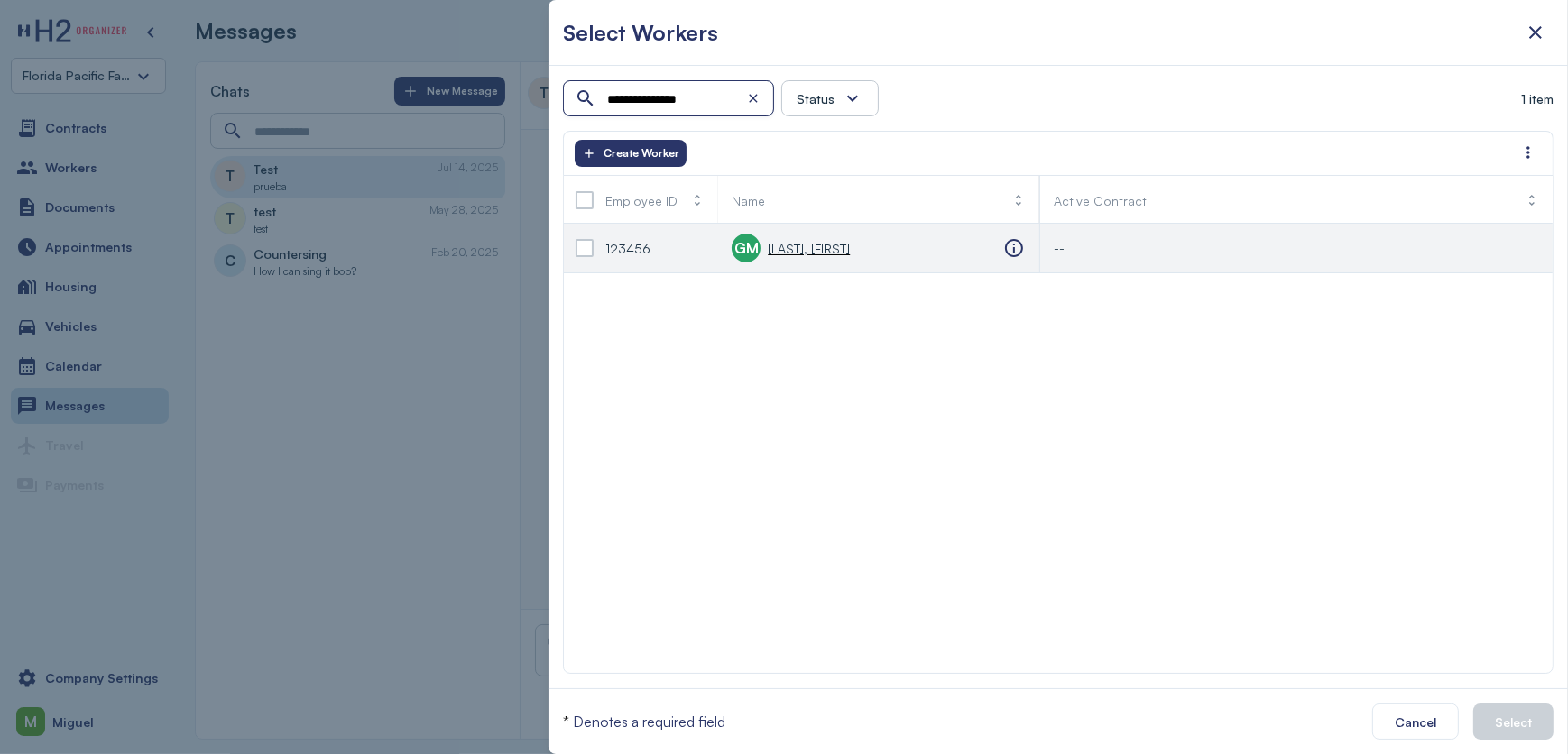 type on "**********" 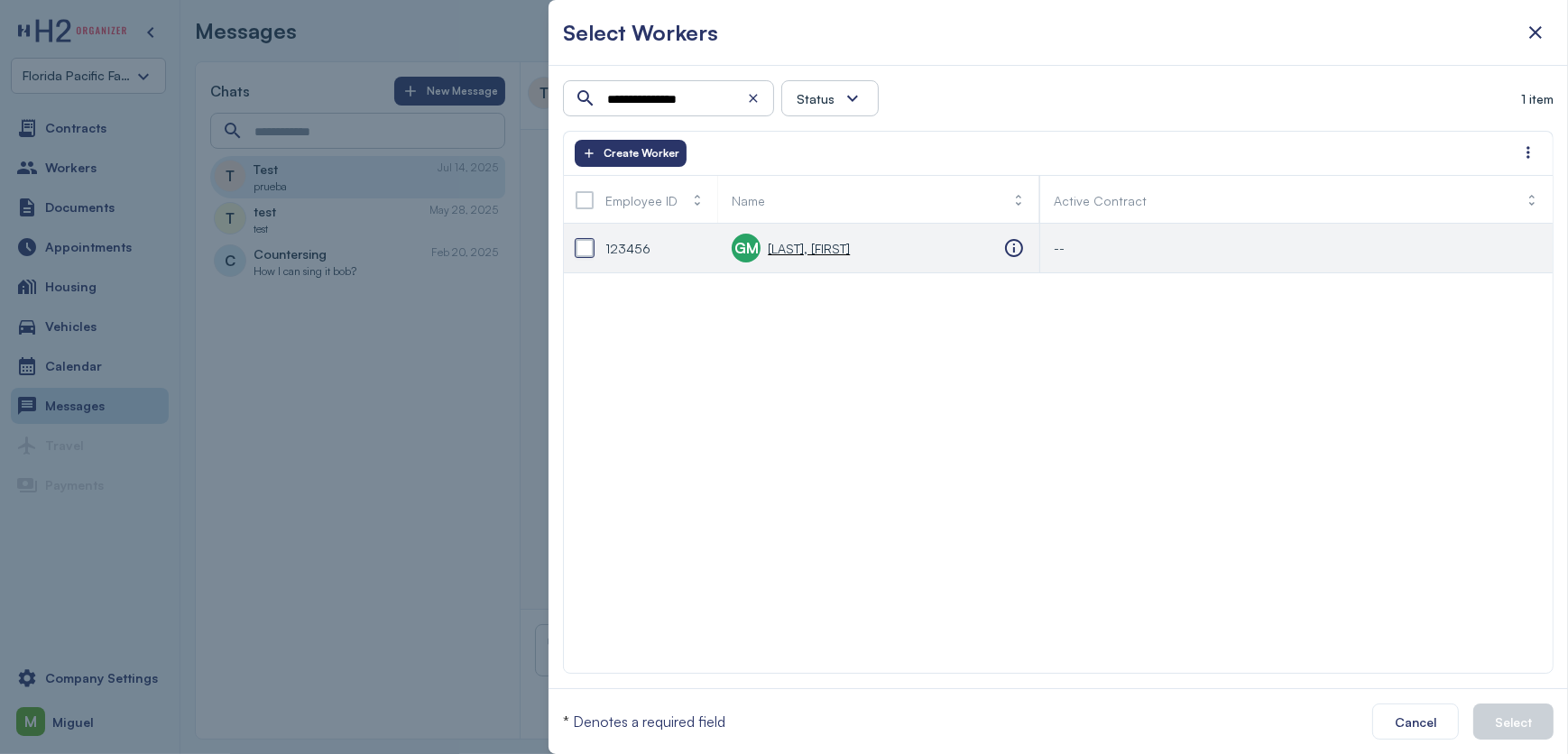 click at bounding box center (585, 248) 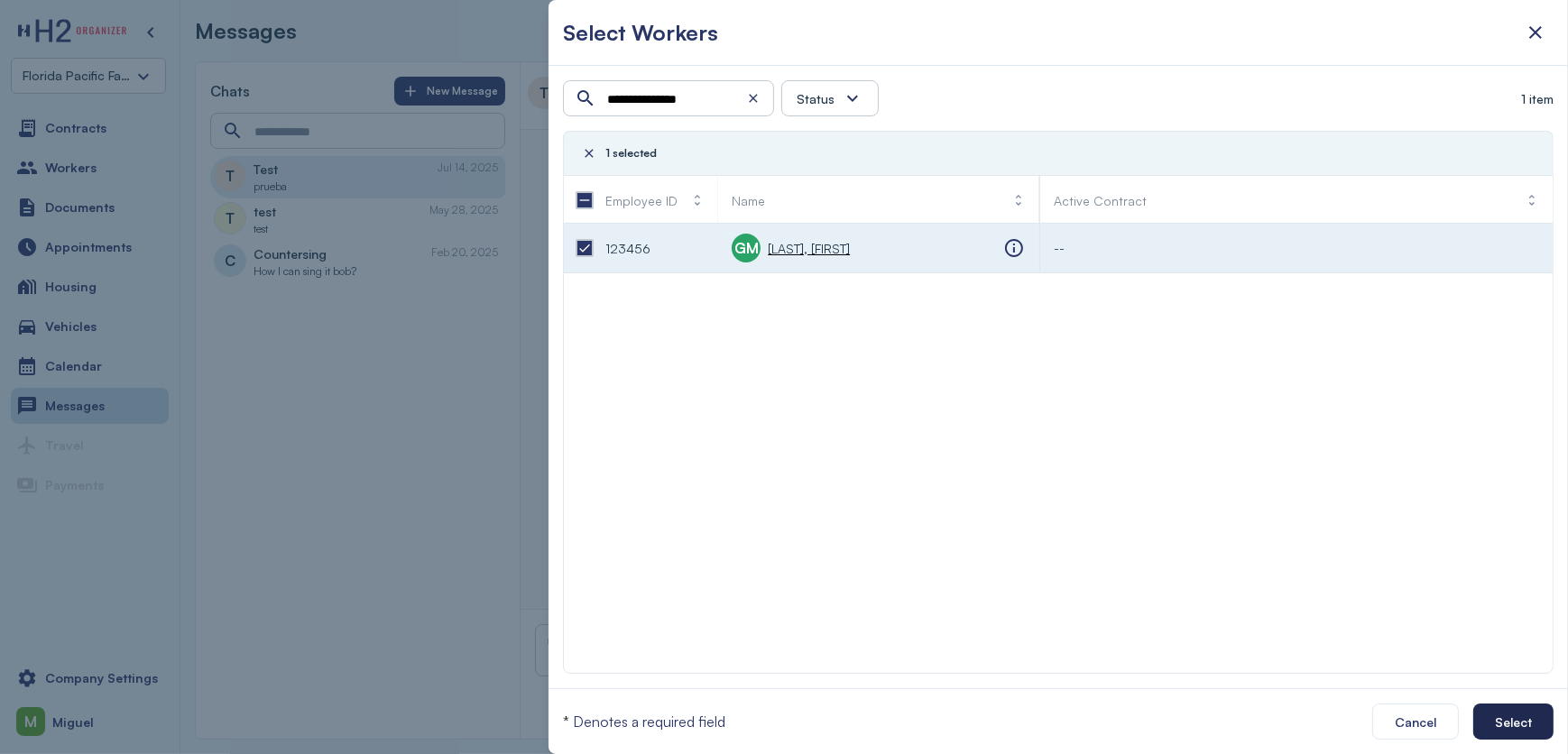 click on "Select" at bounding box center (1513, 722) 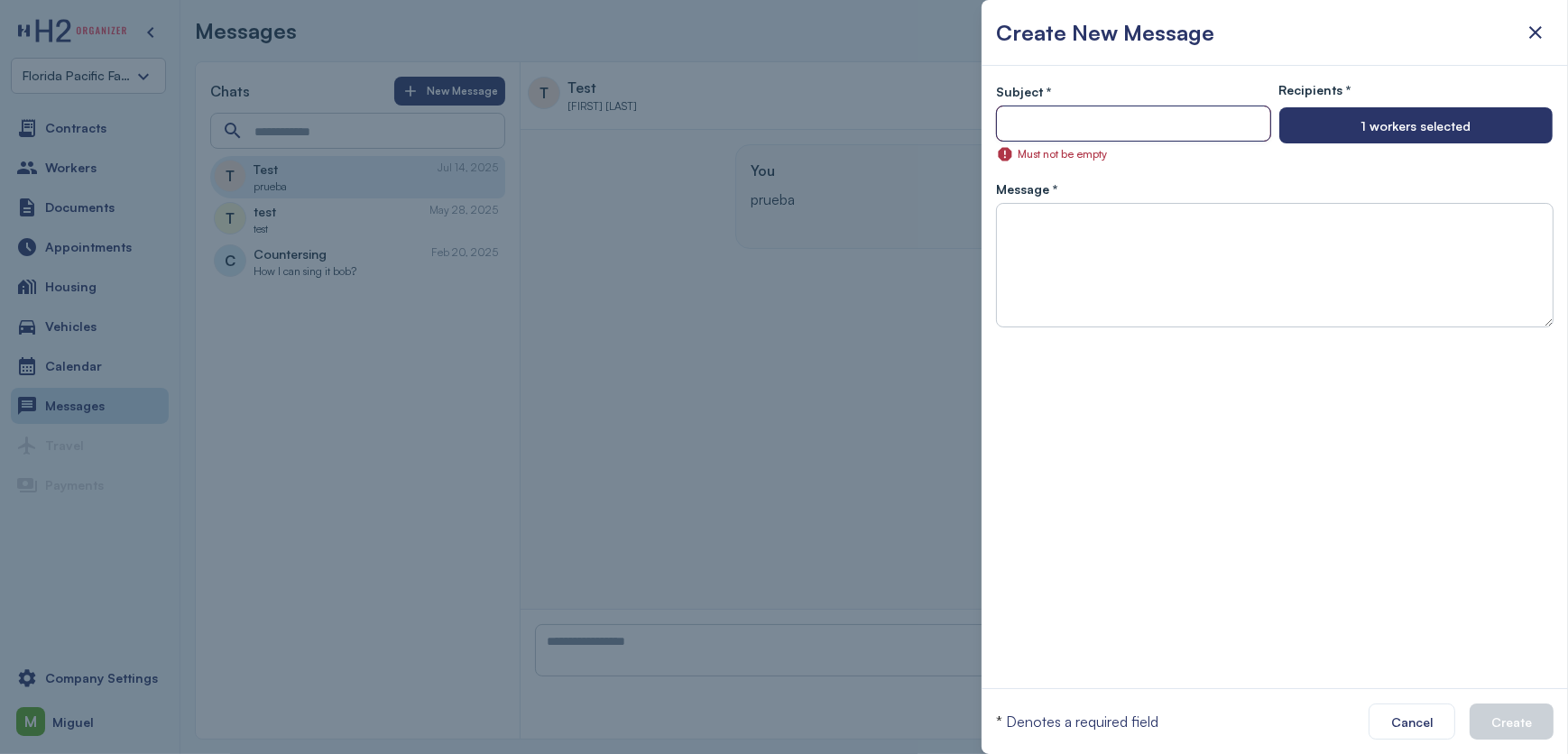 click at bounding box center (1133, 124) 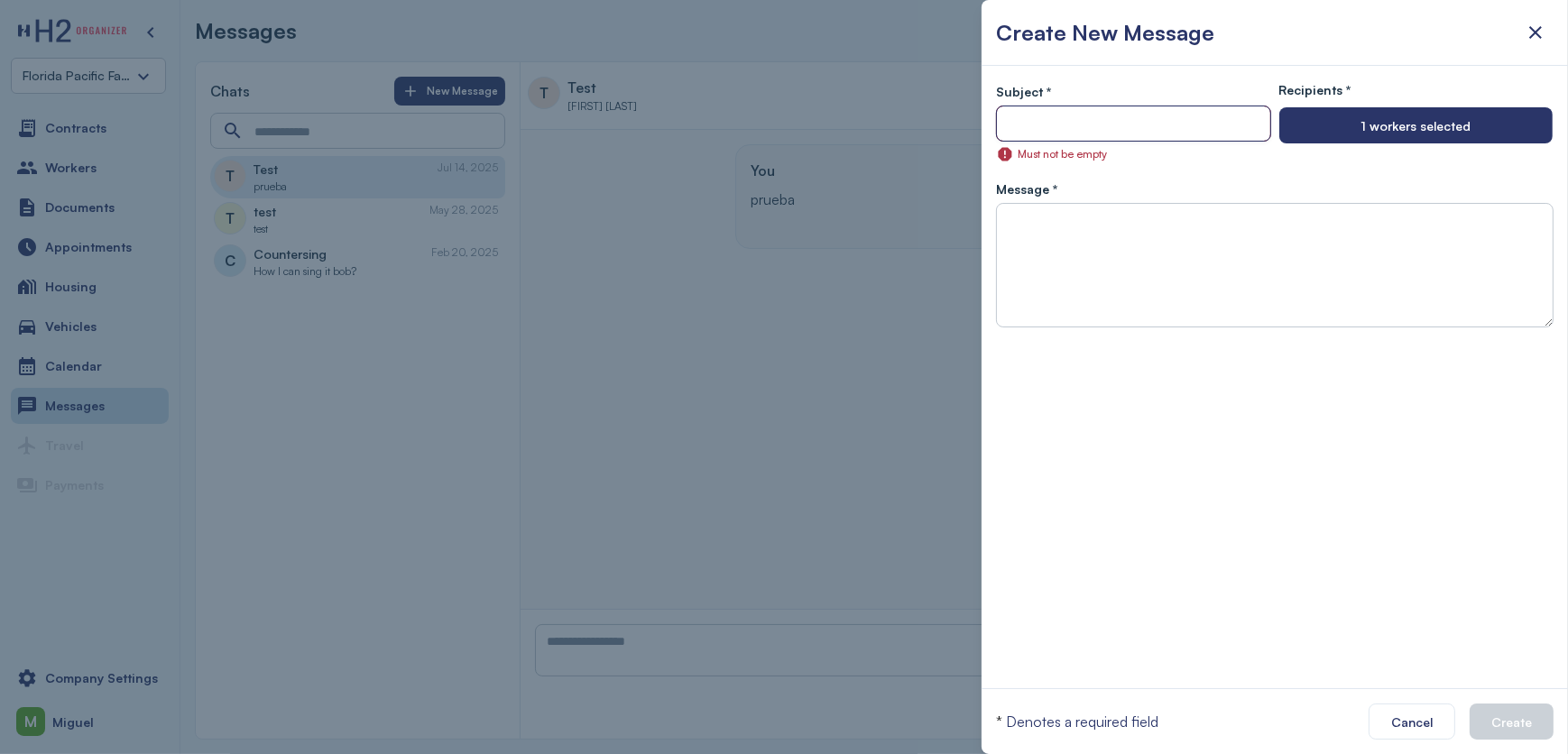 type on "*" 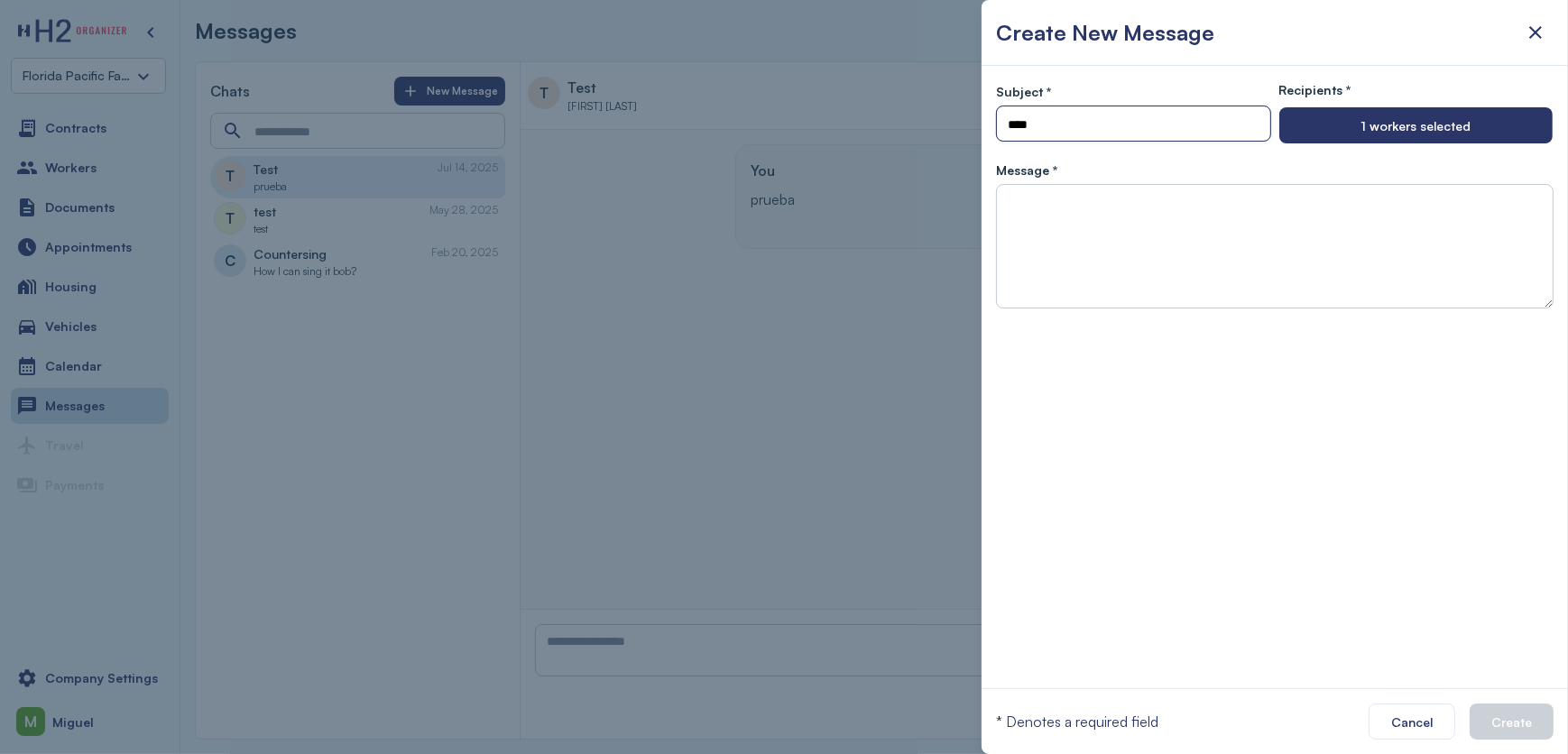 type on "****" 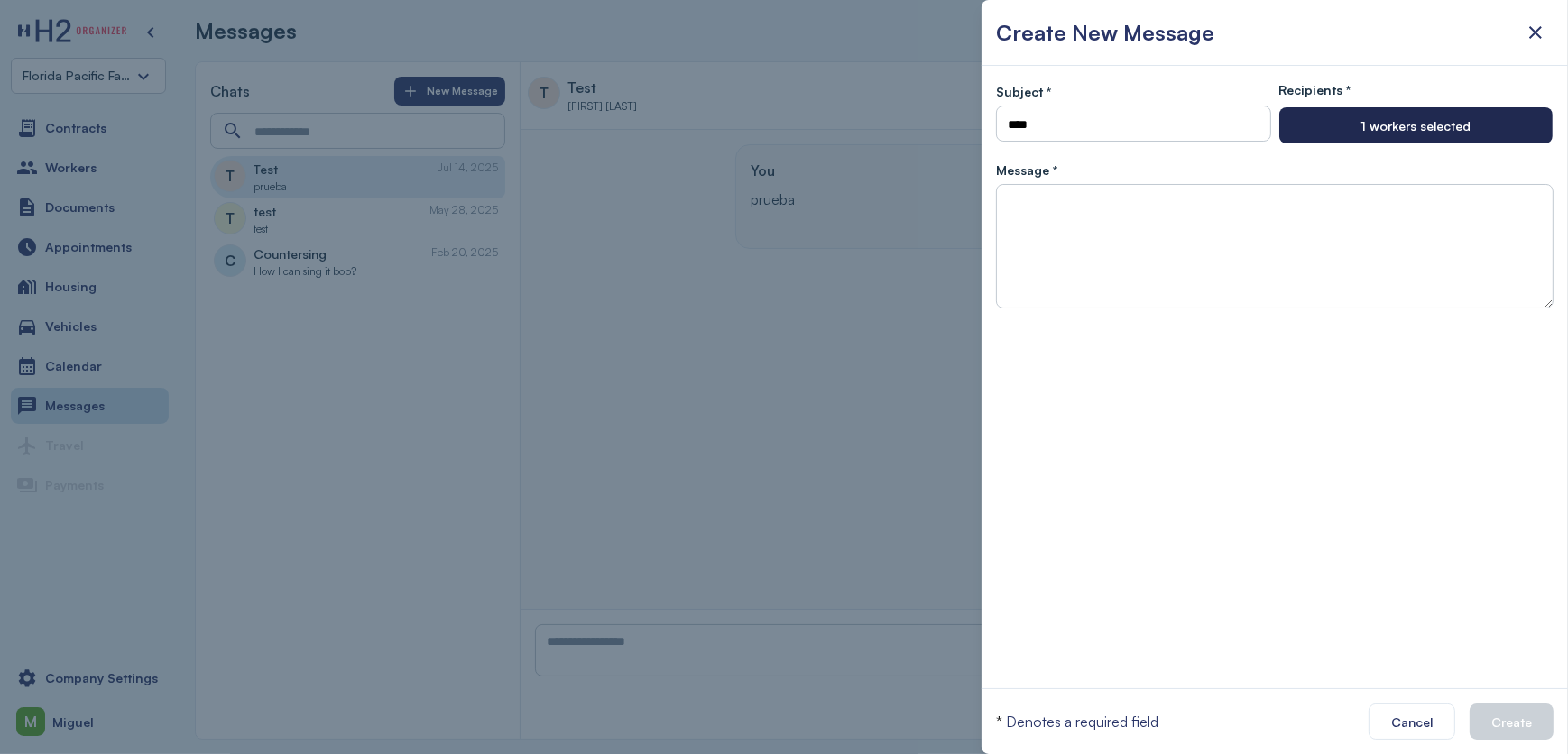 type 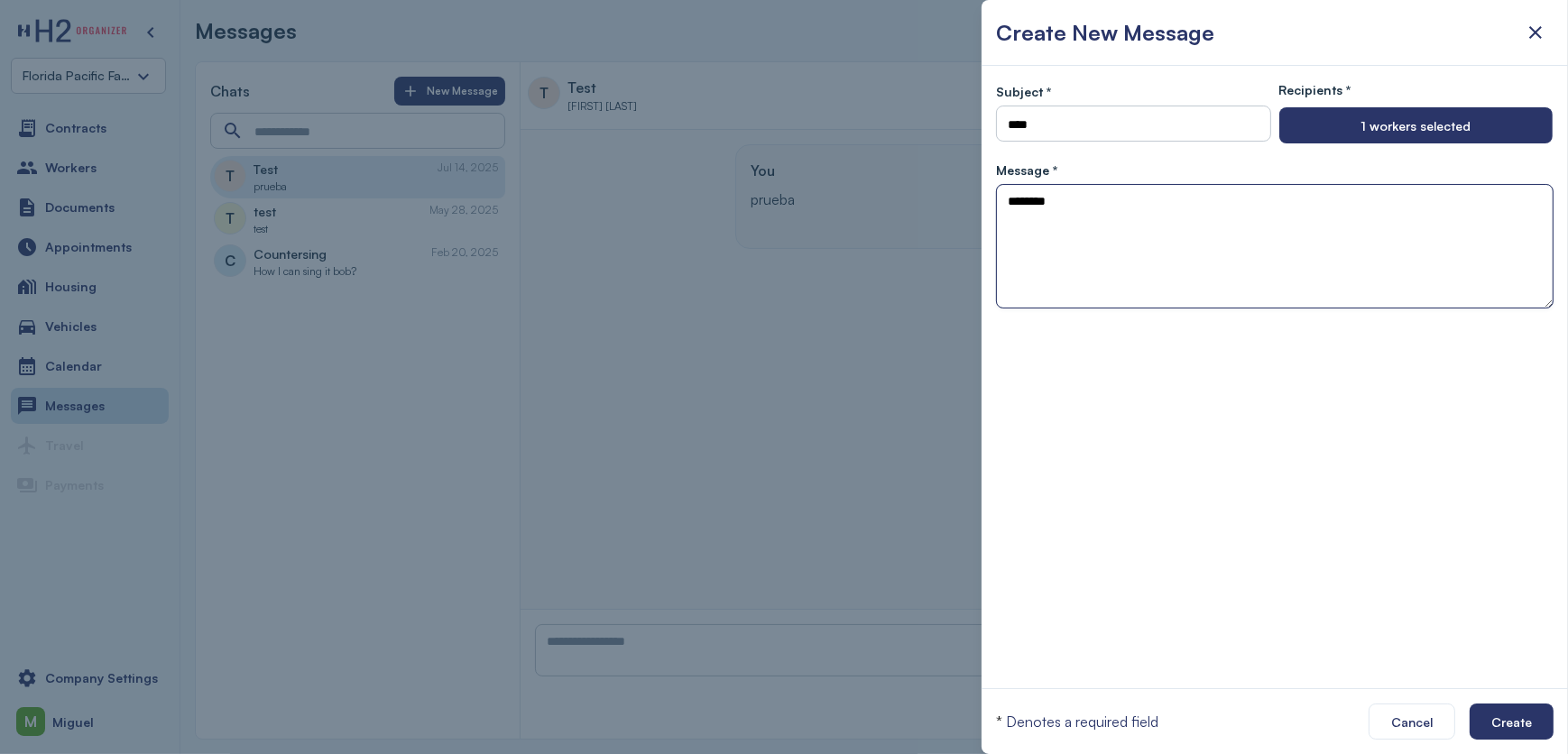 type on "********" 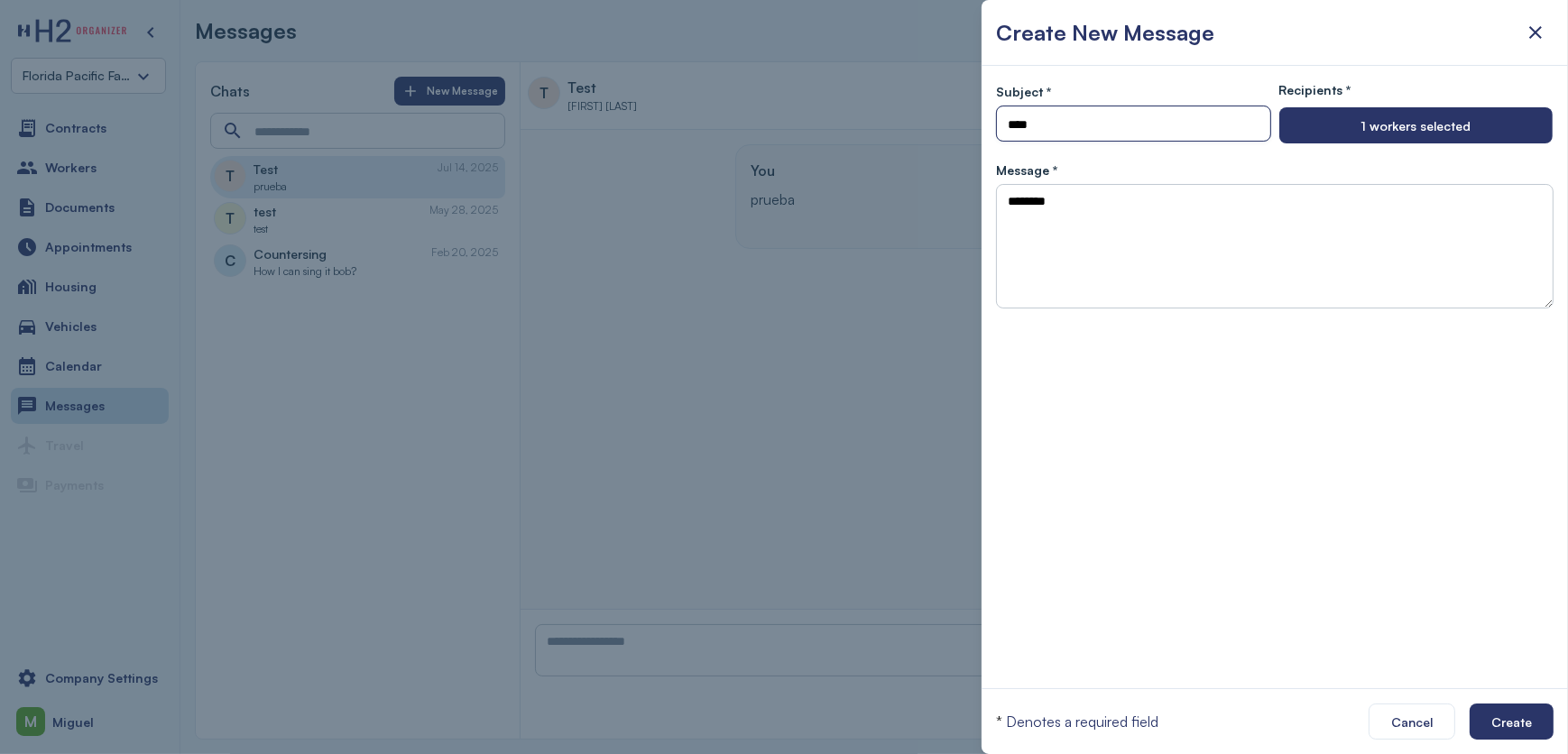 click on "****" at bounding box center [1133, 124] 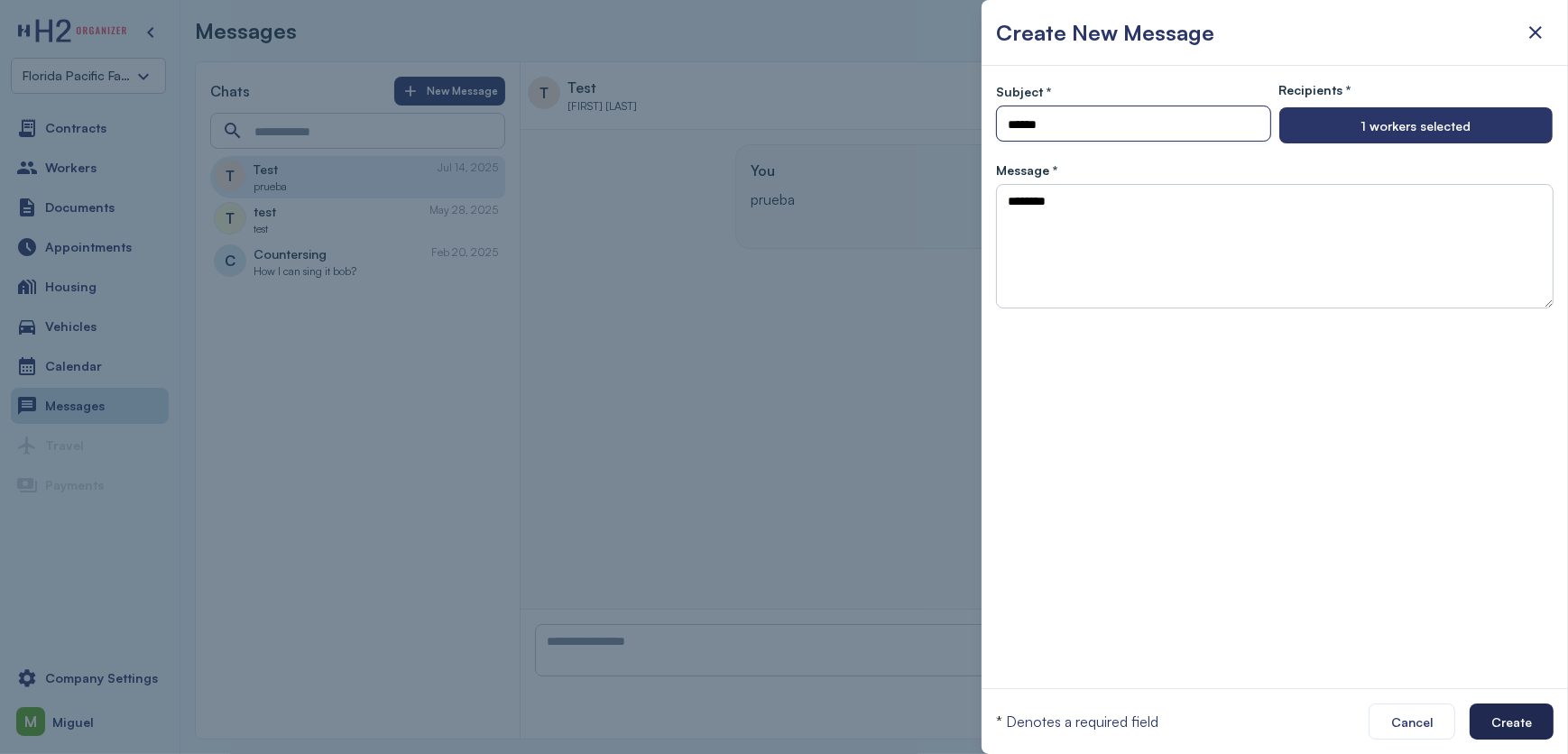 type on "******" 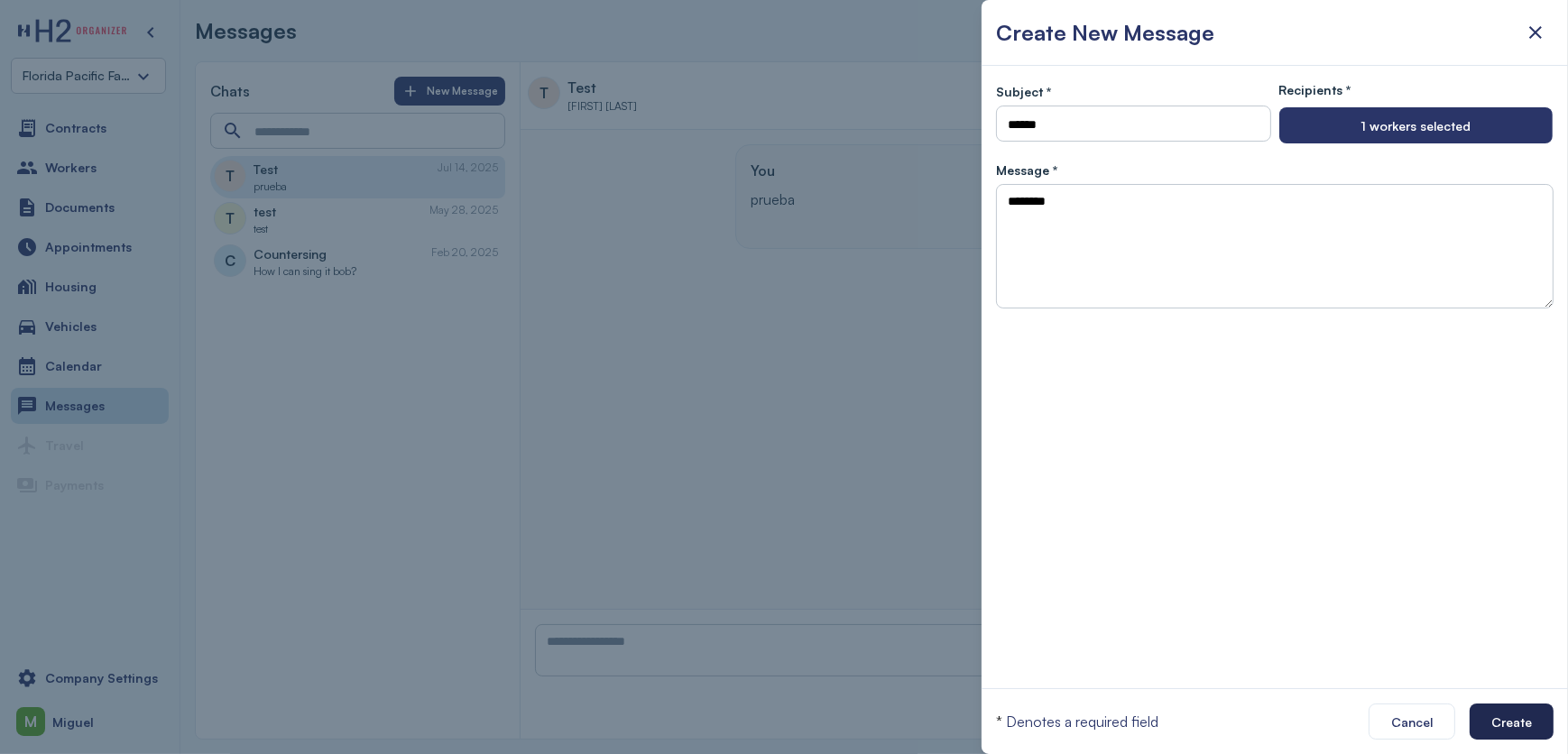 click on "Create" at bounding box center [1511, 722] 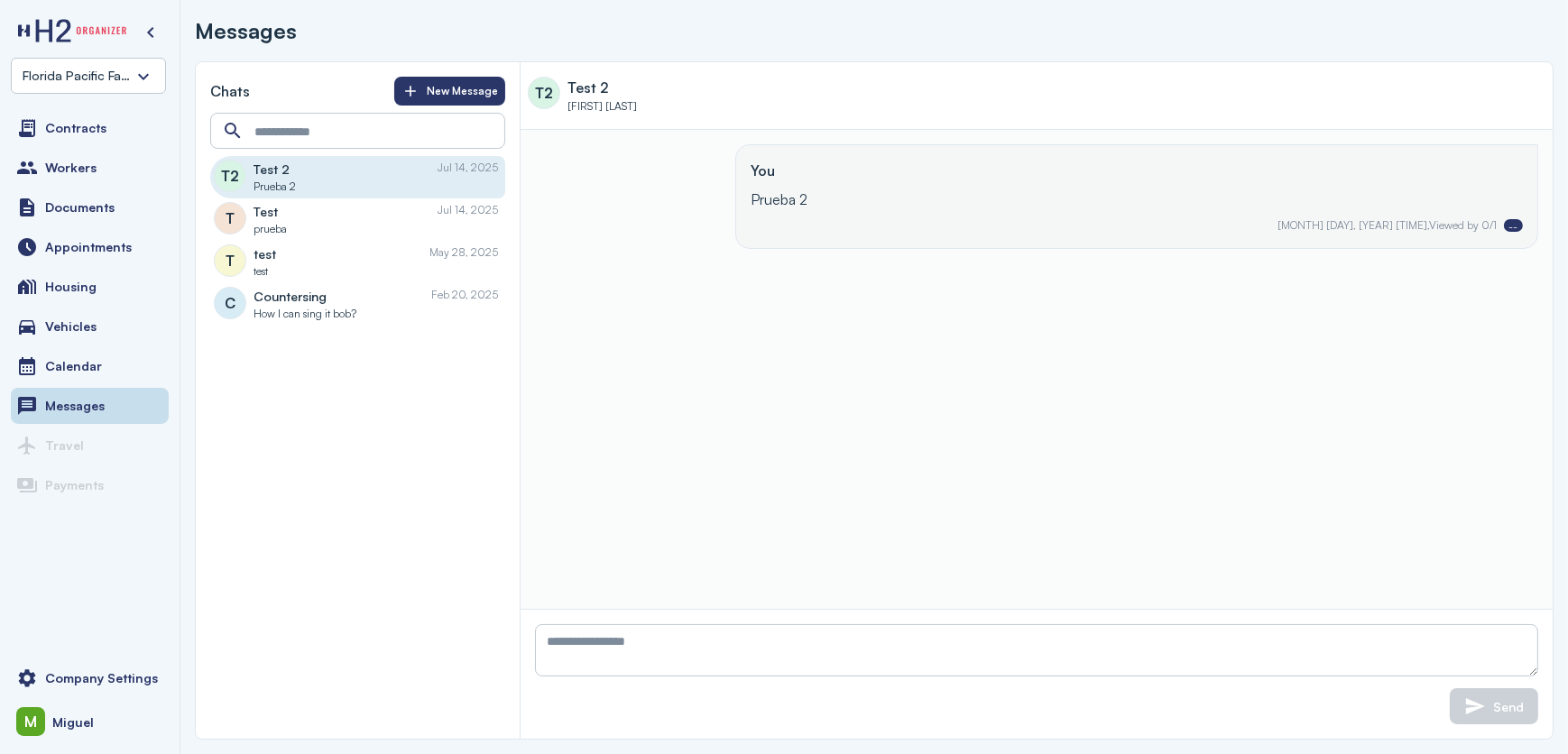 click on "Test     [MONTH] [DAY], [YEAR]" at bounding box center (375, 211) 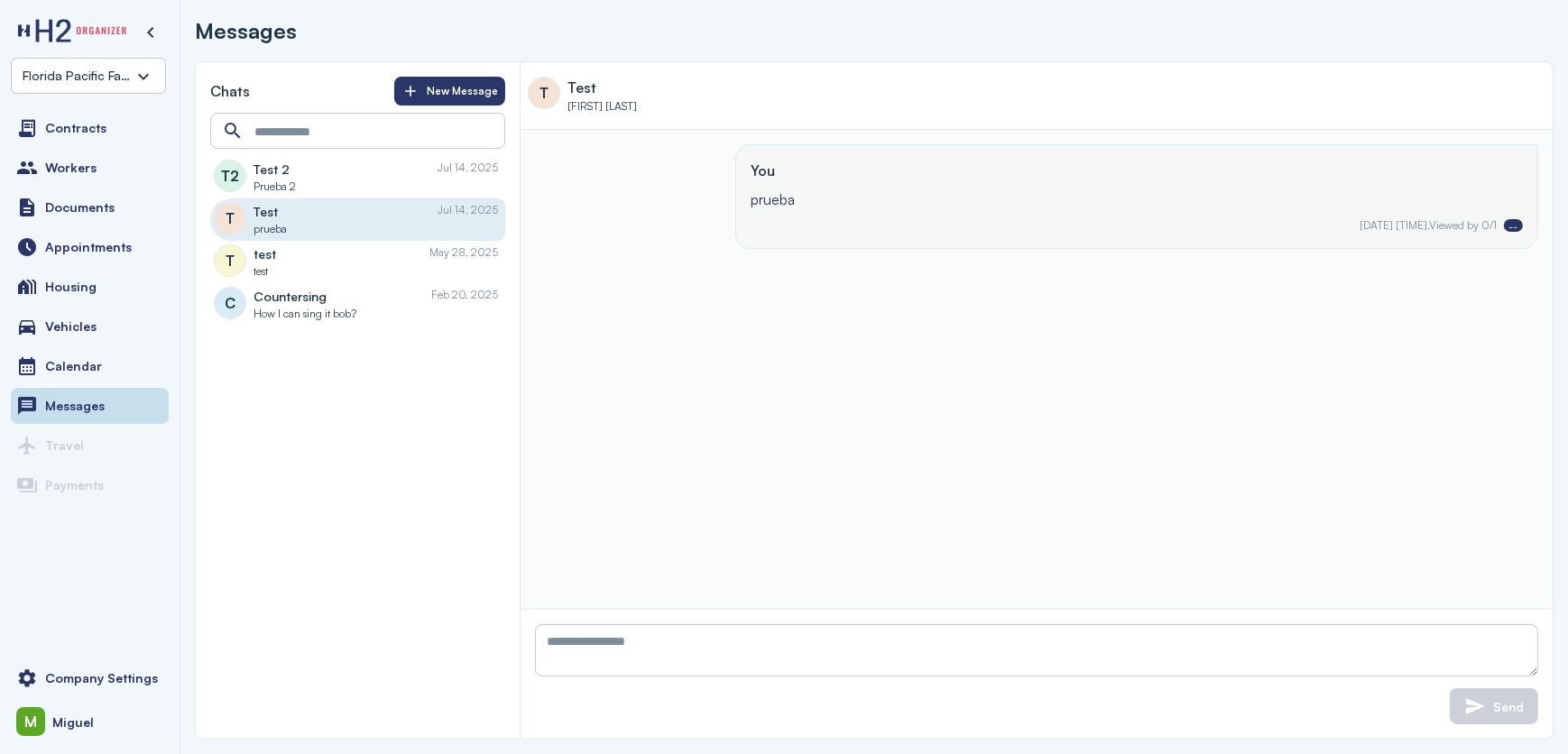 click on "test" at bounding box center (375, 271) 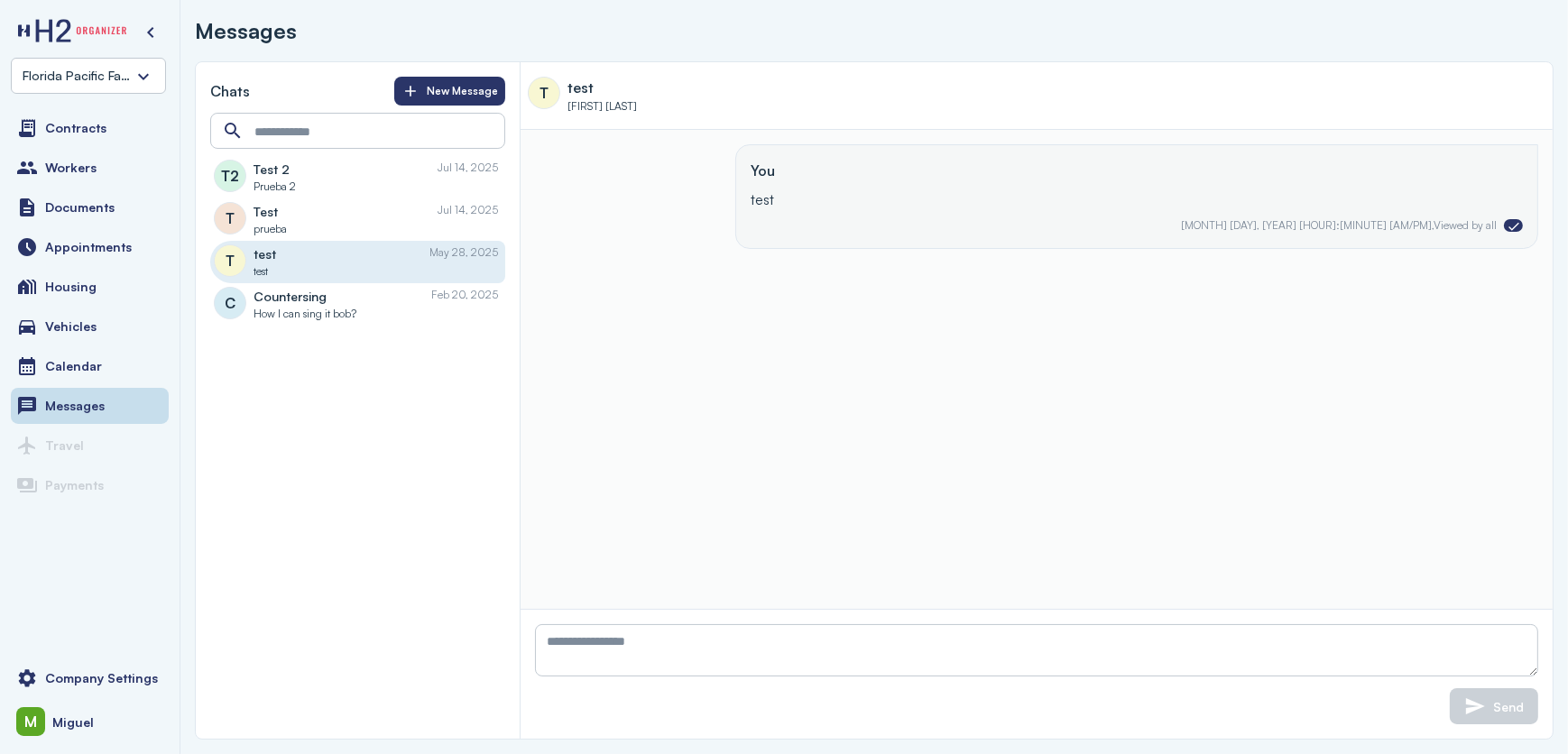click on "prueba" at bounding box center [375, 229] 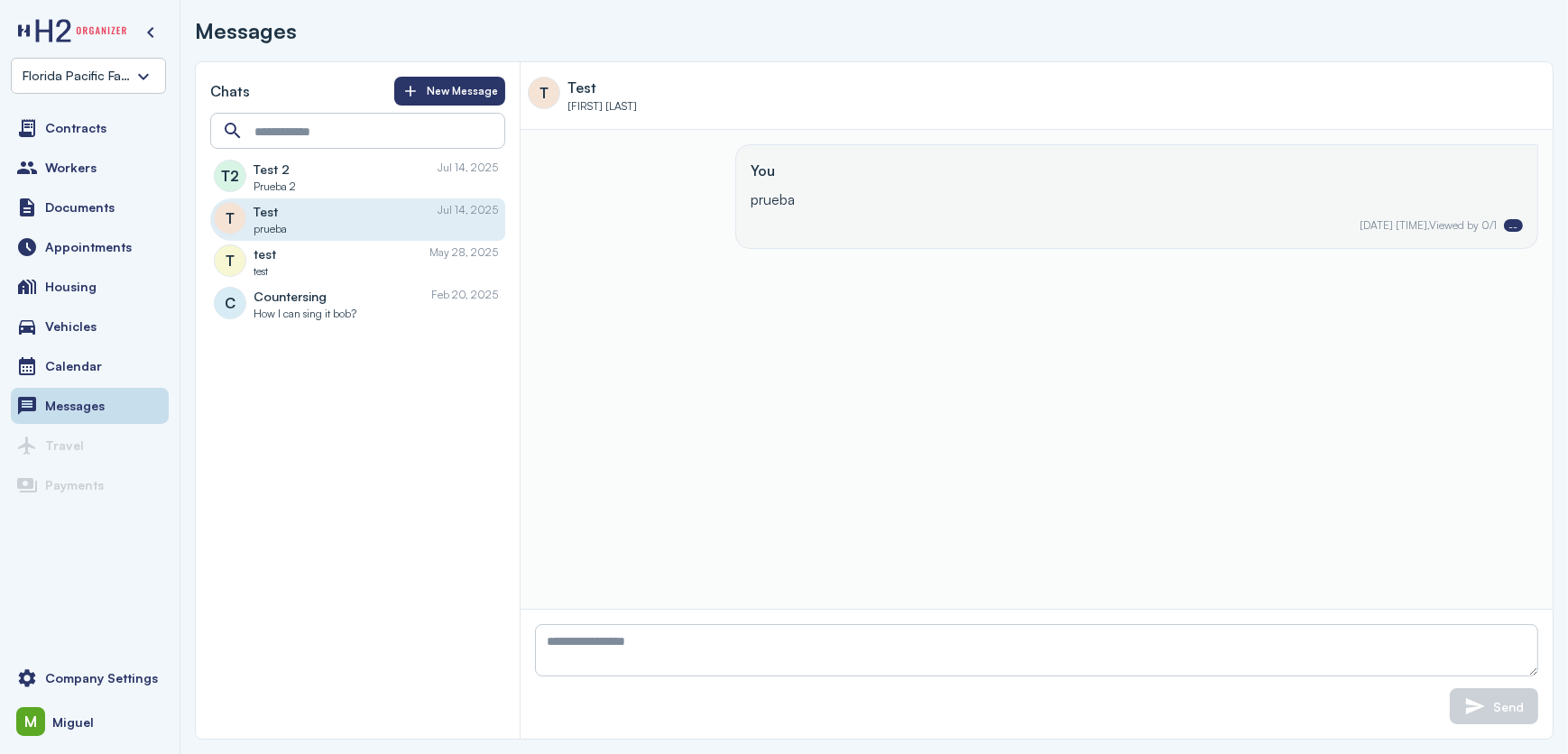 click on "Prueba 2" at bounding box center [375, 187] 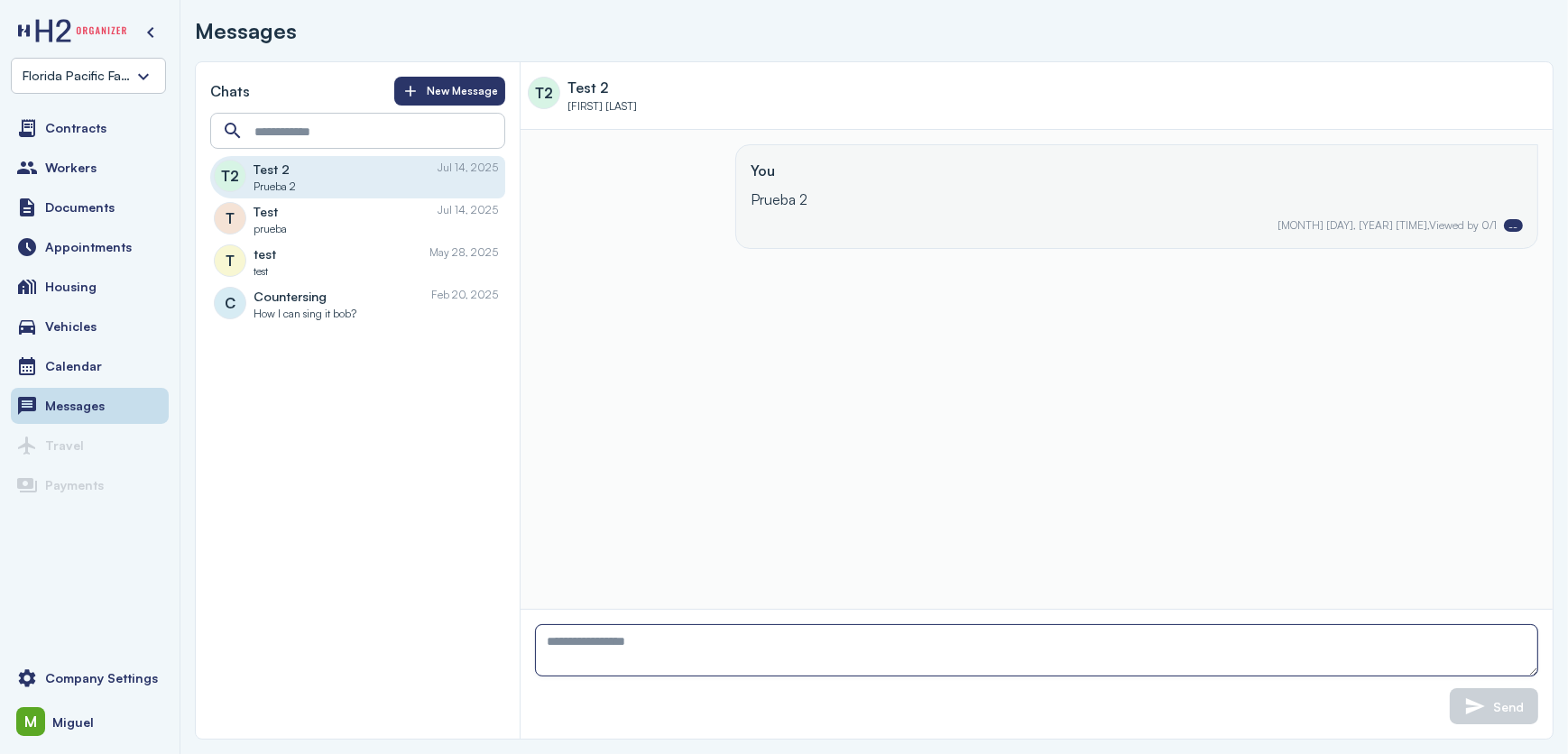 click at bounding box center [1037, 650] 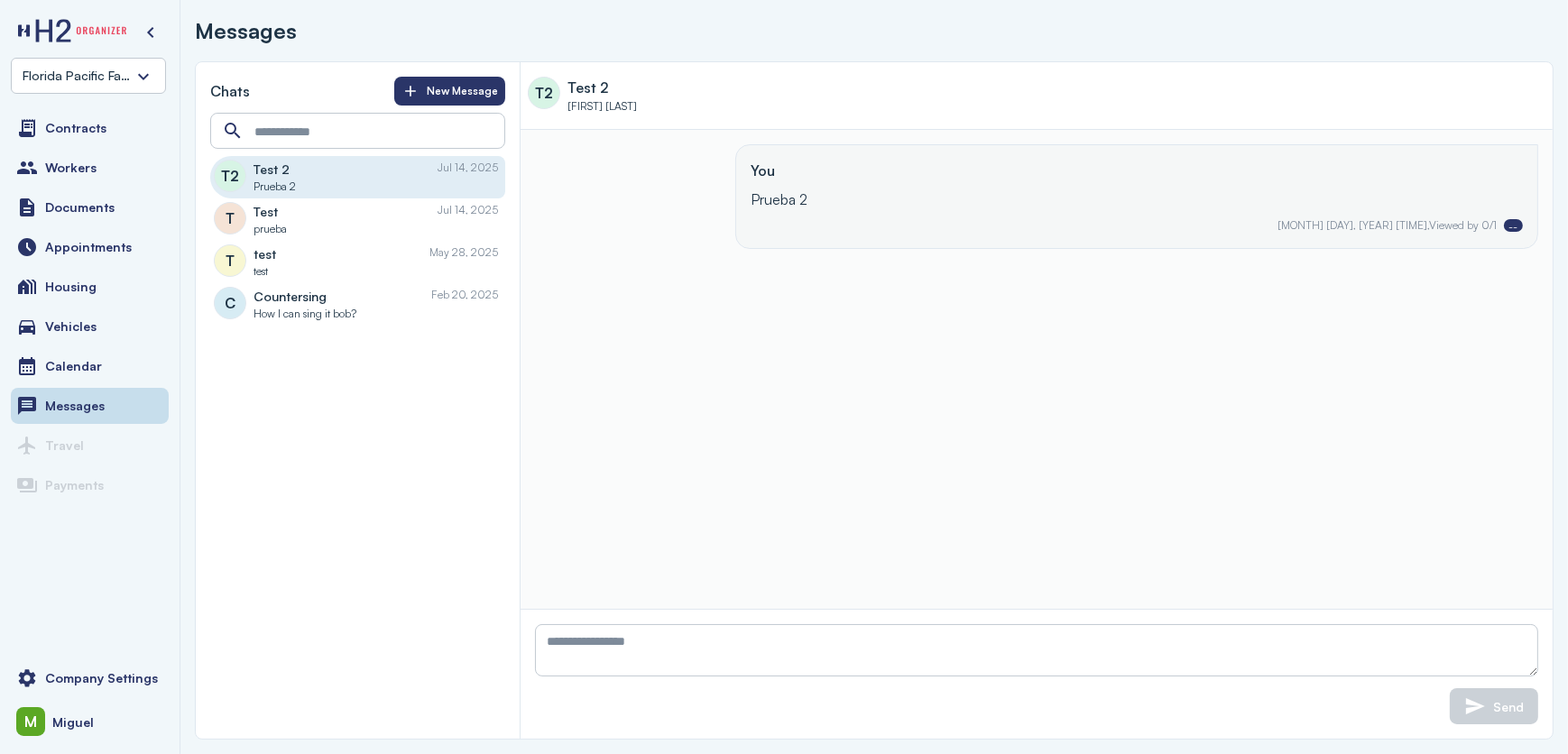click on "Test     [MONTH] [DAY], [YEAR]" at bounding box center [375, 211] 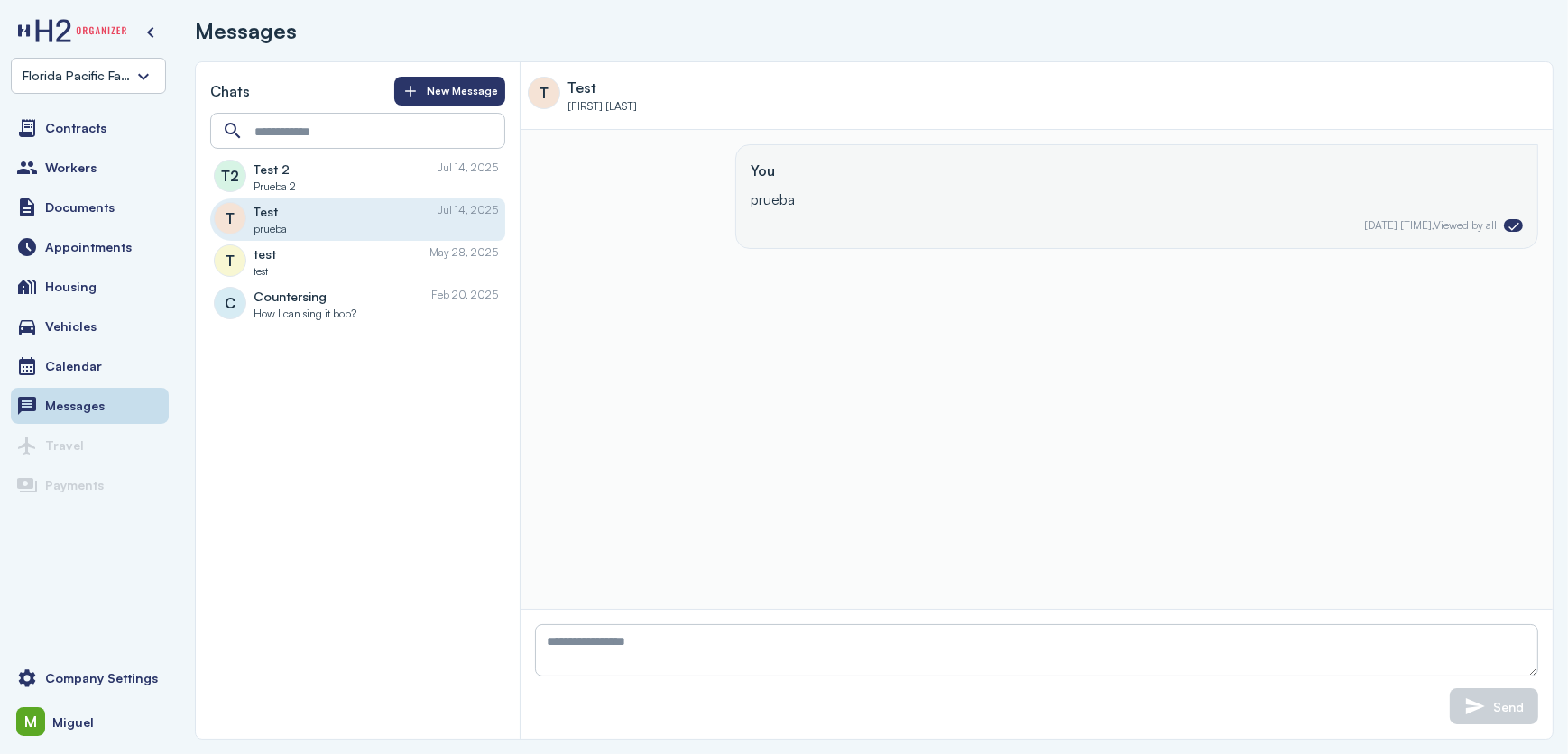 click on "Prueba 2" at bounding box center (274, 187) 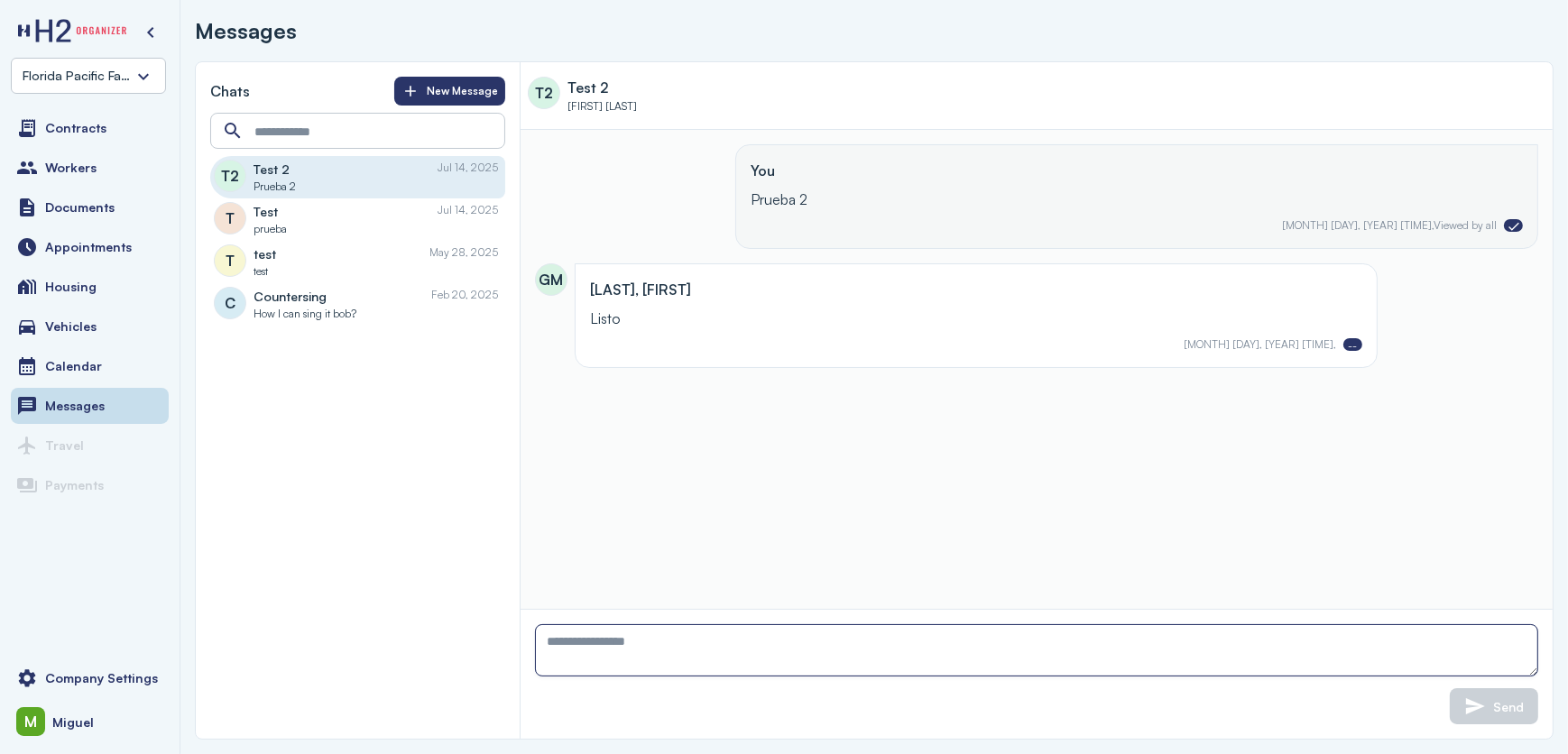 click at bounding box center (1037, 650) 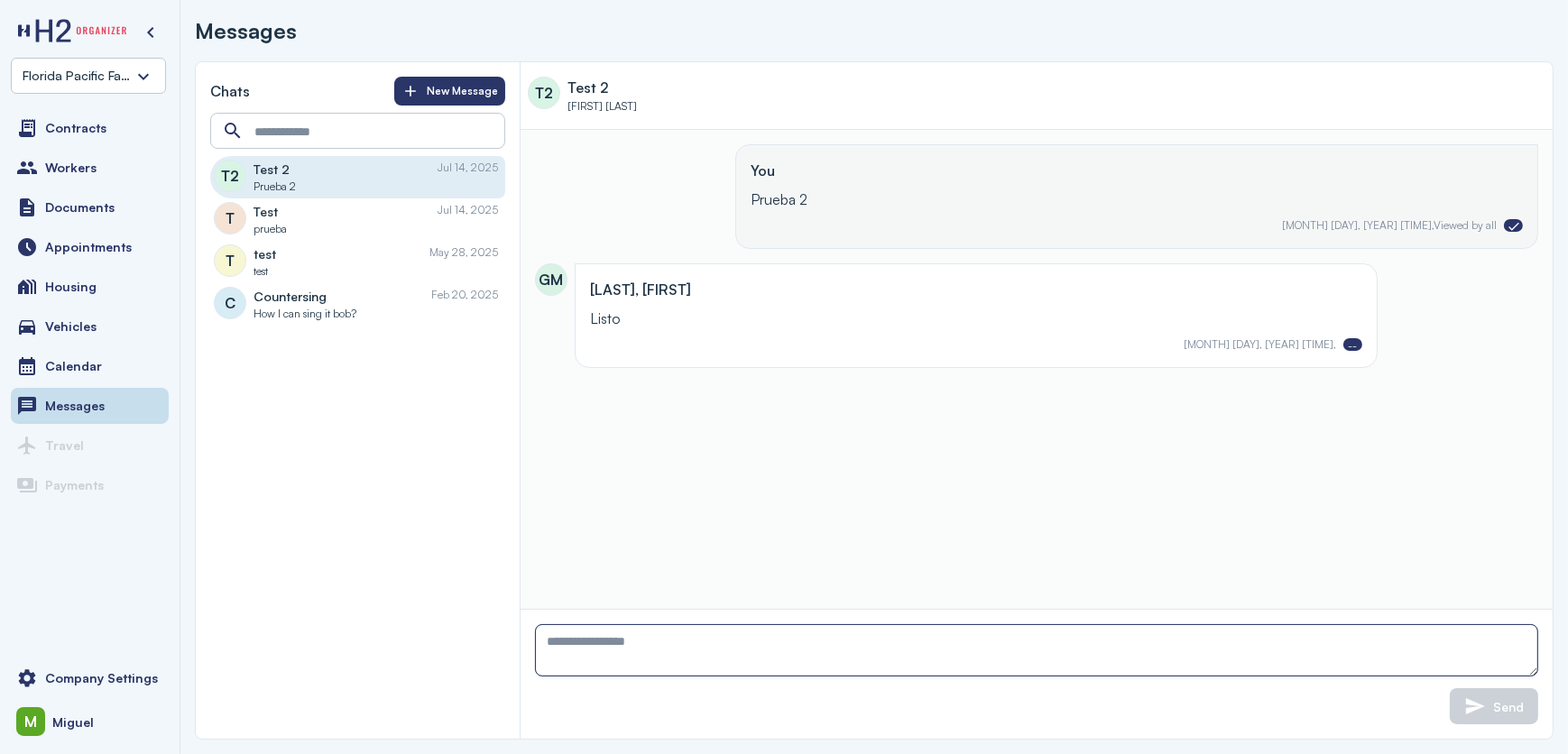 click at bounding box center [1037, 650] 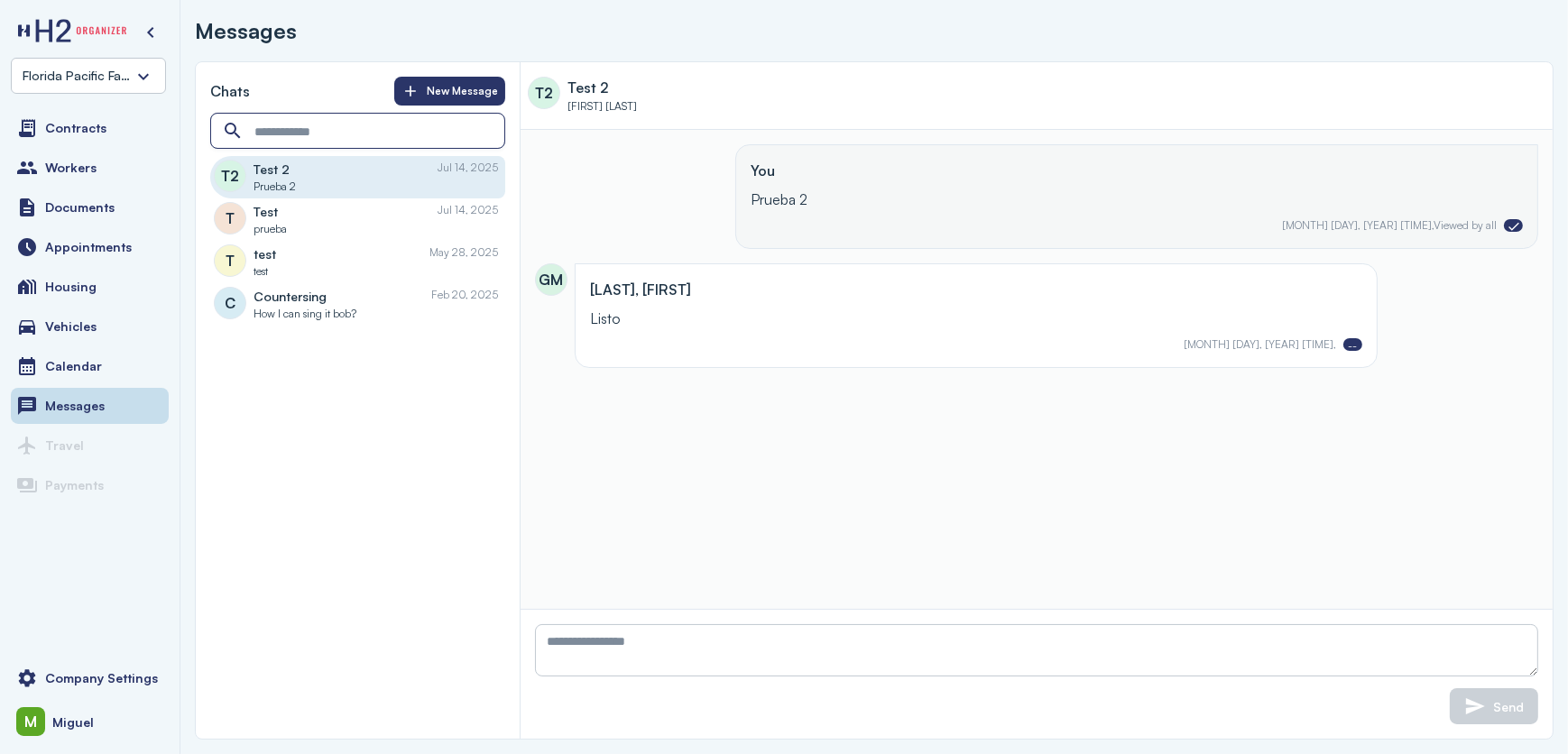 click at bounding box center (359, 132) 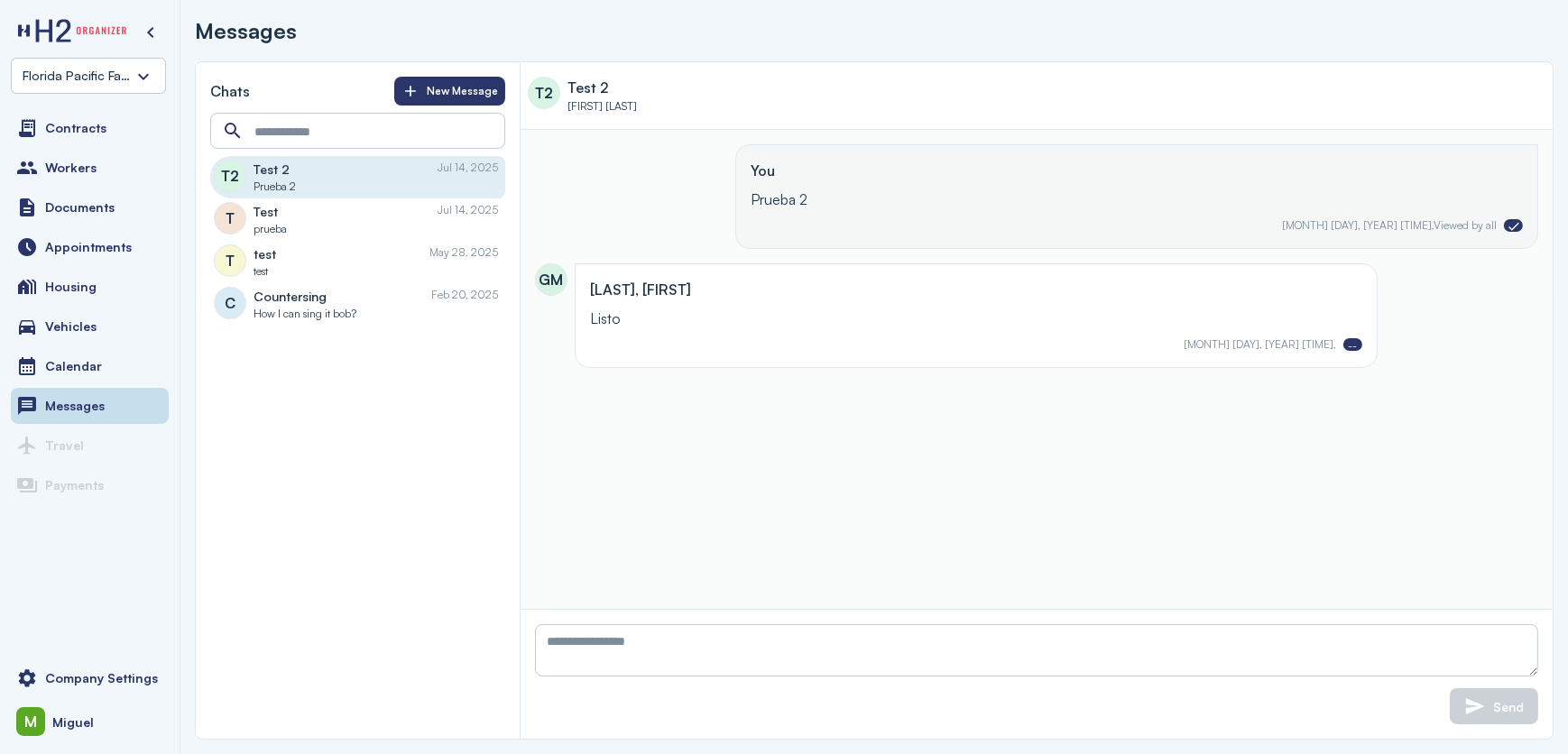 click on "Test     [MONTH] [DAY], [YEAR]" at bounding box center (375, 211) 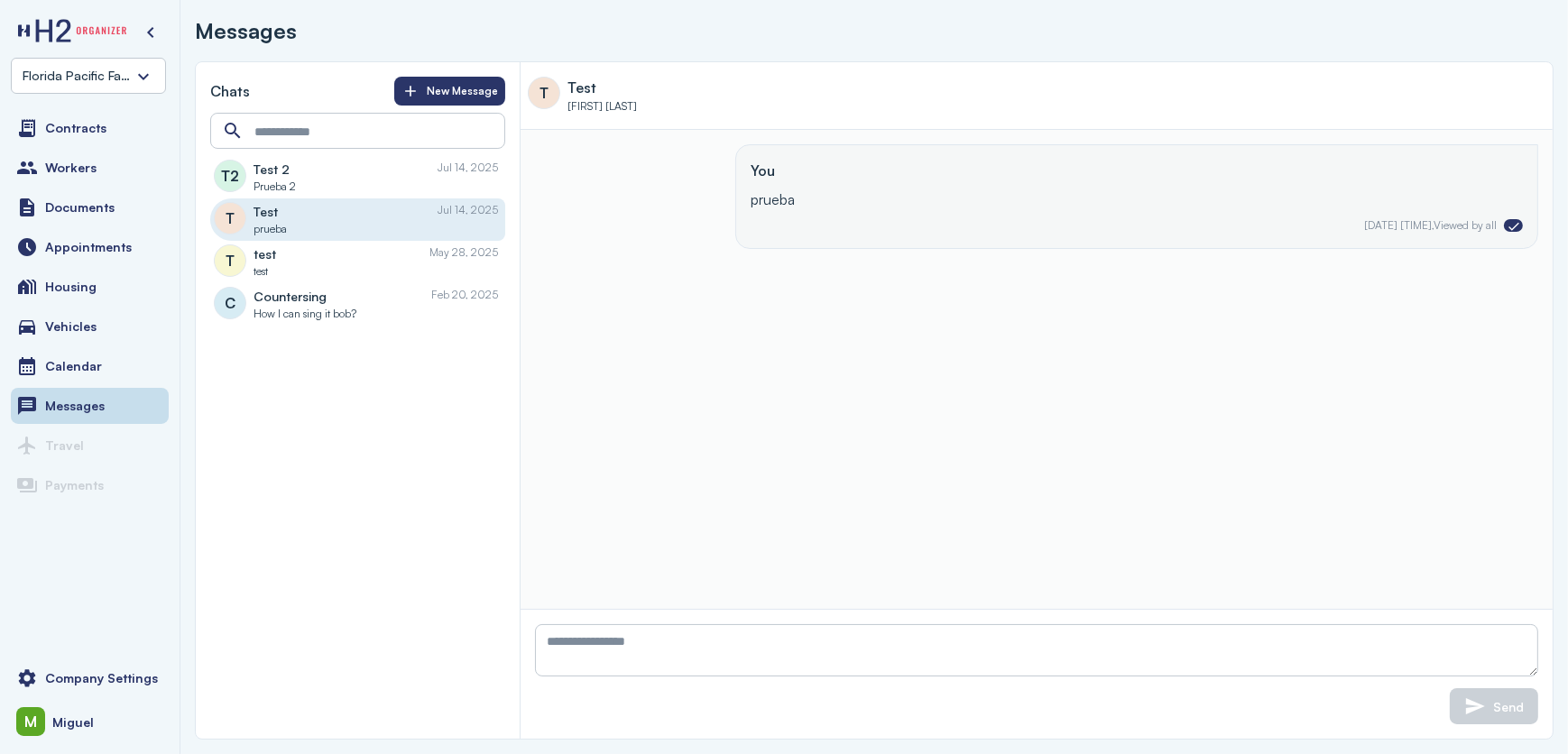click on "Prueba 2" at bounding box center [375, 187] 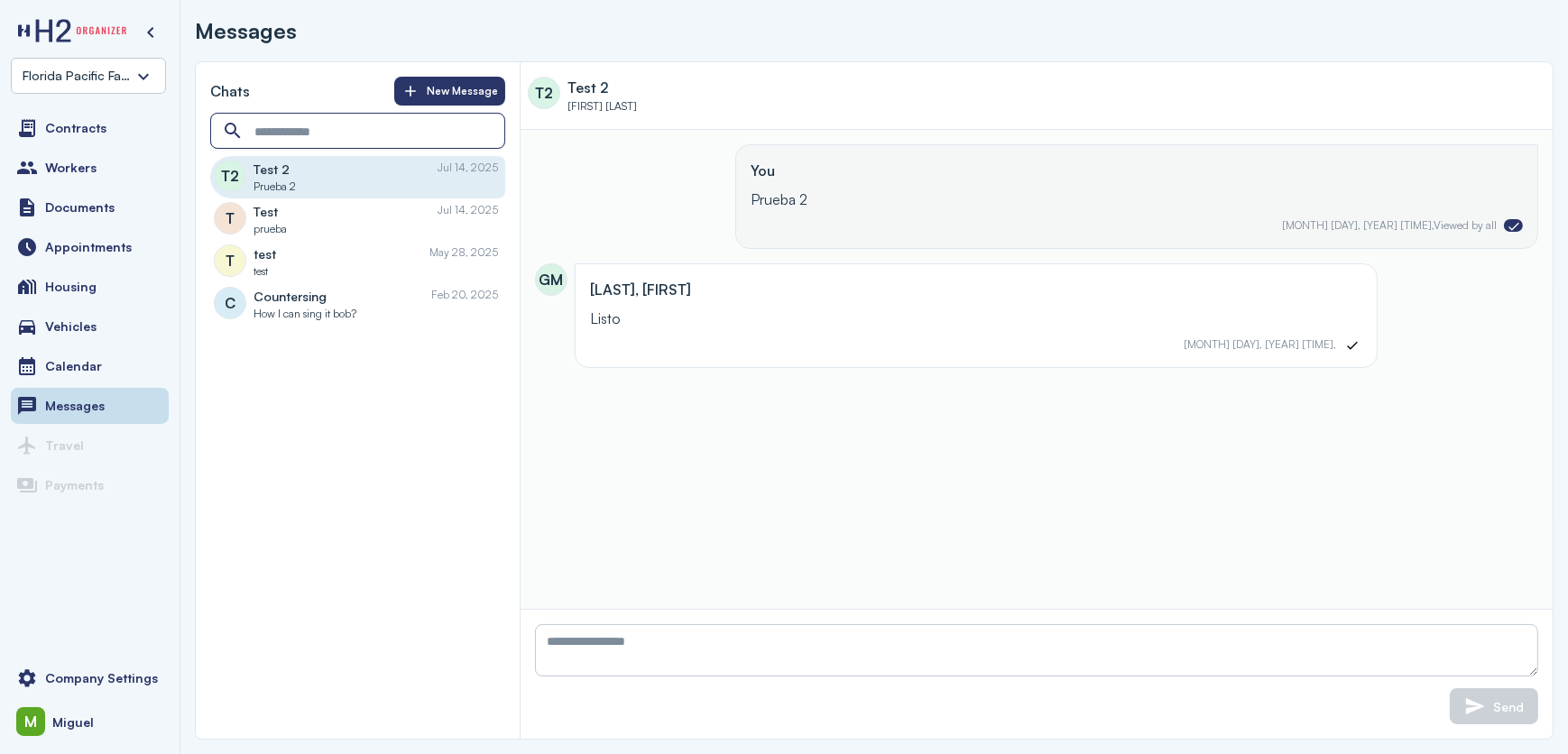 click at bounding box center [359, 132] 